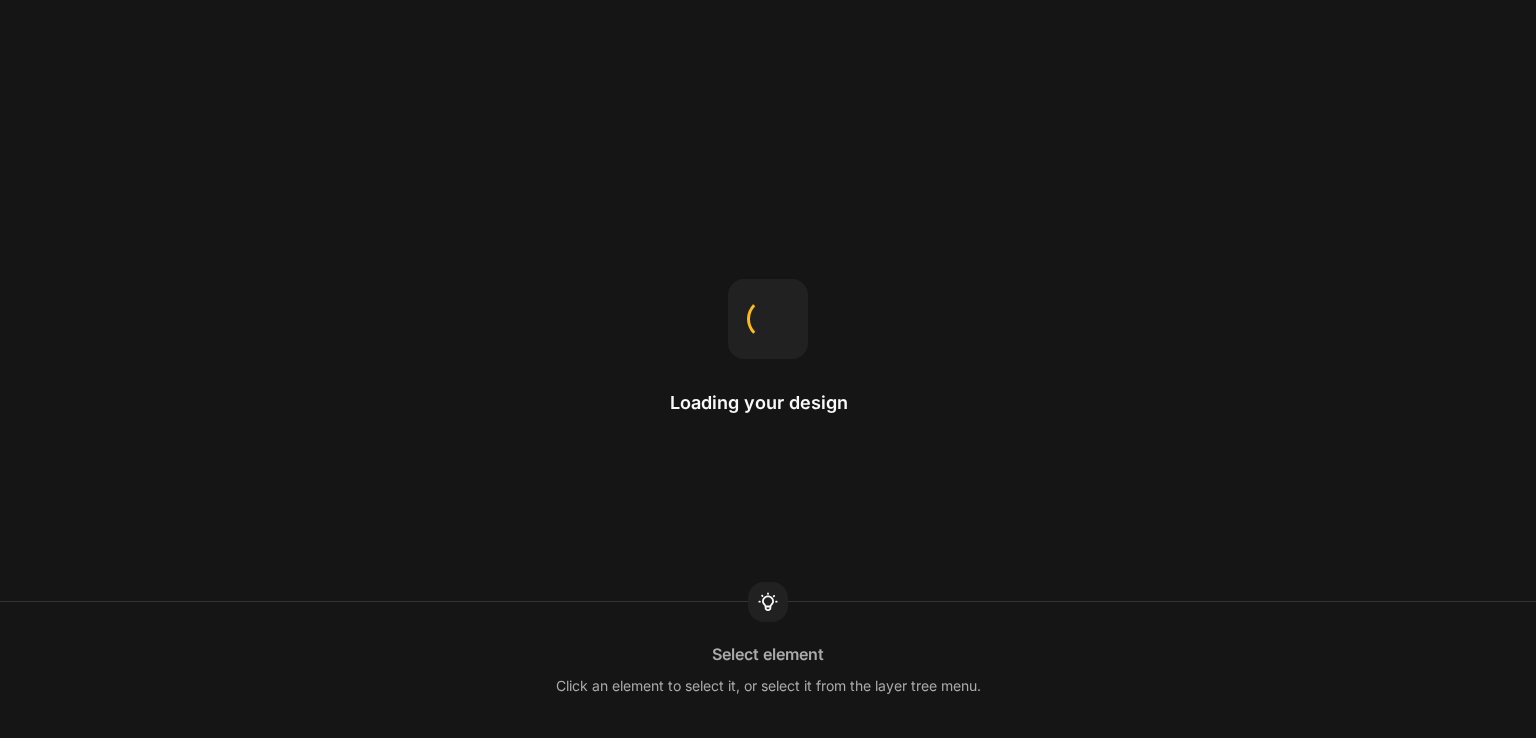 scroll, scrollTop: 0, scrollLeft: 0, axis: both 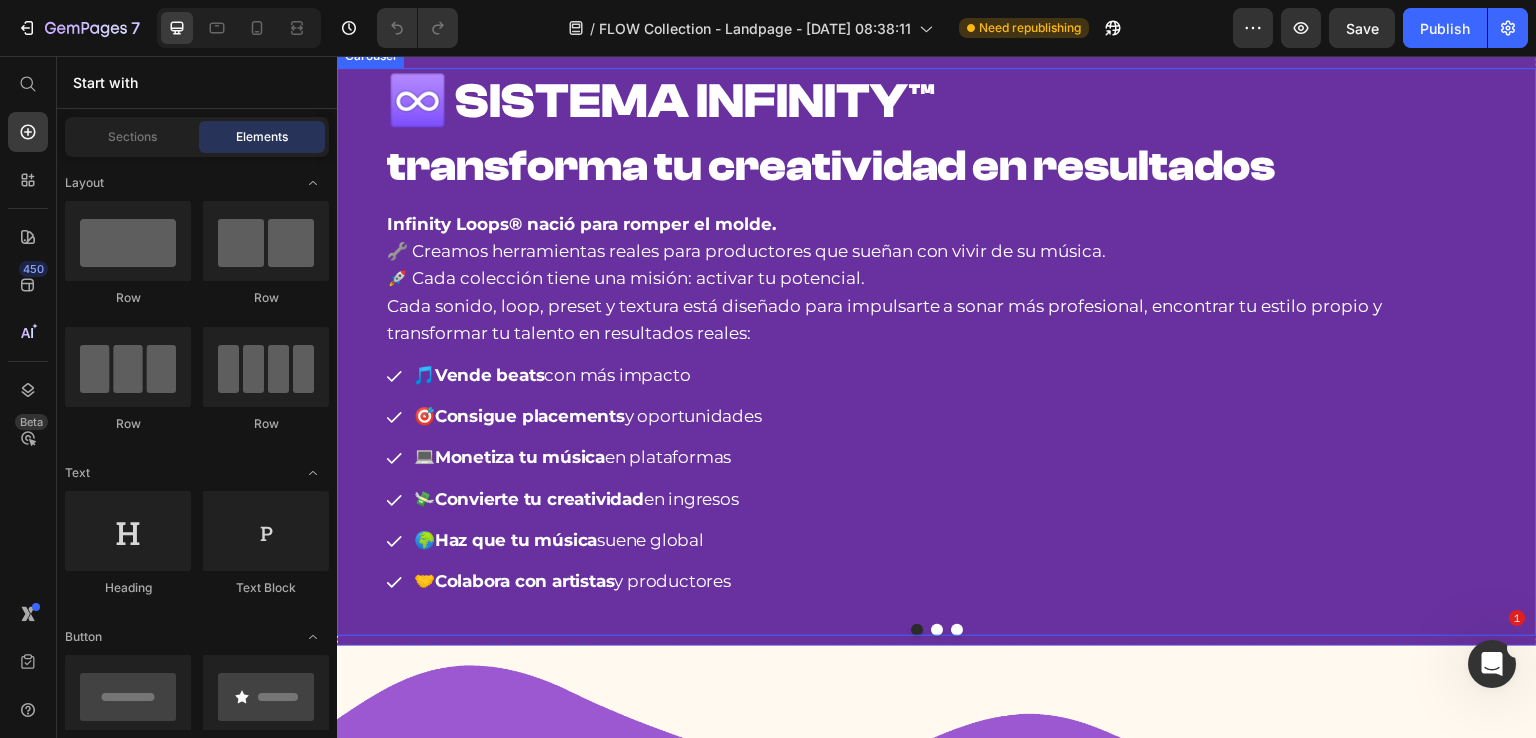 click on "Carousel" at bounding box center (370, 56) 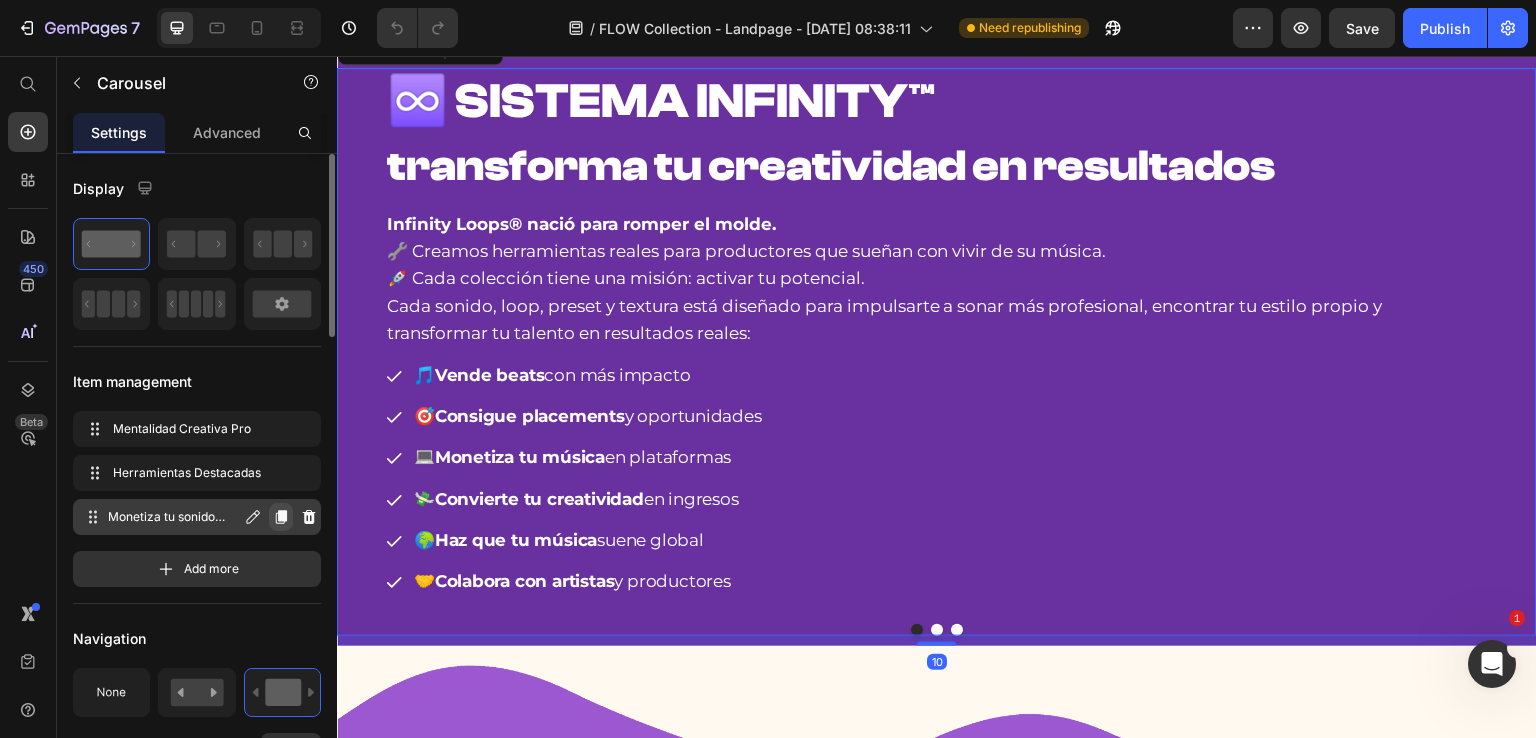 click 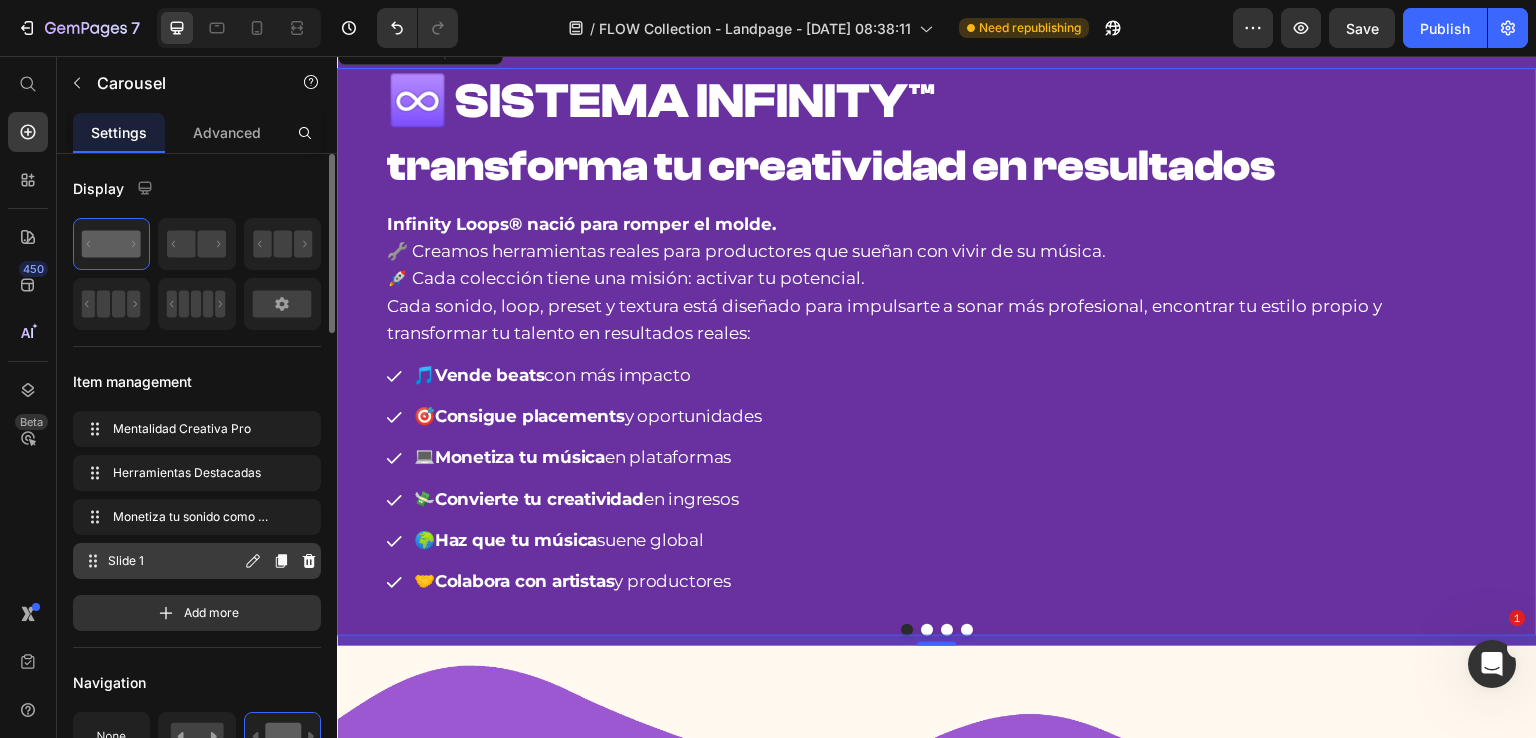 click on "Slide 1 Slide 1" at bounding box center (197, 561) 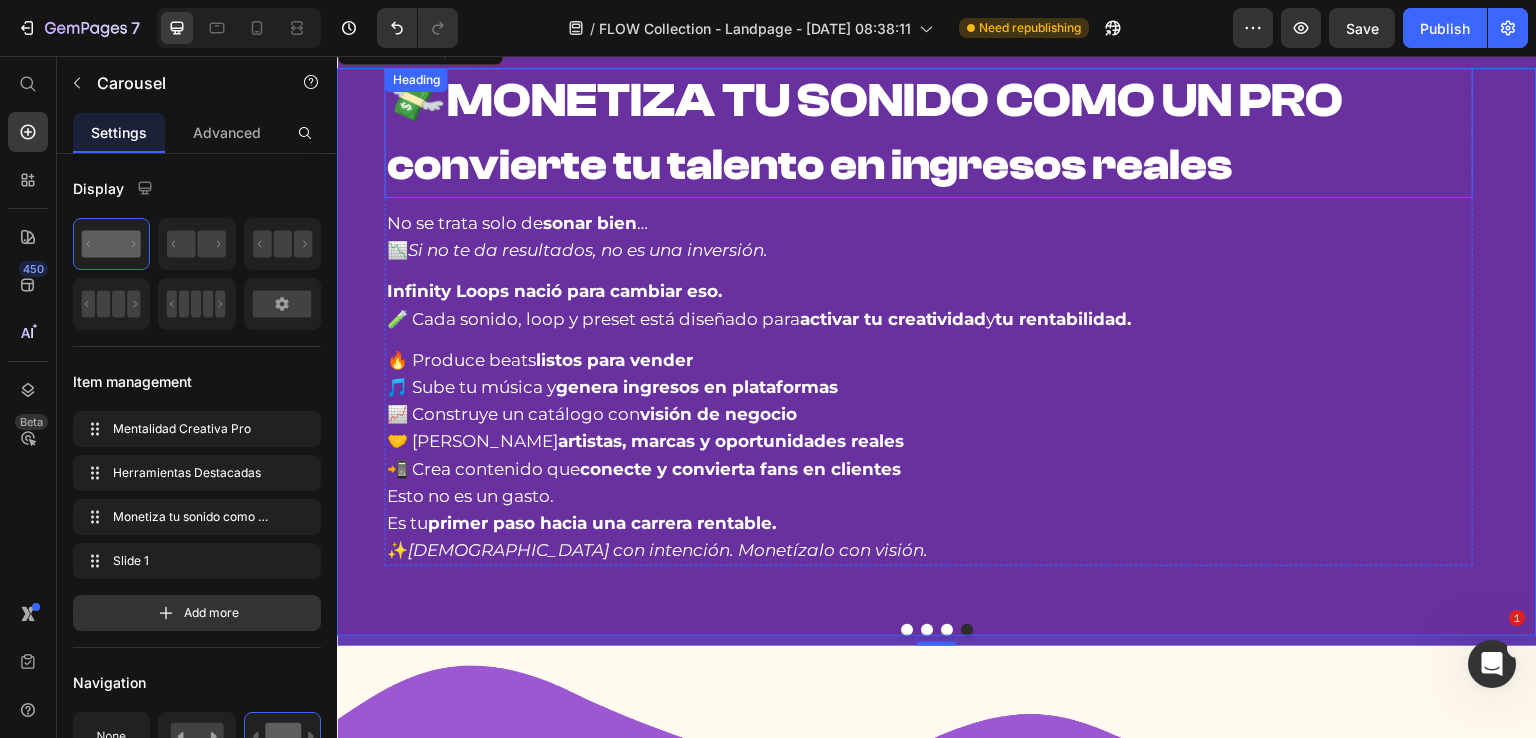 click on "💸  MONETIZA TU SONIDO COMO UN PRO convierte tu talento en ingresos reales Heading" at bounding box center [929, 133] 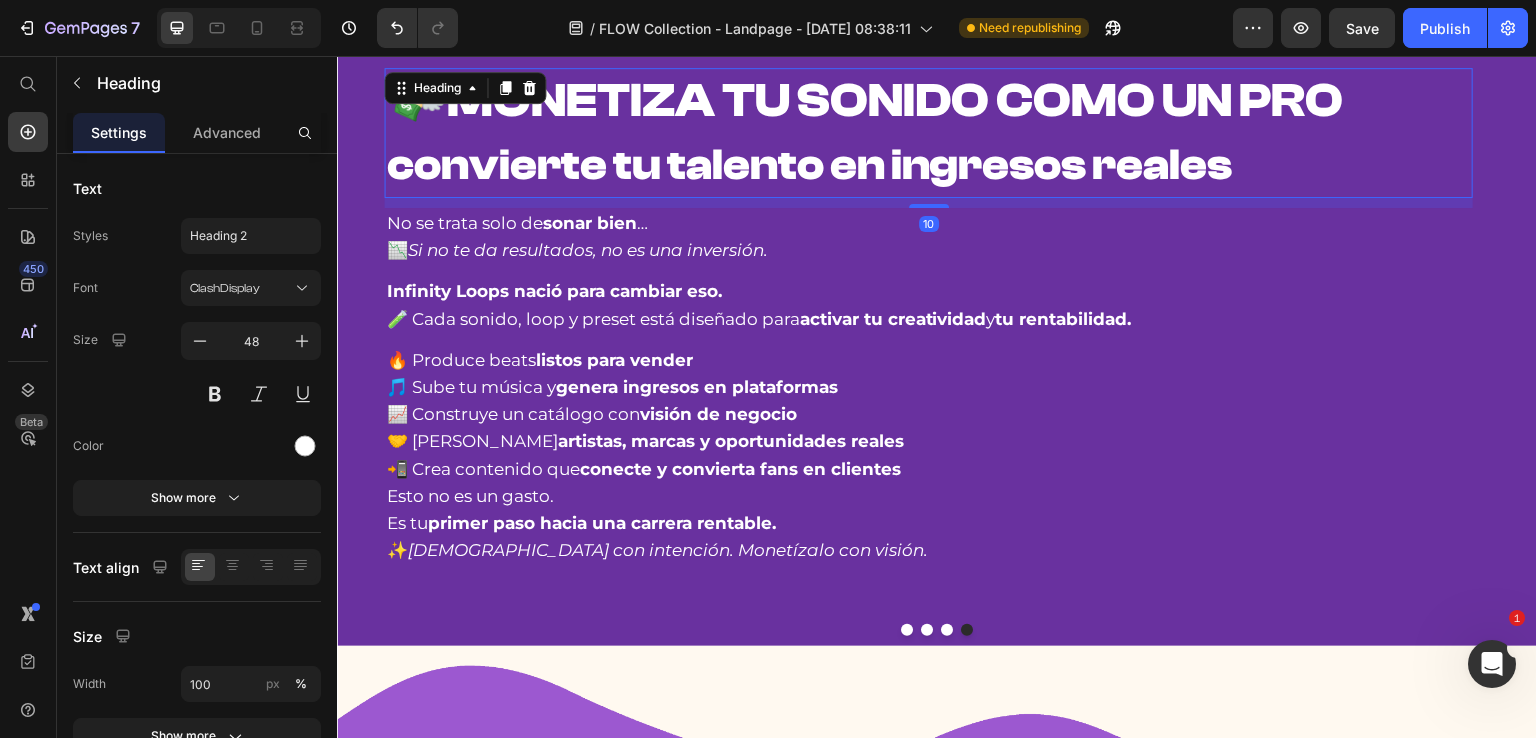 click on "Heading" at bounding box center [466, 88] 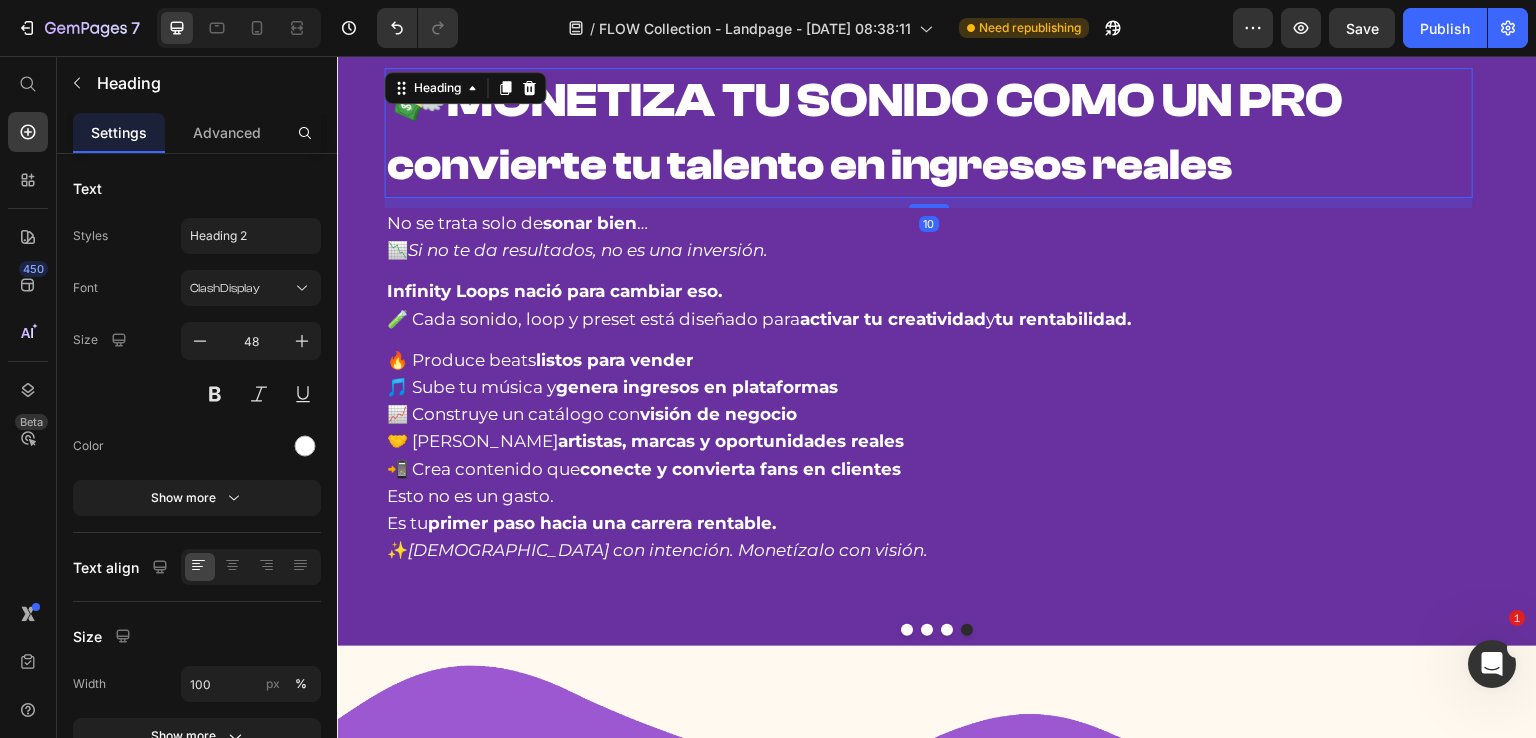 click on "💸  MONETIZA TU SONIDO COMO UN PRO convierte tu talento en ingresos reales" at bounding box center [929, 133] 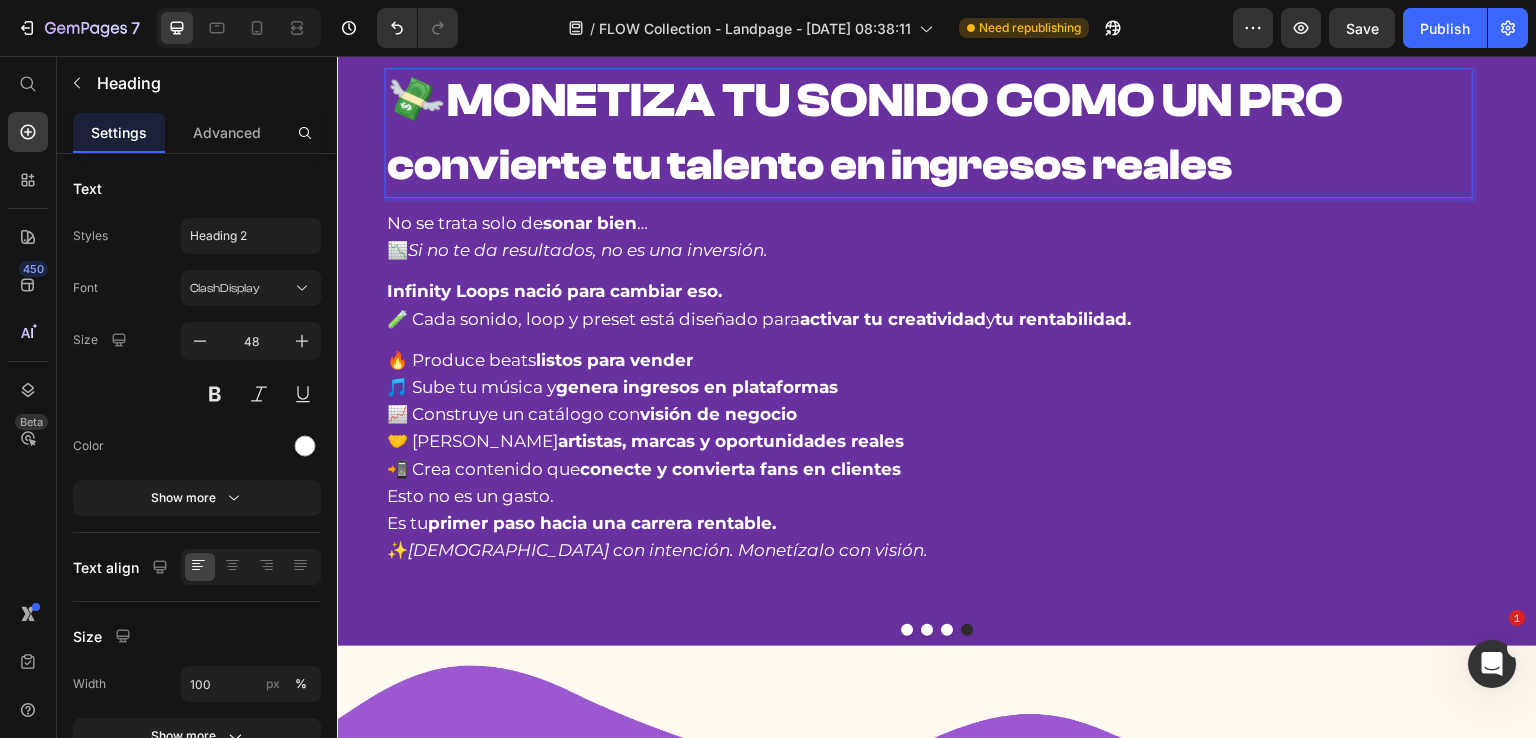 click on "💸  MONETIZA TU SONIDO COMO UN PRO convierte tu talento en ingresos reales" at bounding box center [929, 133] 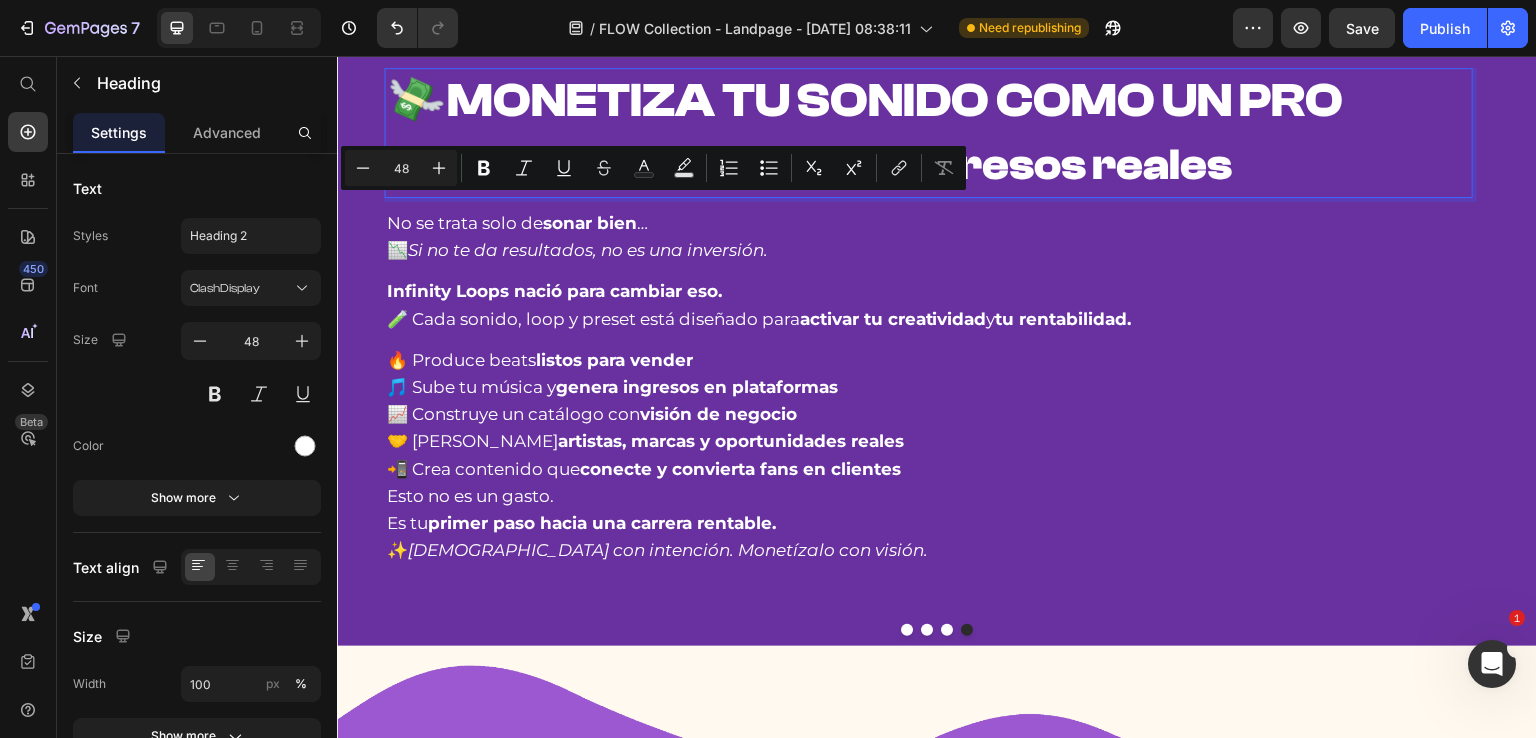 click on "💸  MONETIZA TU SONIDO COMO UN PRO convierte tu talento en ingresos reales" at bounding box center (929, 133) 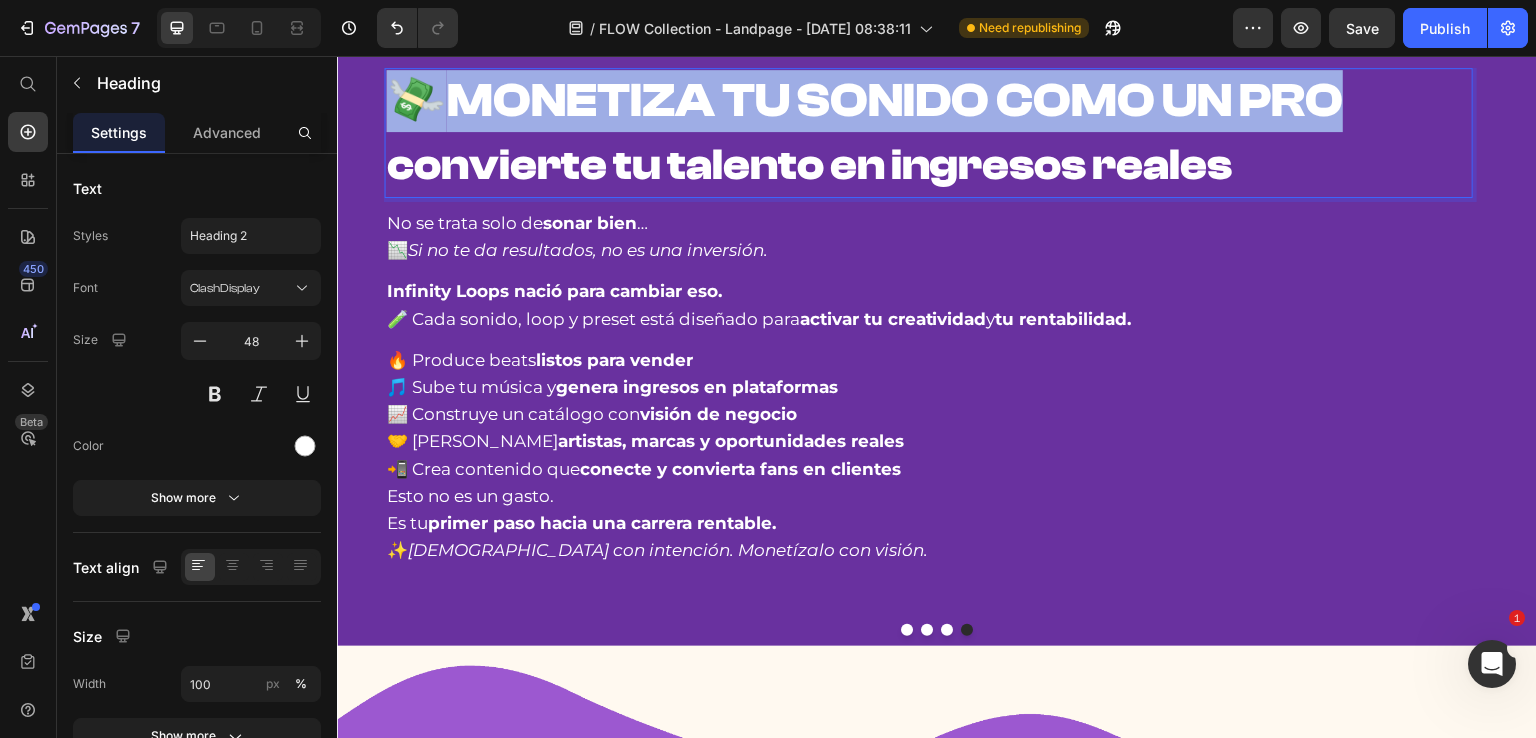 drag, startPoint x: 455, startPoint y: 230, endPoint x: 1363, endPoint y: 221, distance: 908.0446 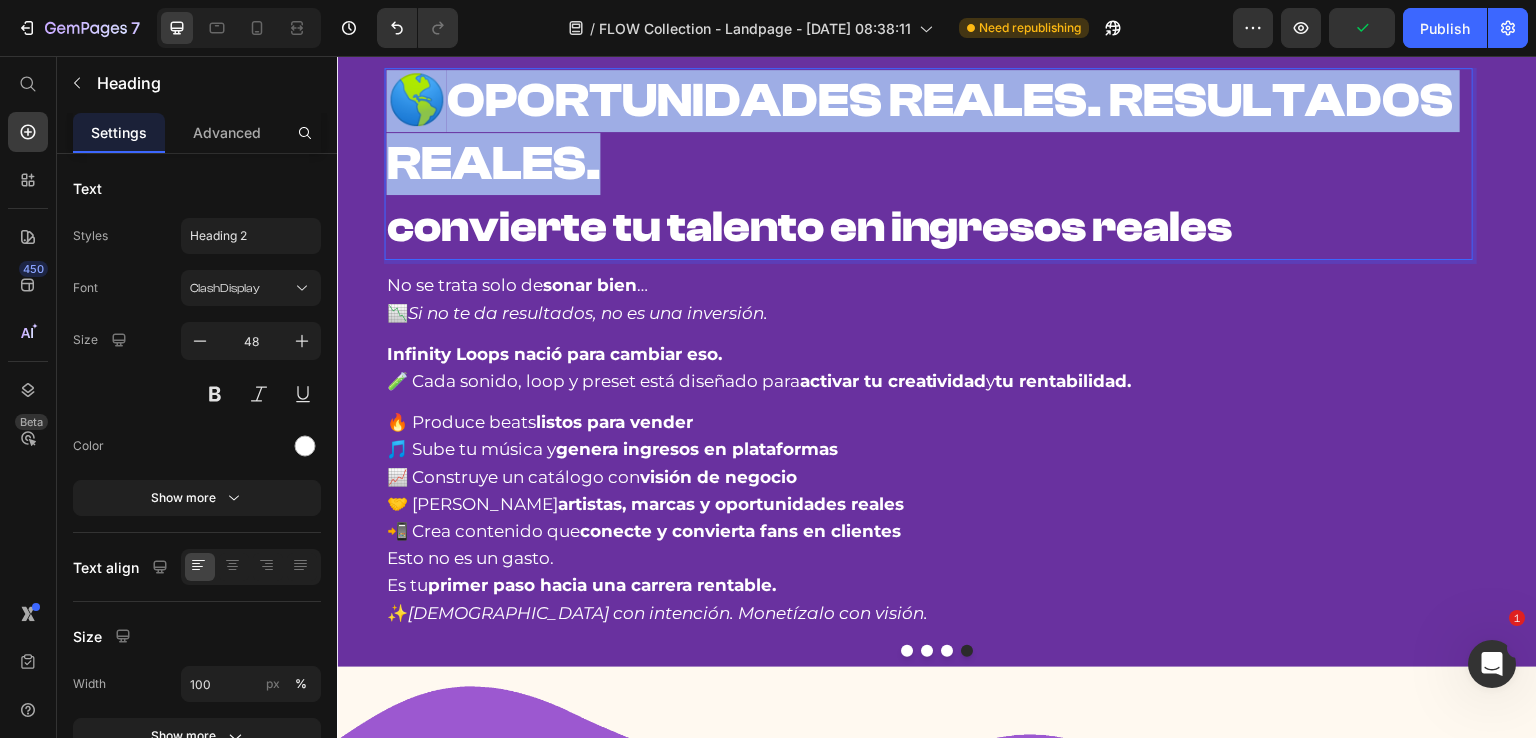 drag, startPoint x: 622, startPoint y: 301, endPoint x: 407, endPoint y: 221, distance: 229.4014 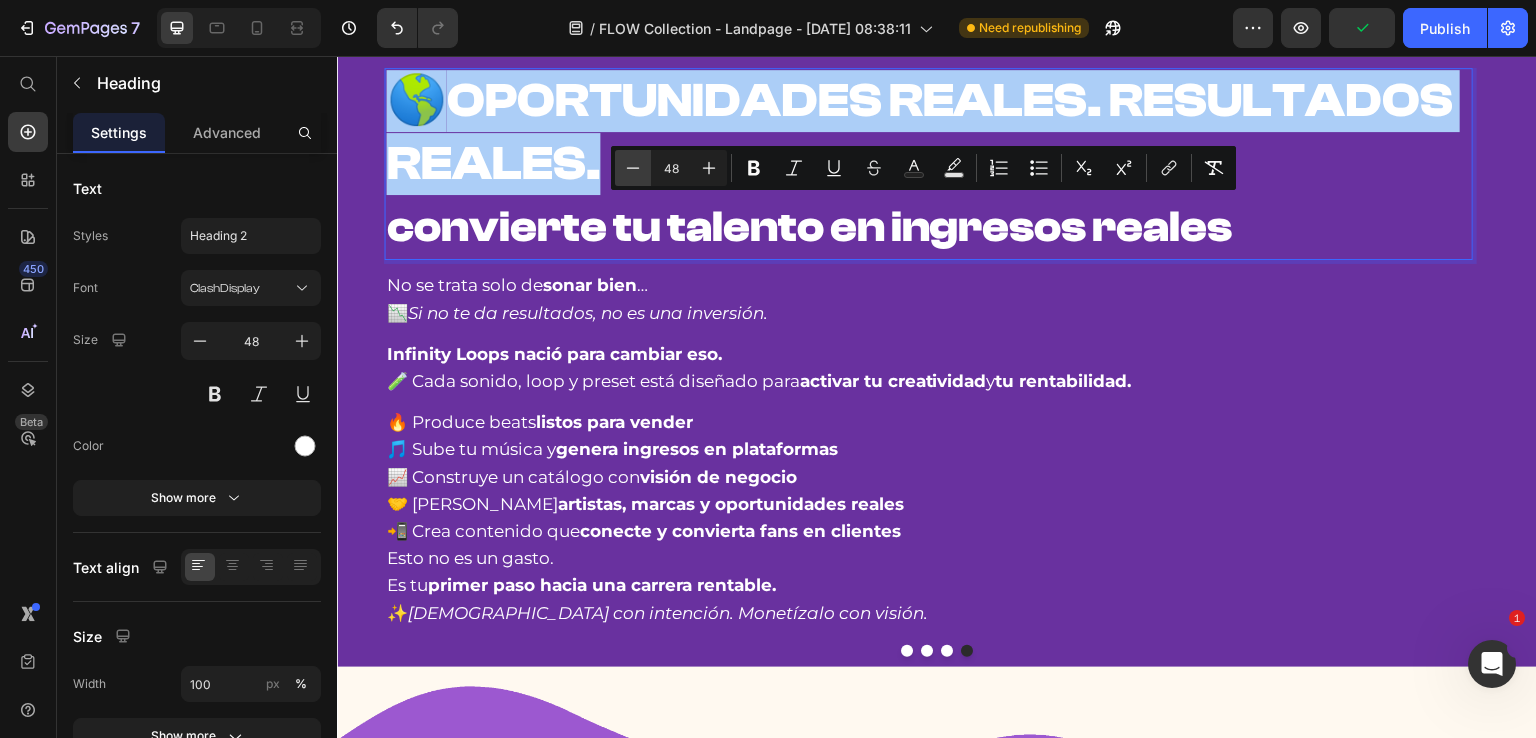 click 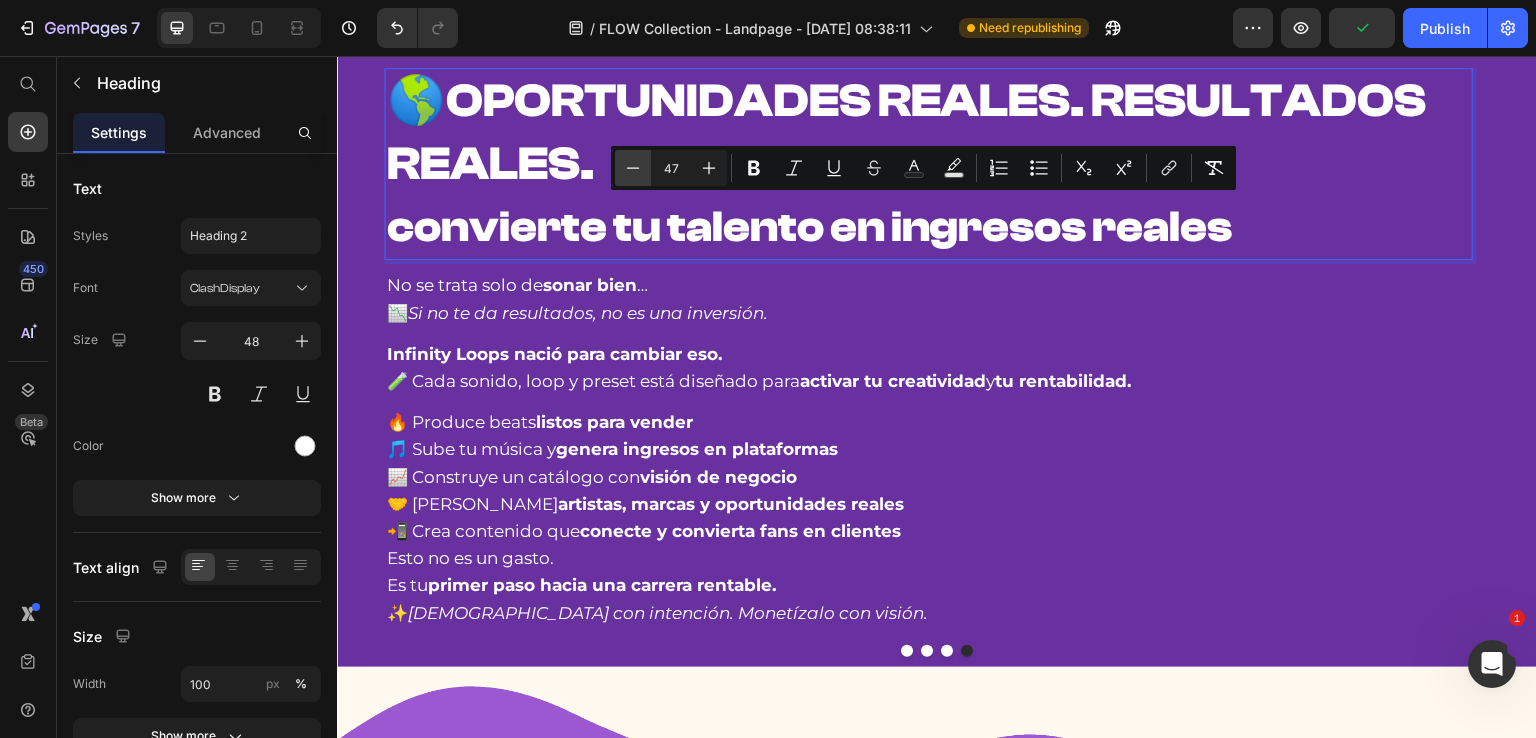 click 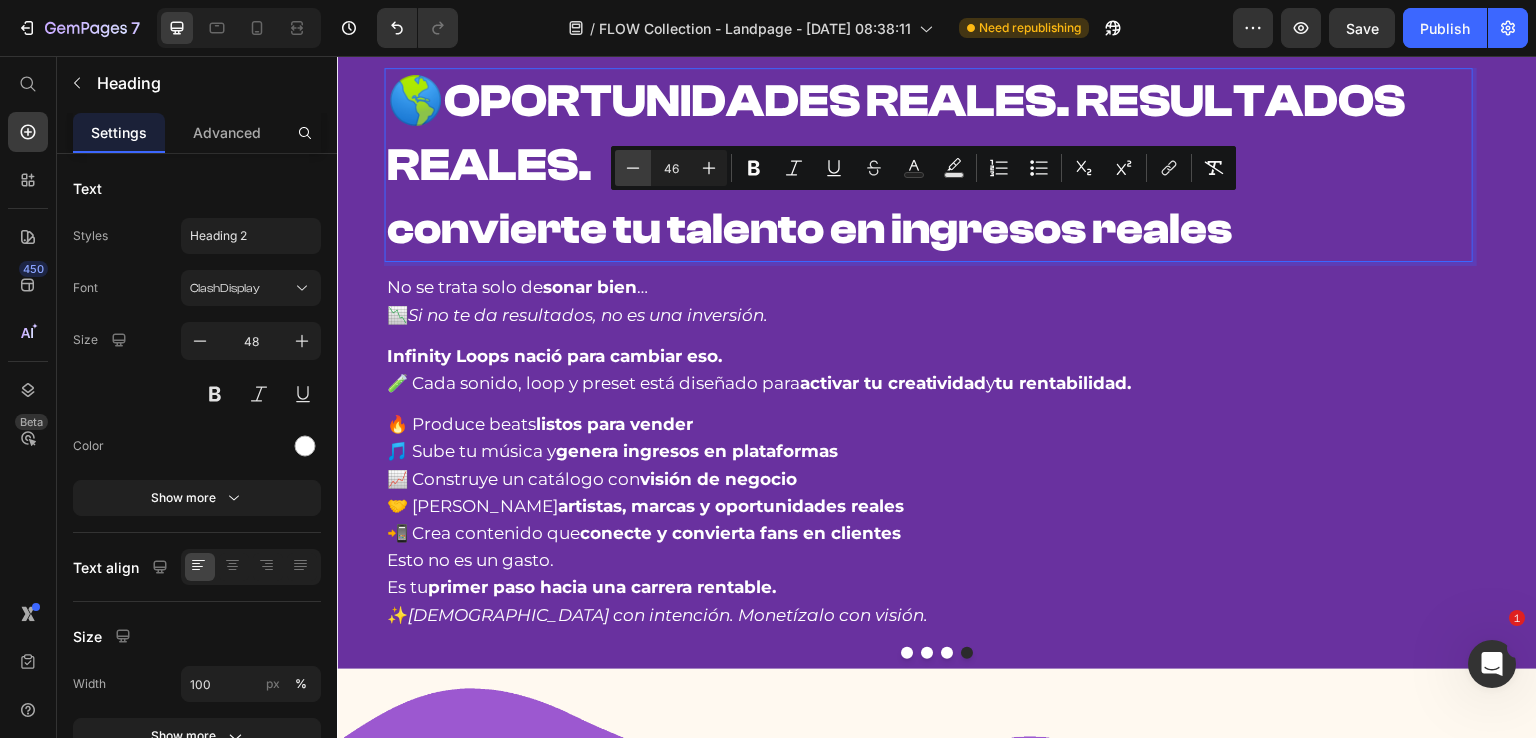 click 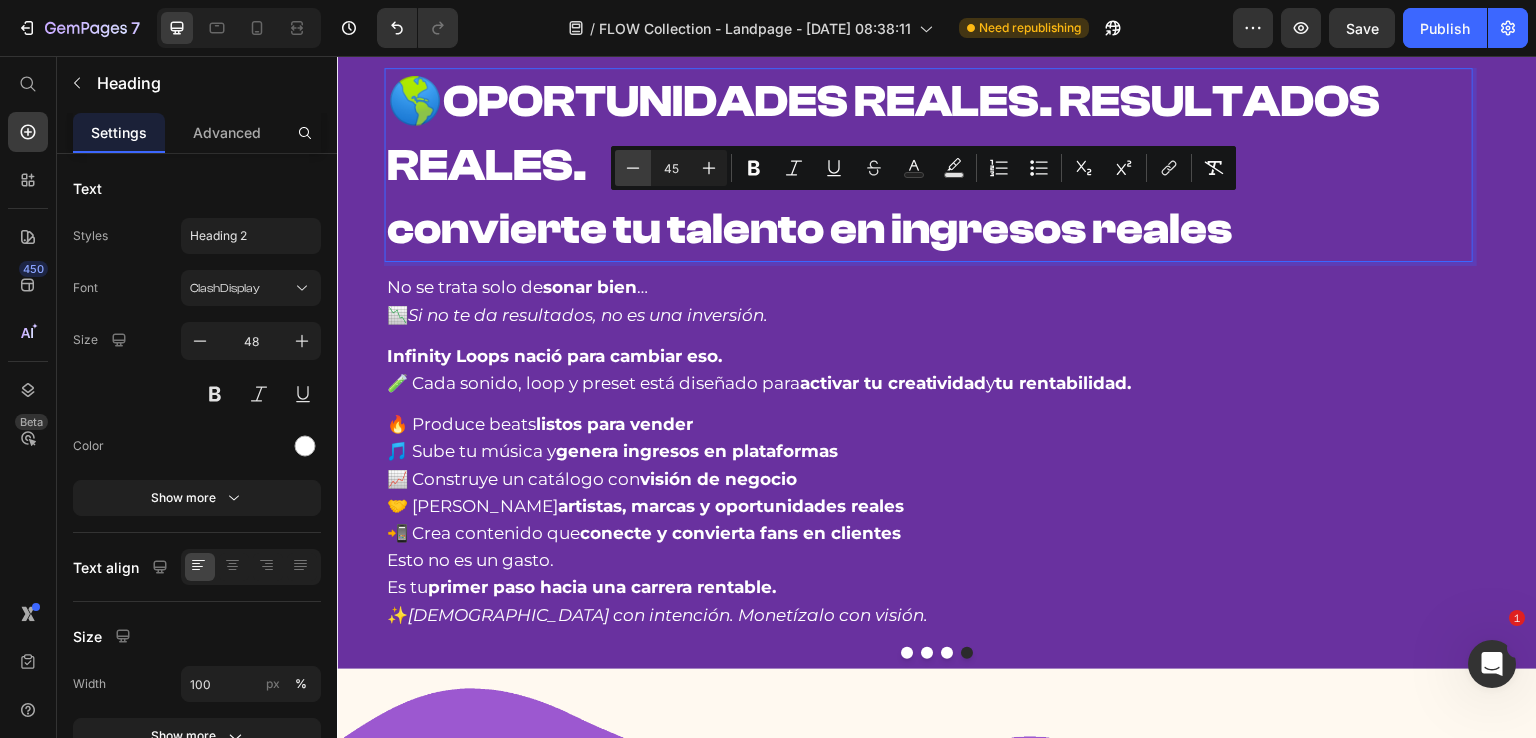 click 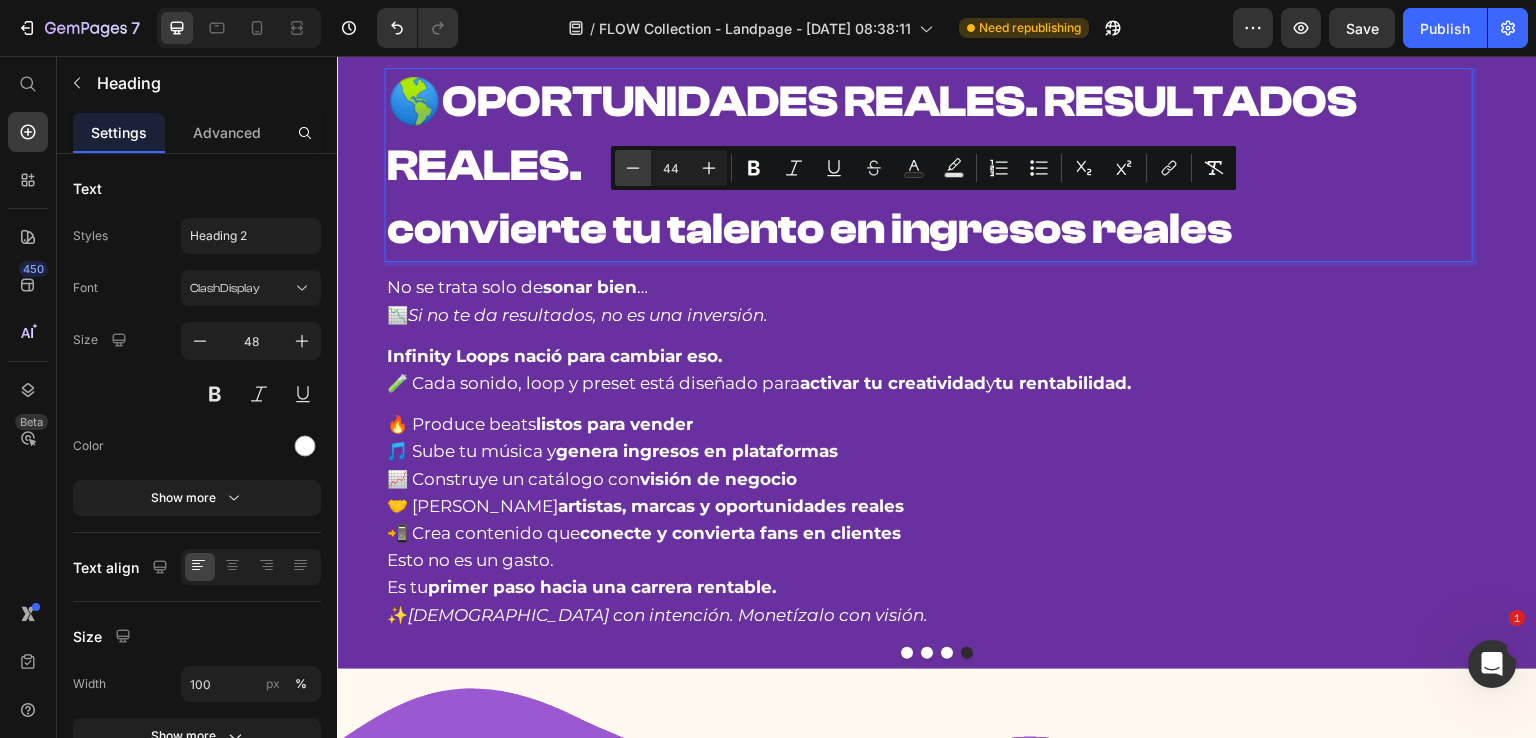 click 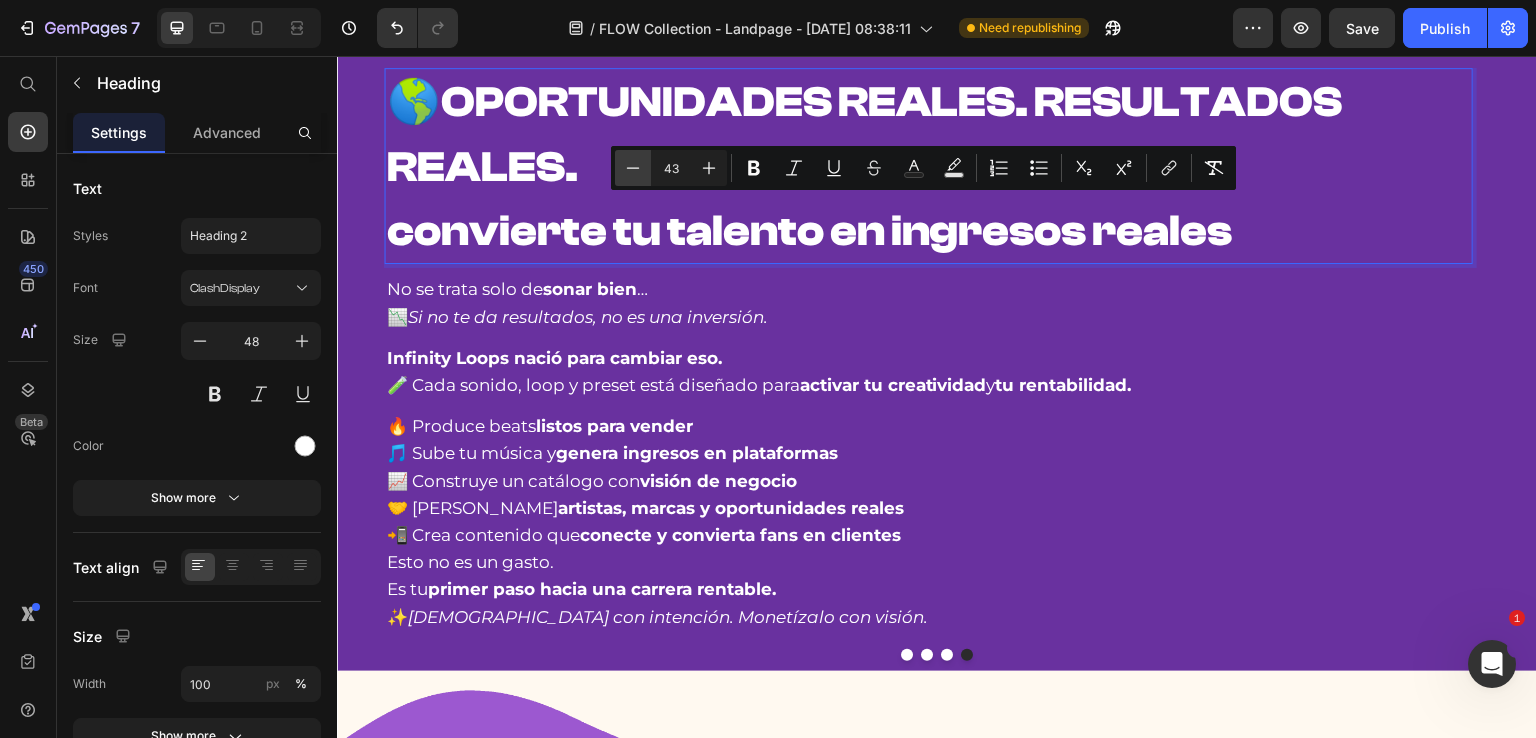 click 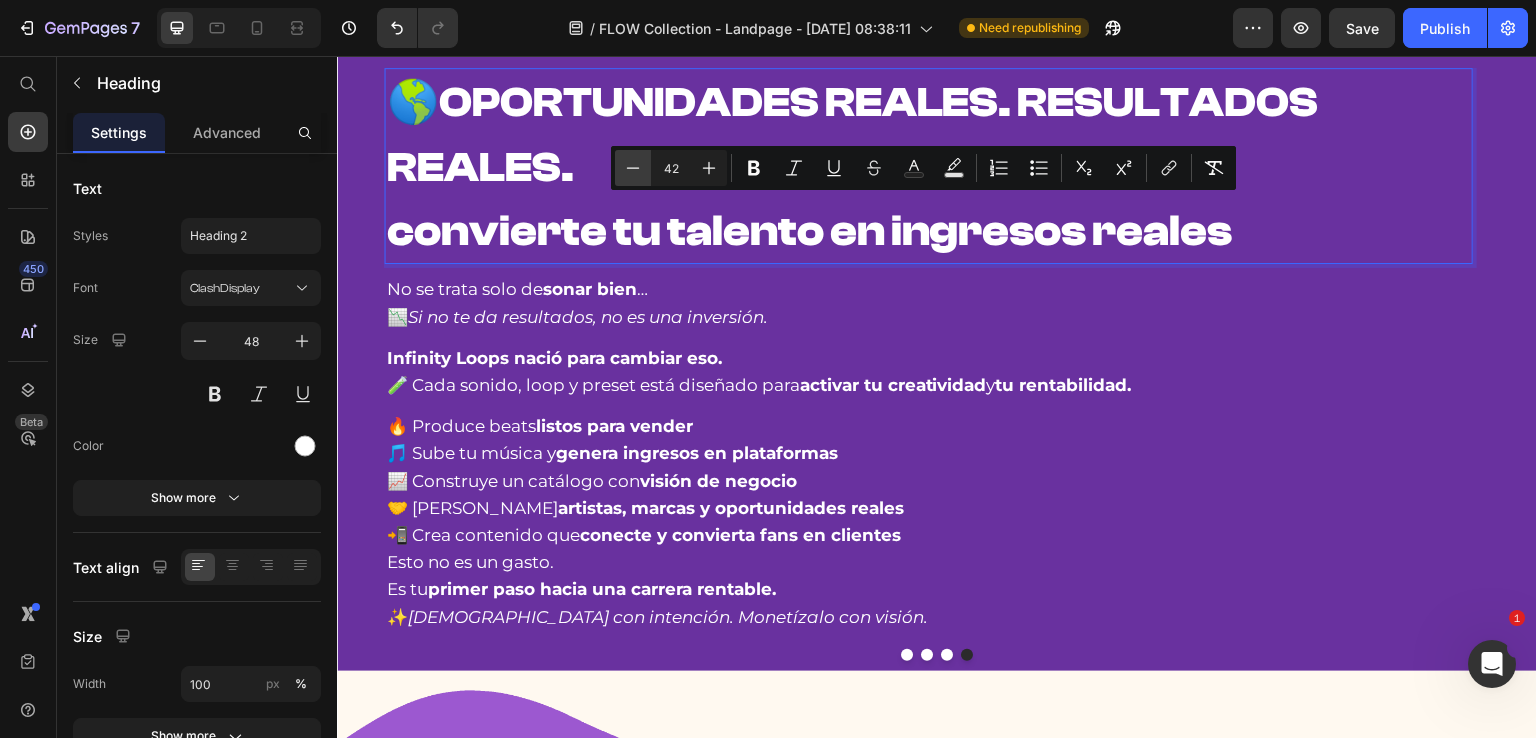click 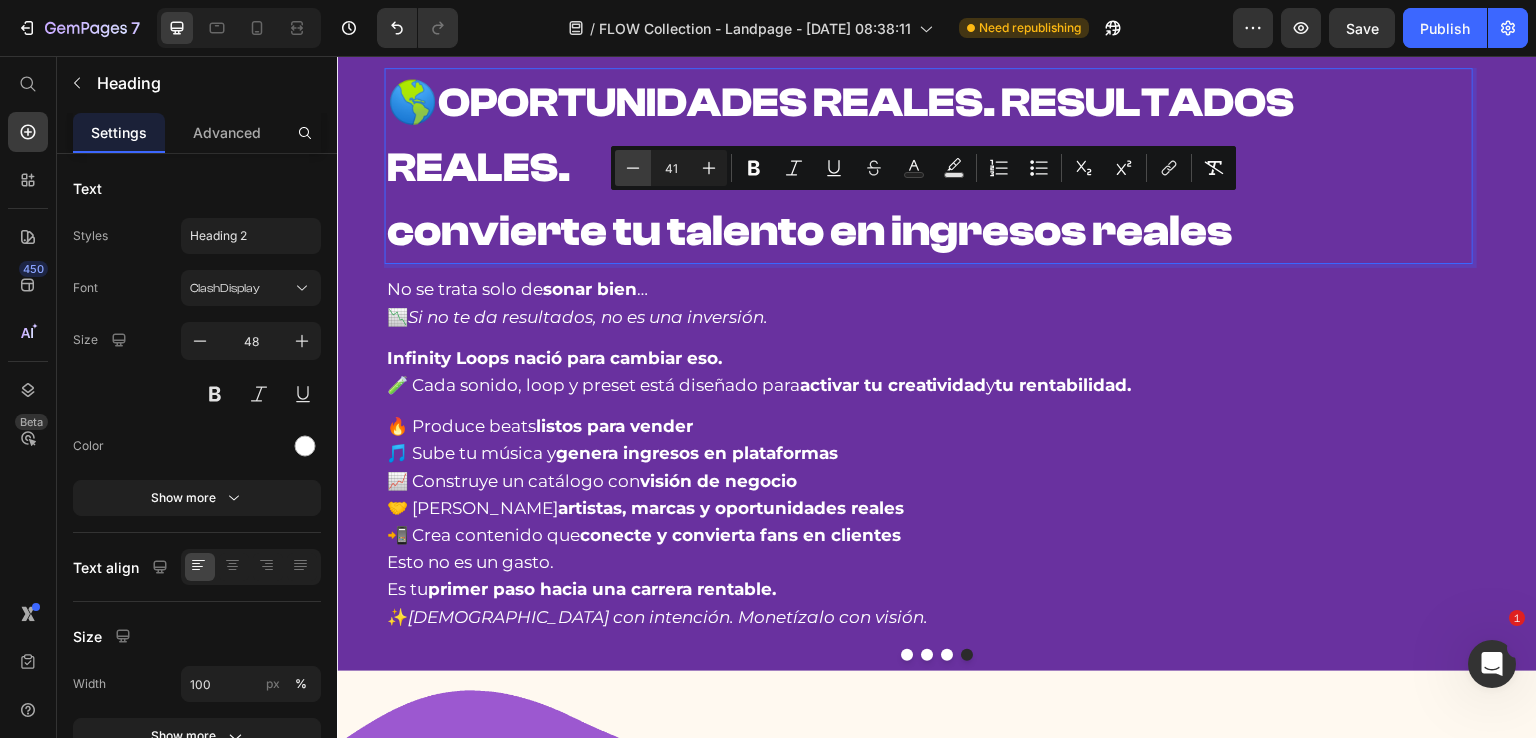 click 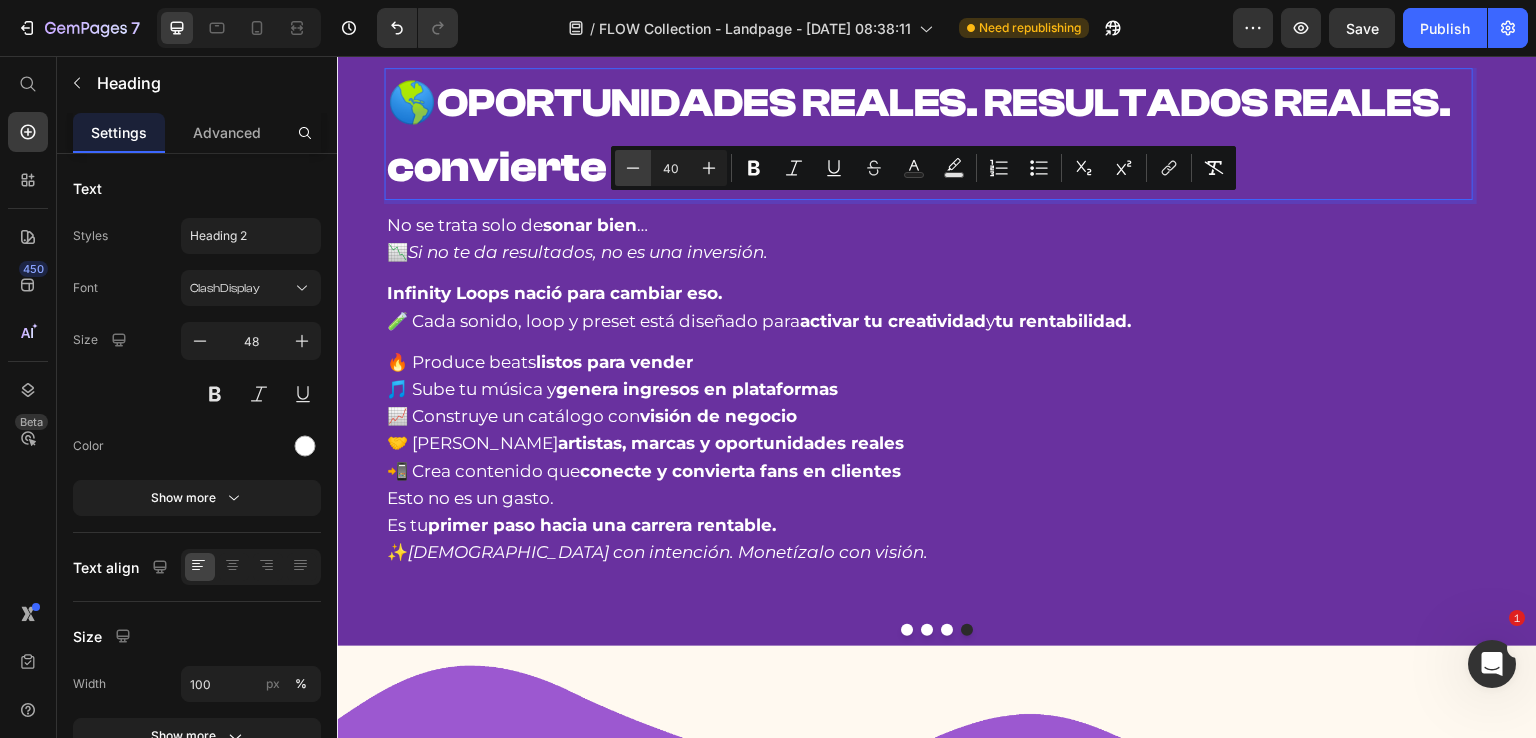 click 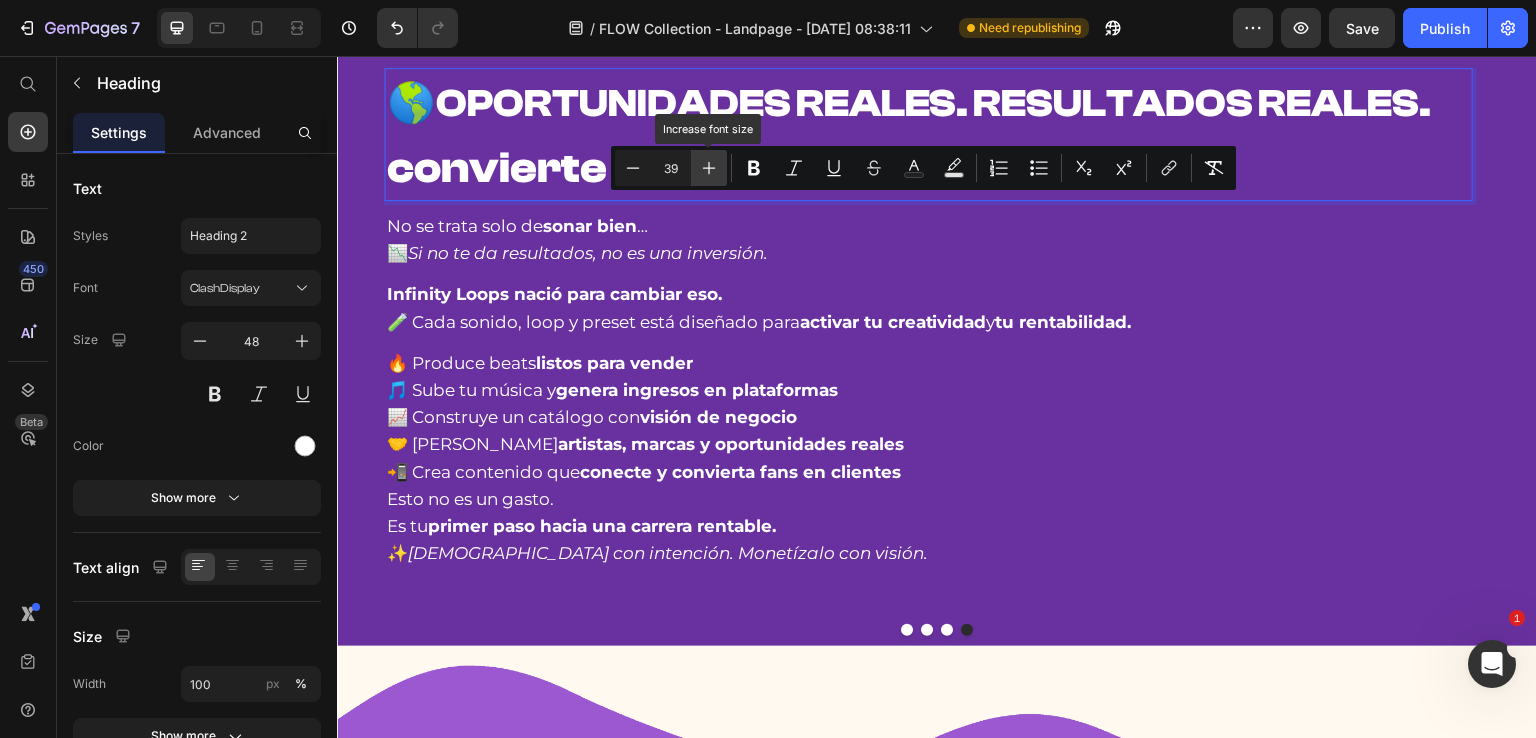click 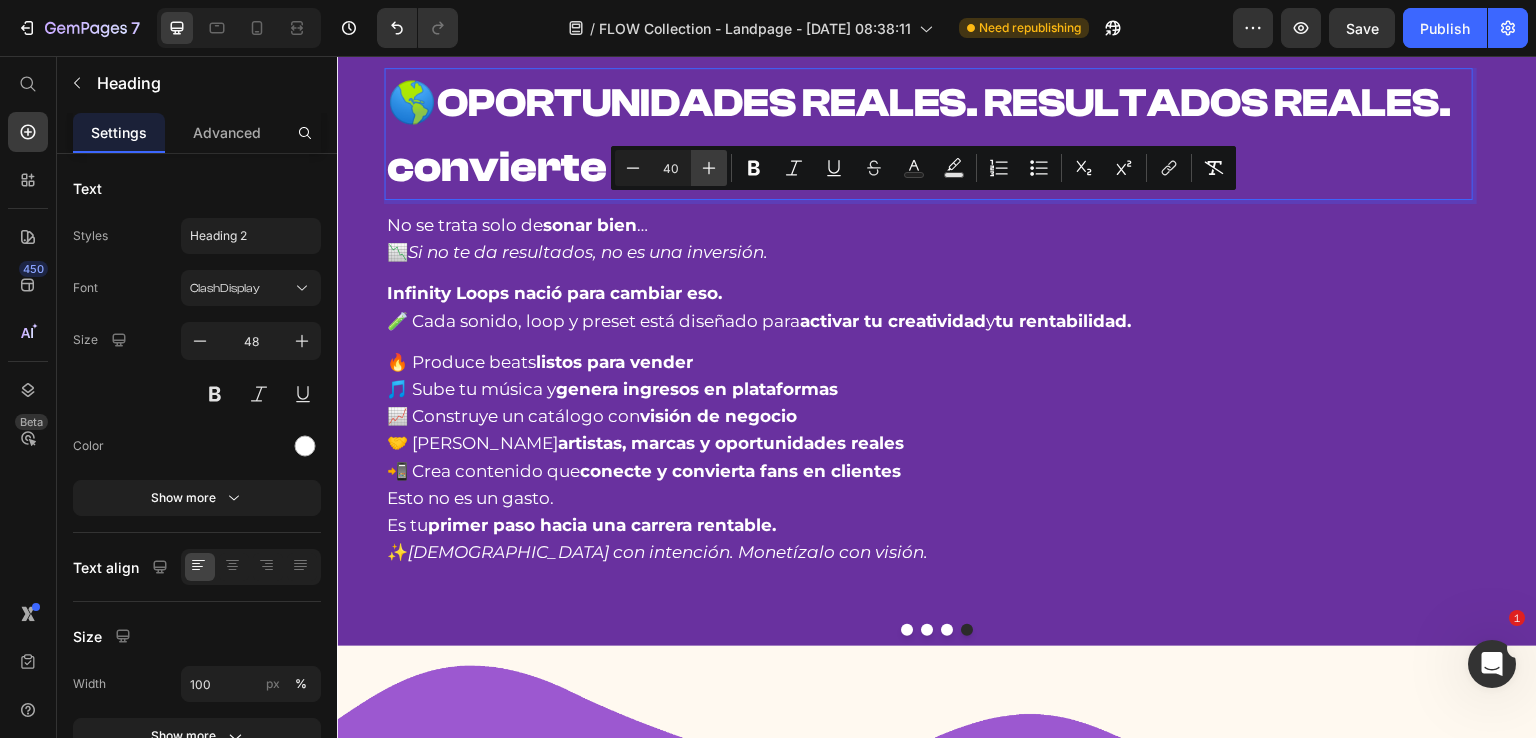 click 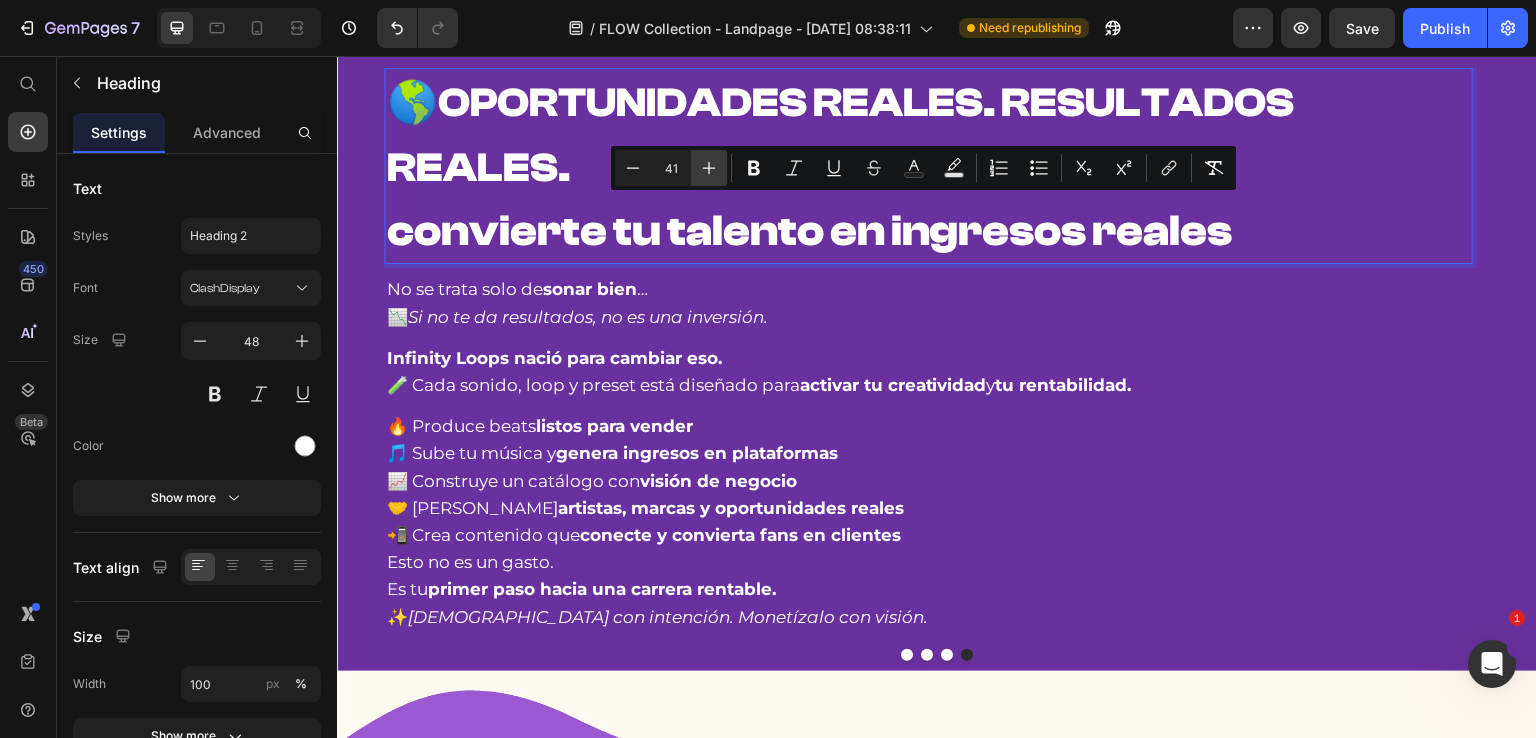 click 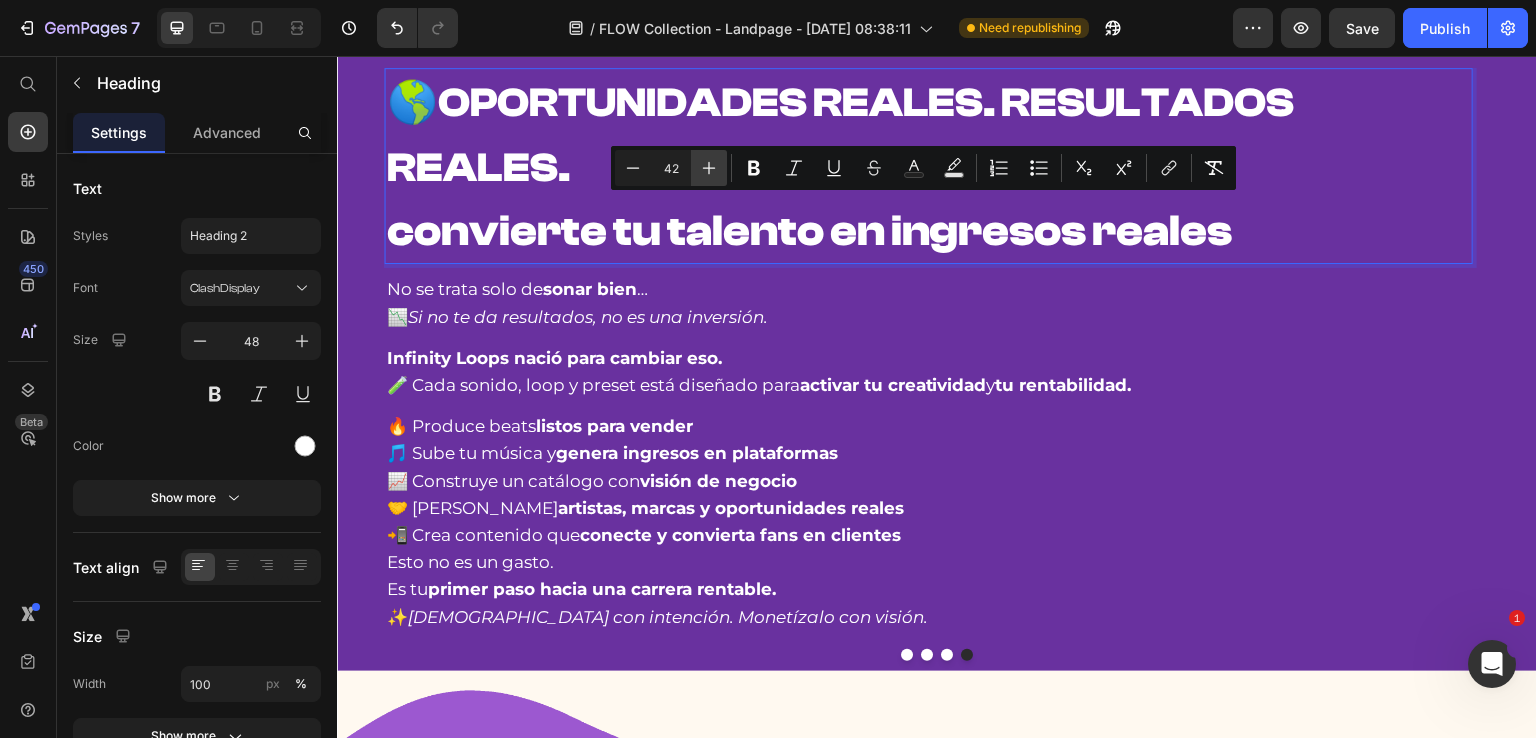 click 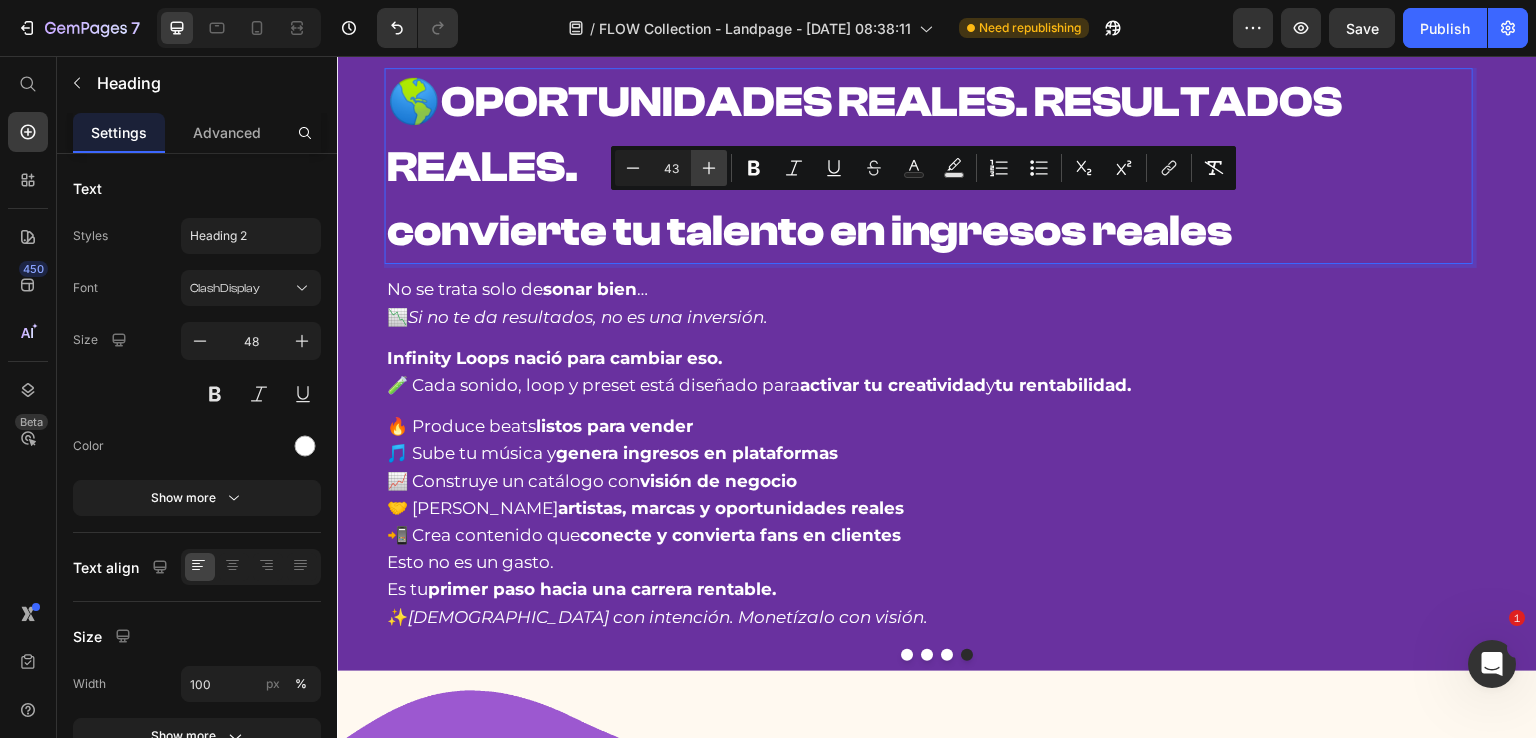 click 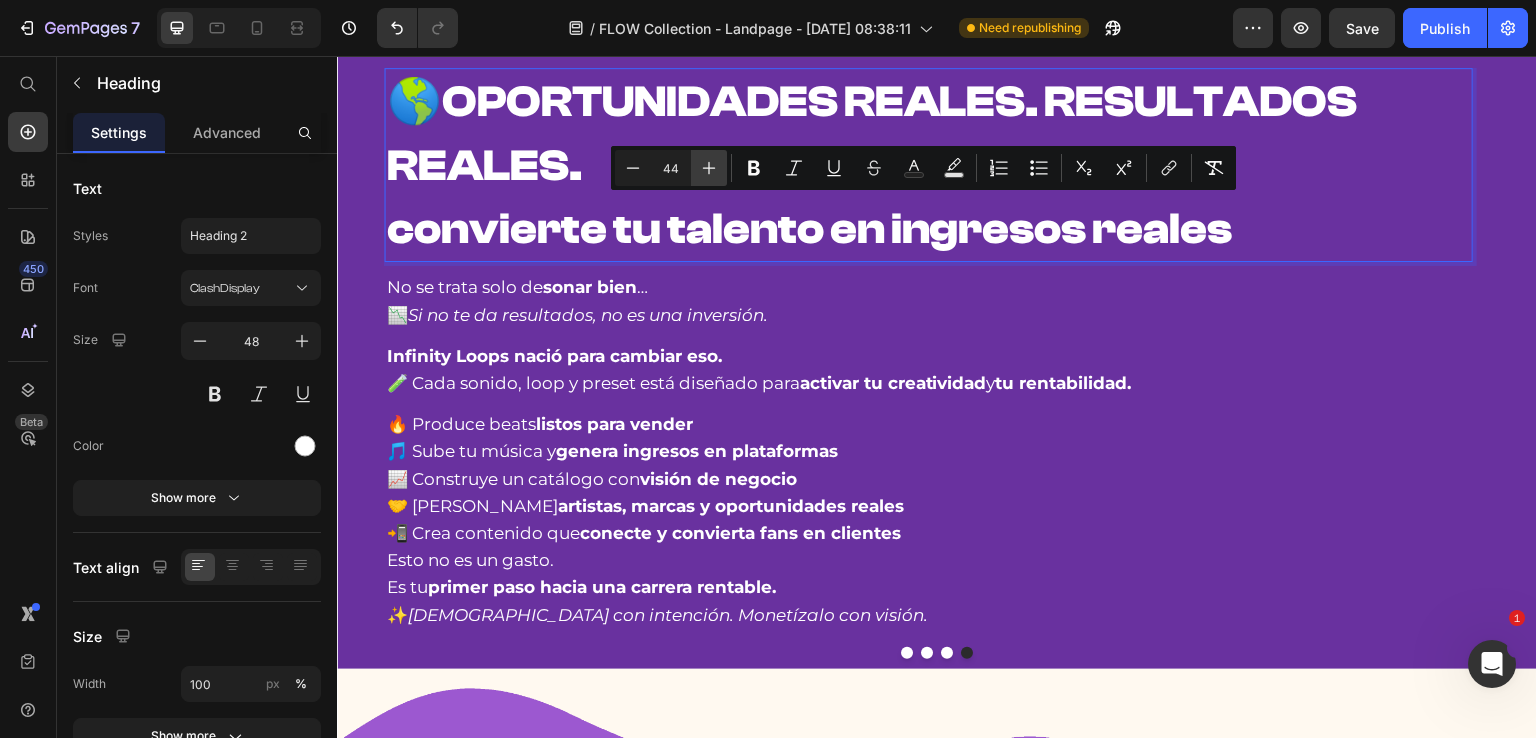 click 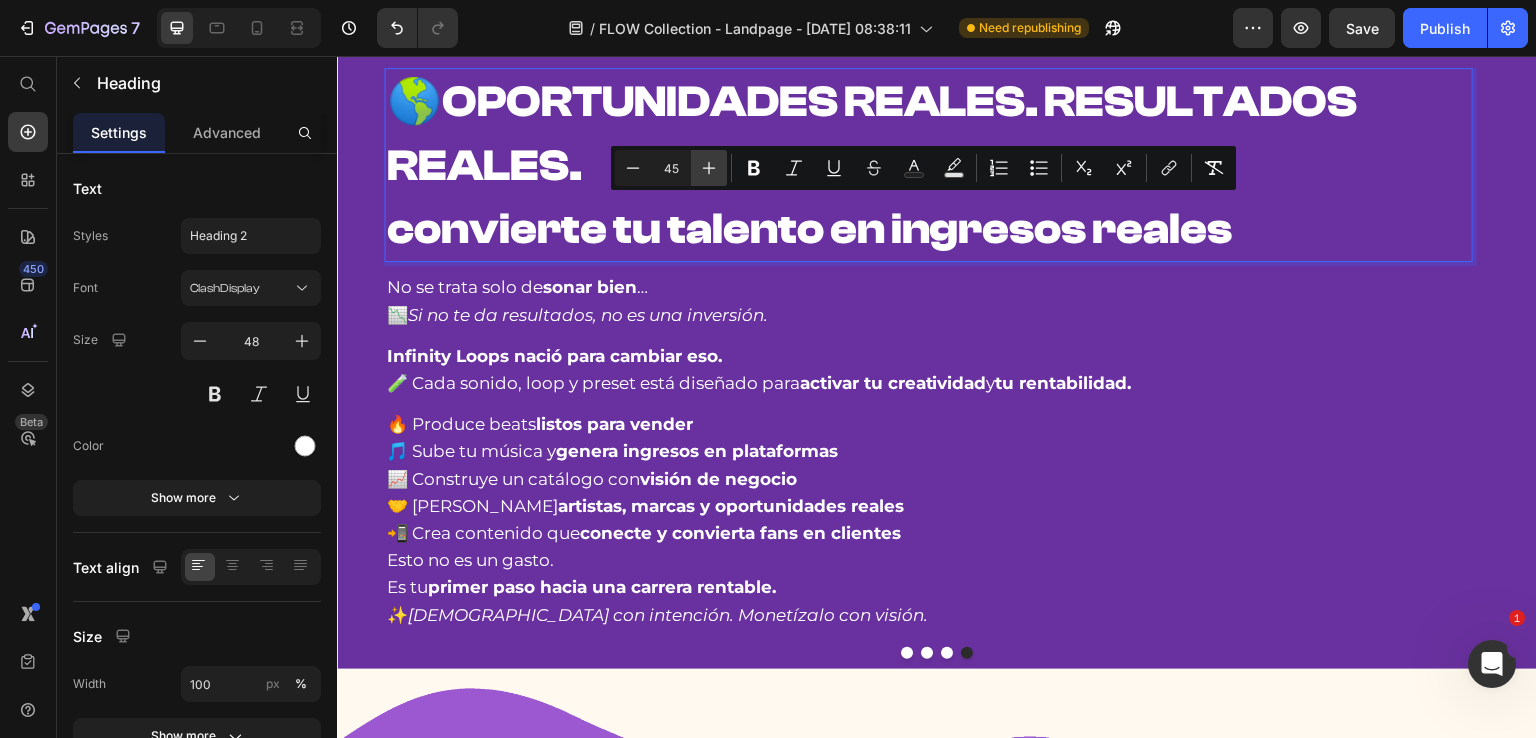 click 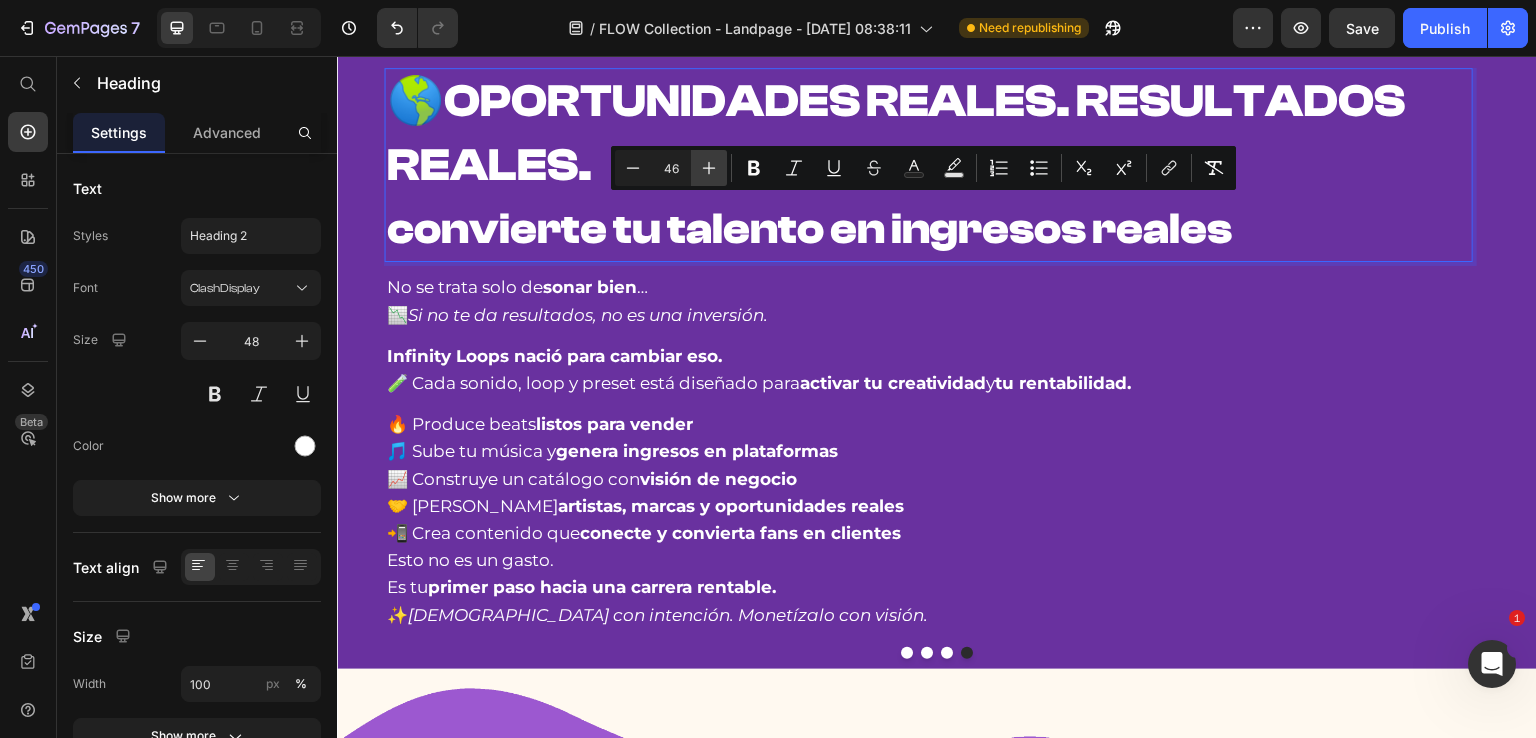 click 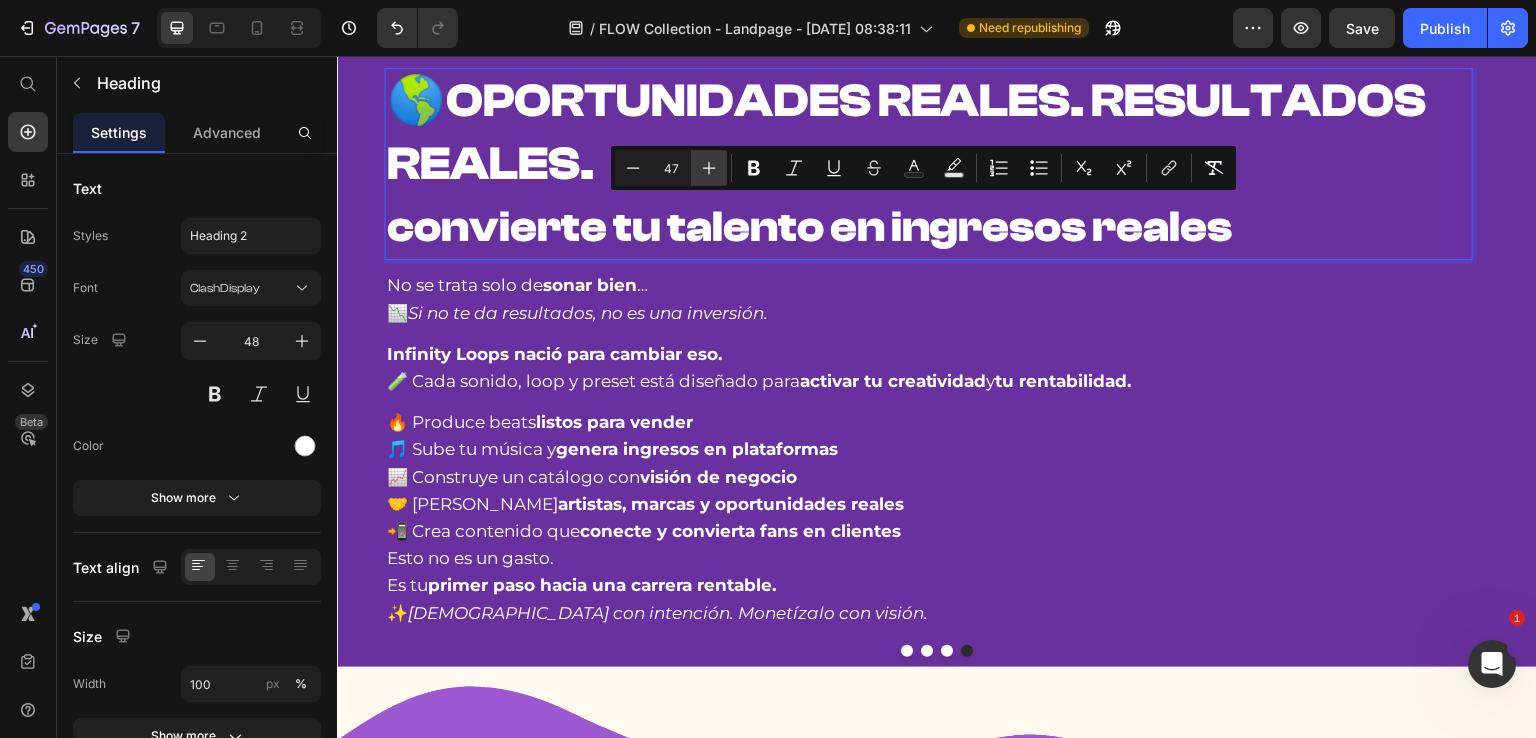 click 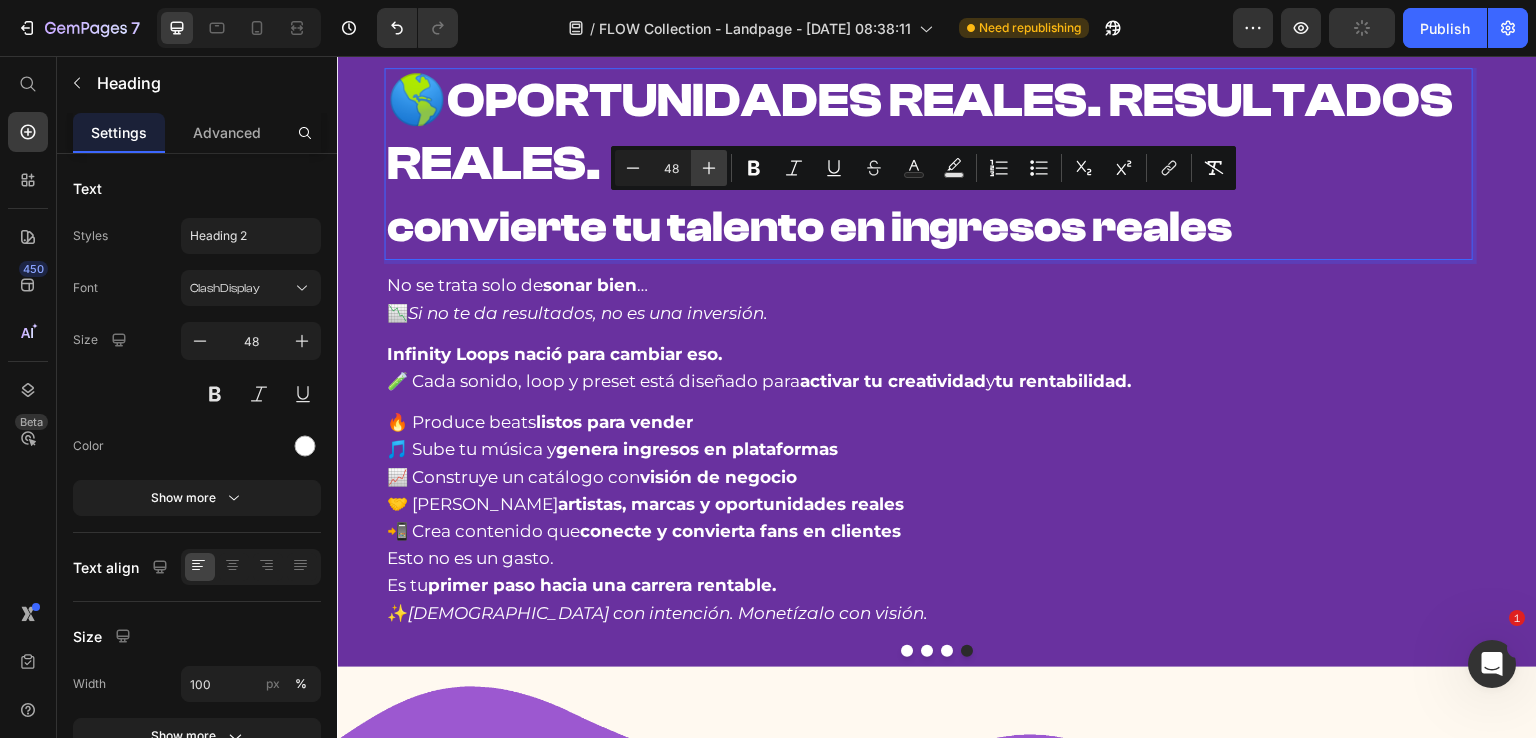drag, startPoint x: 1048, startPoint y: 227, endPoint x: 633, endPoint y: 273, distance: 417.54163 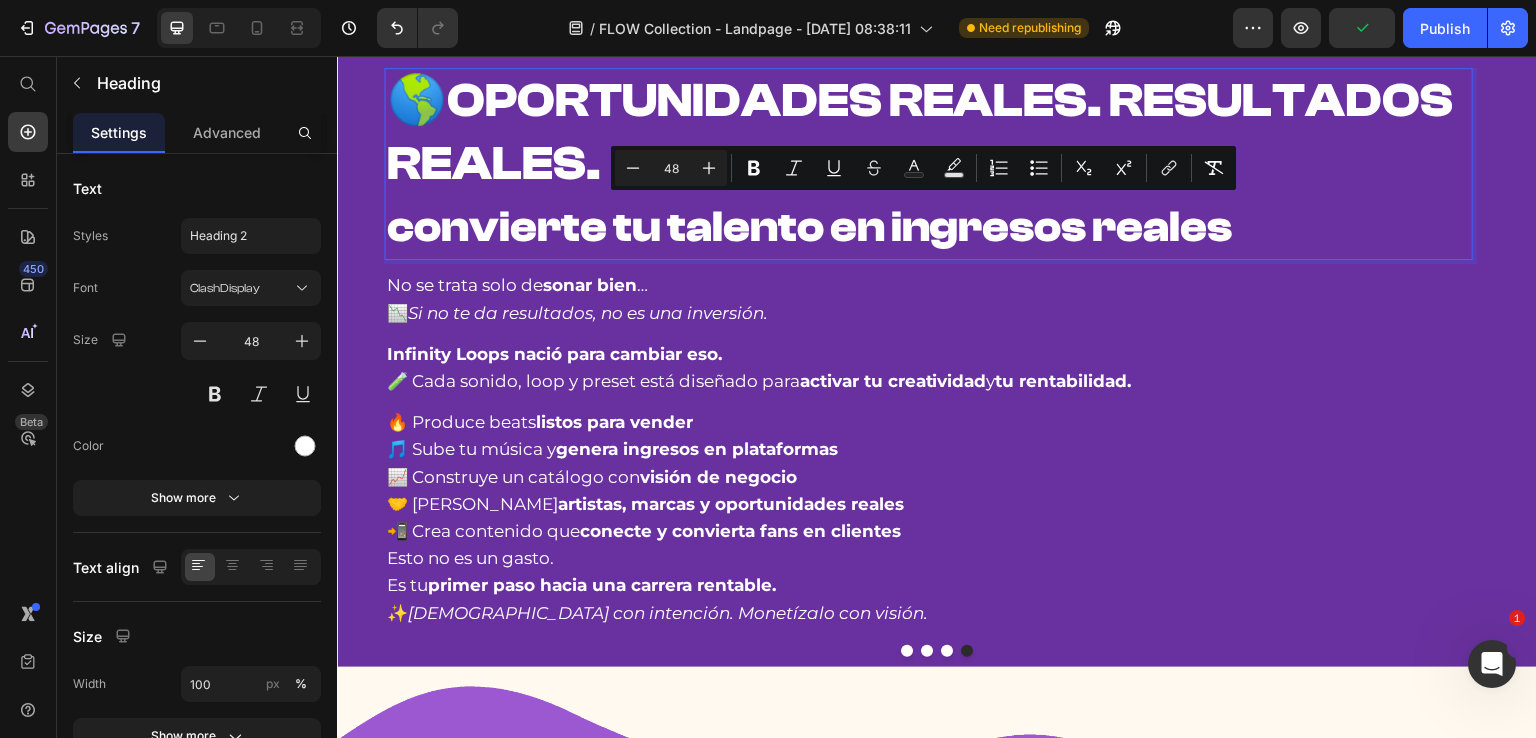 click on "🌎  OPORTUNIDADES REALES. RESULTADOS REALES. convierte tu talento en ingresos reales" at bounding box center (929, 164) 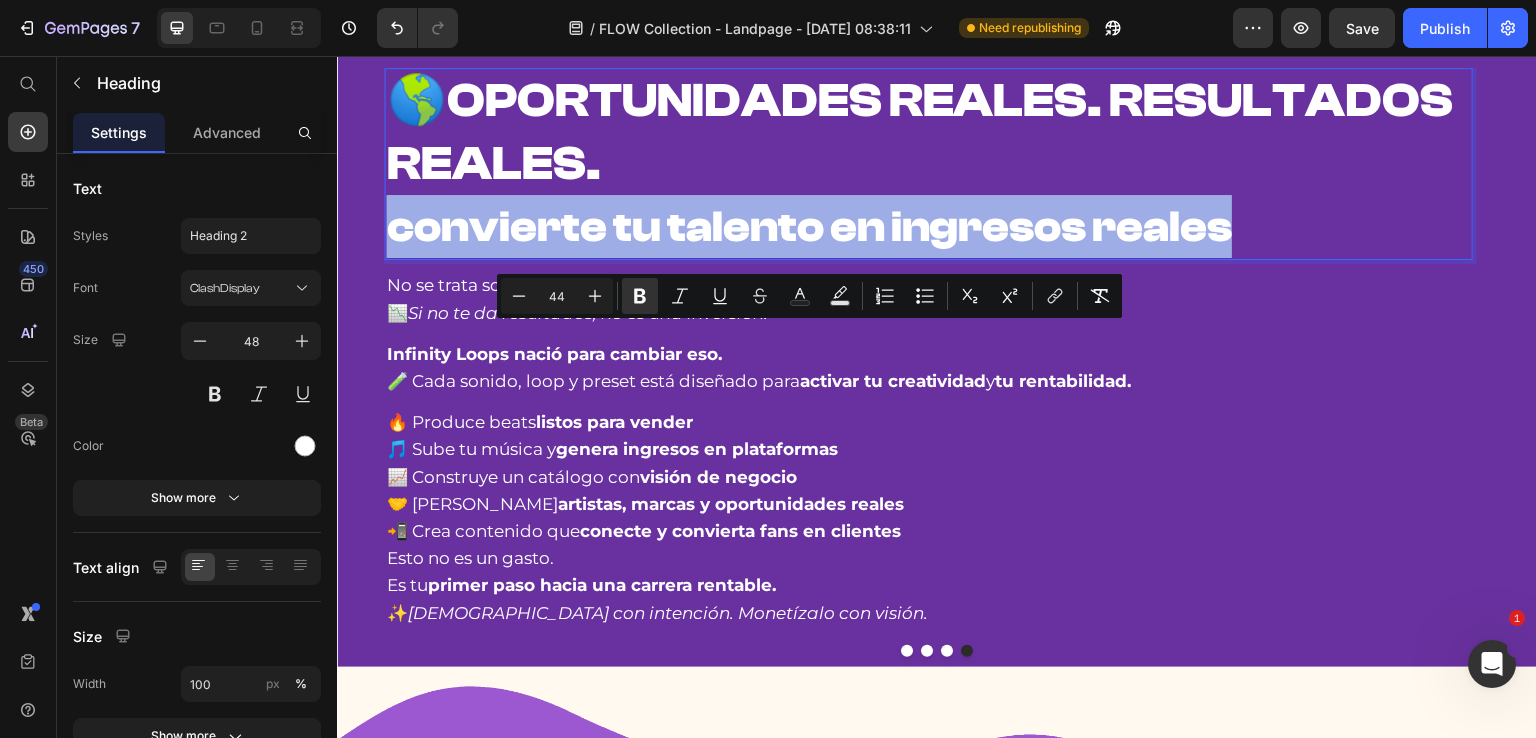 drag, startPoint x: 393, startPoint y: 354, endPoint x: 1278, endPoint y: 348, distance: 885.0203 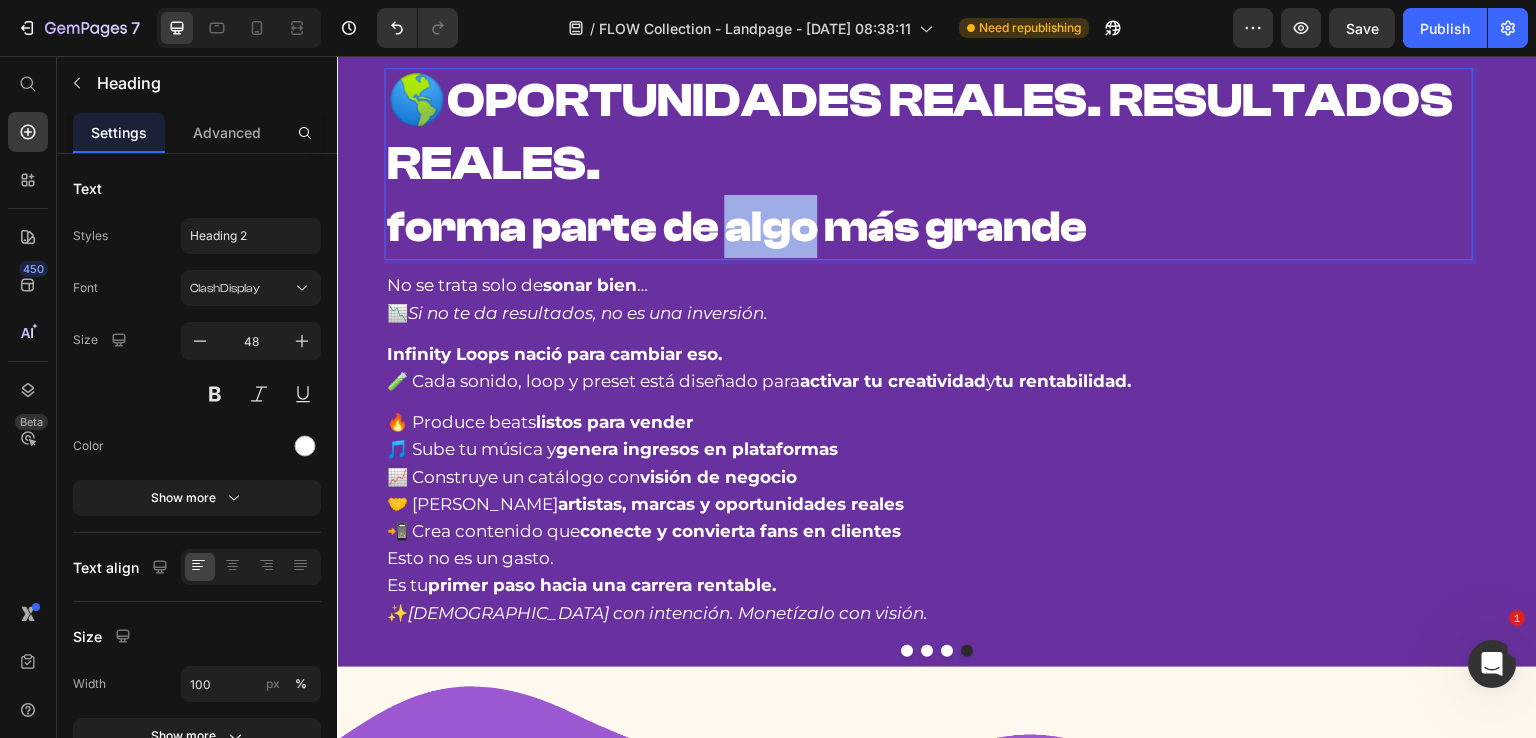 drag, startPoint x: 734, startPoint y: 343, endPoint x: 822, endPoint y: 343, distance: 88 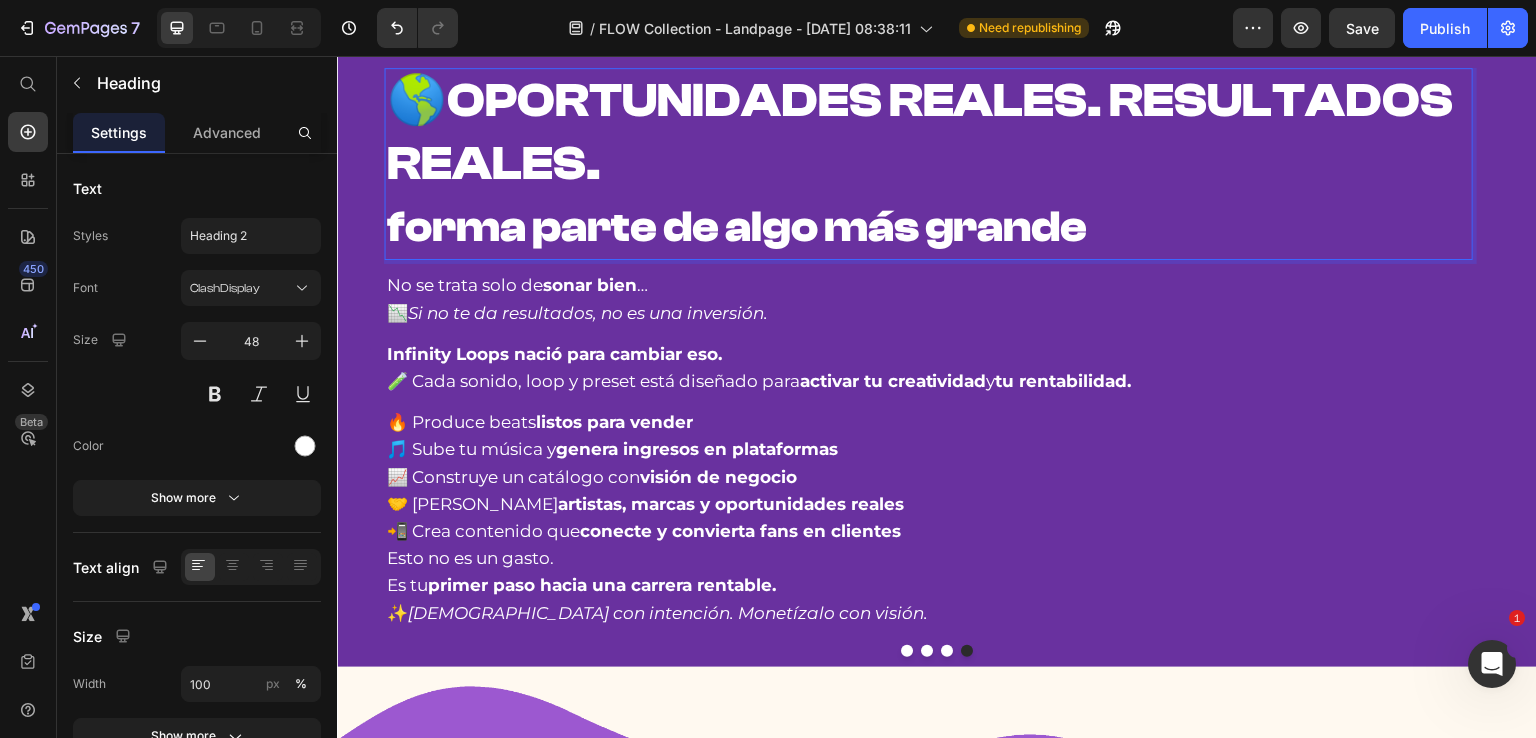 click on "forma parte de algo más grande" at bounding box center (737, 227) 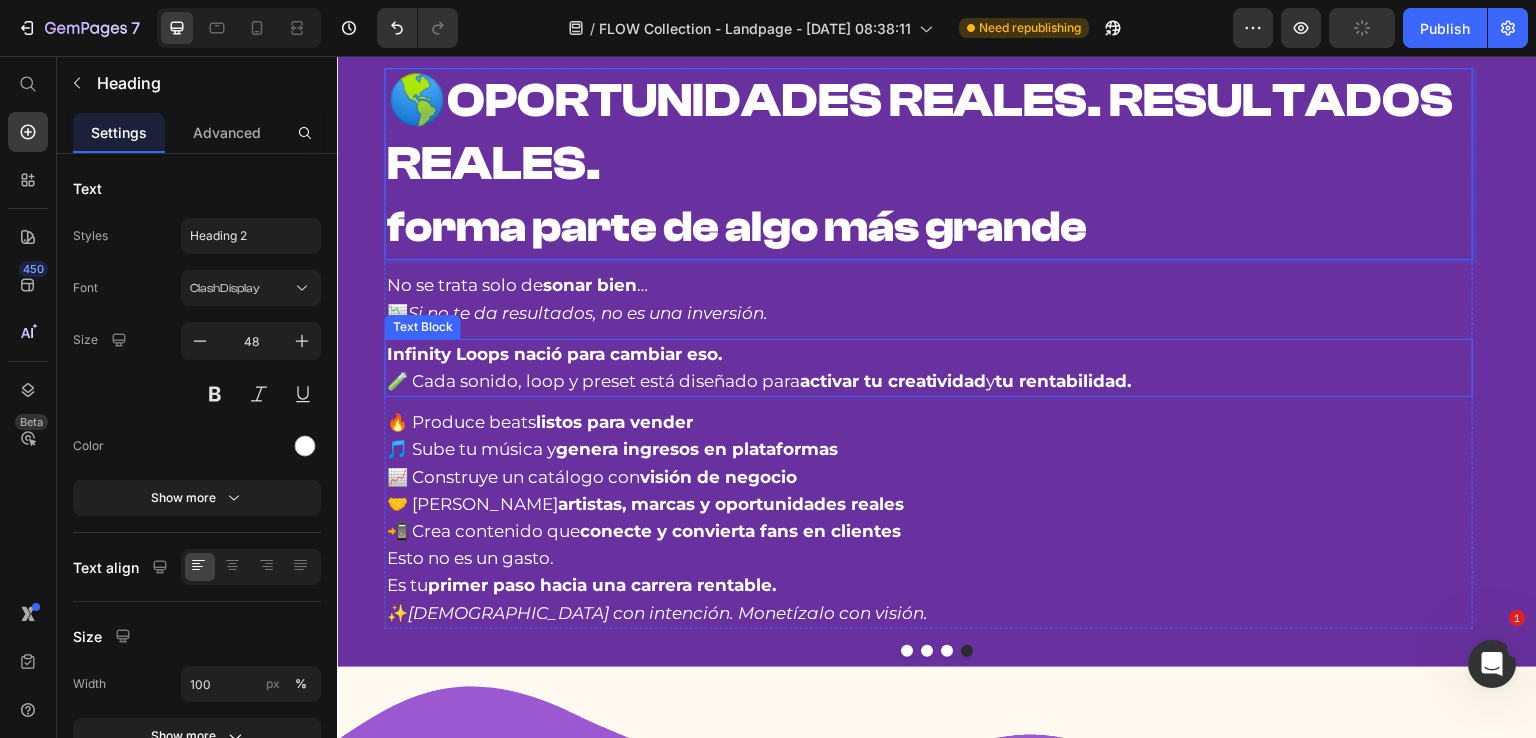 click on "Si no te da resultados, no es una inversión." at bounding box center [588, 313] 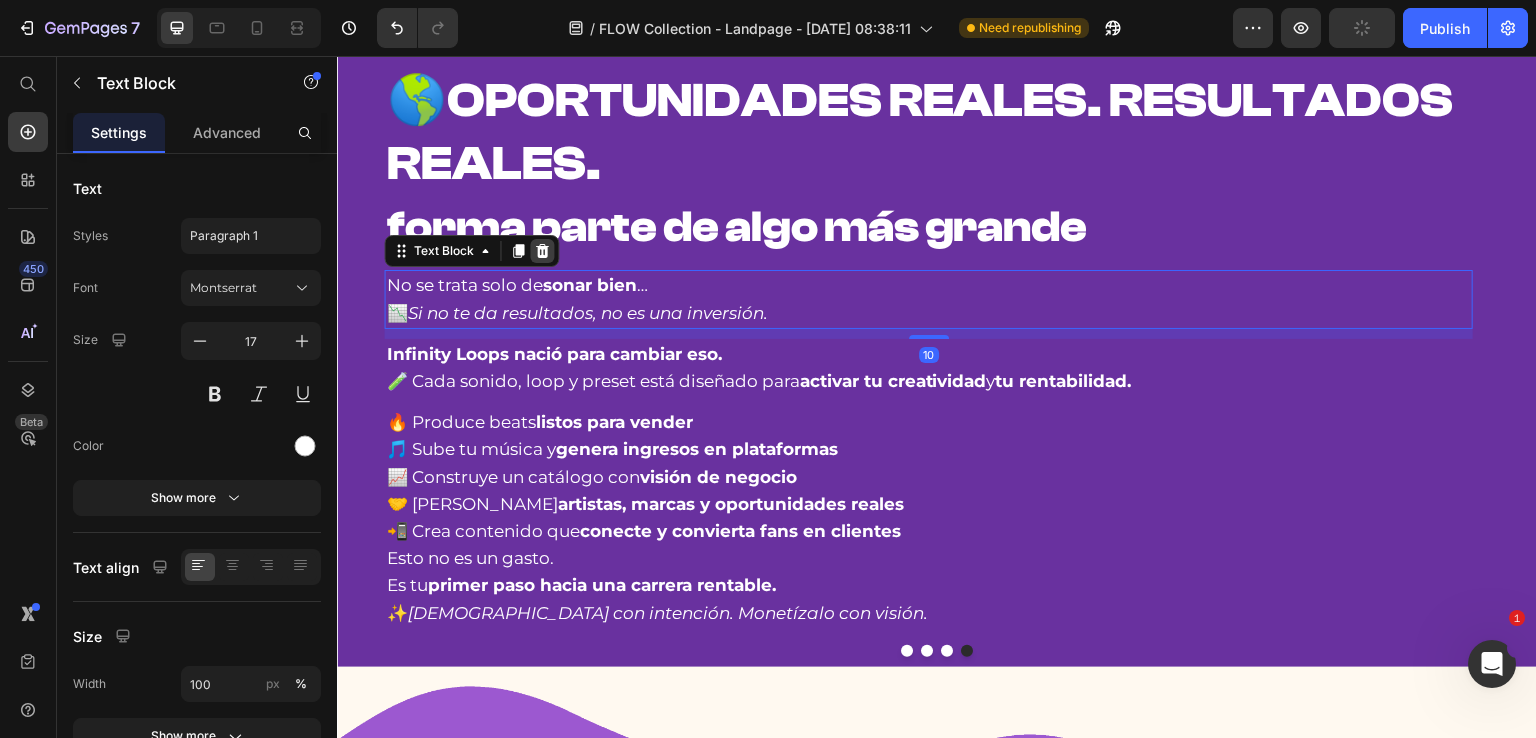 click 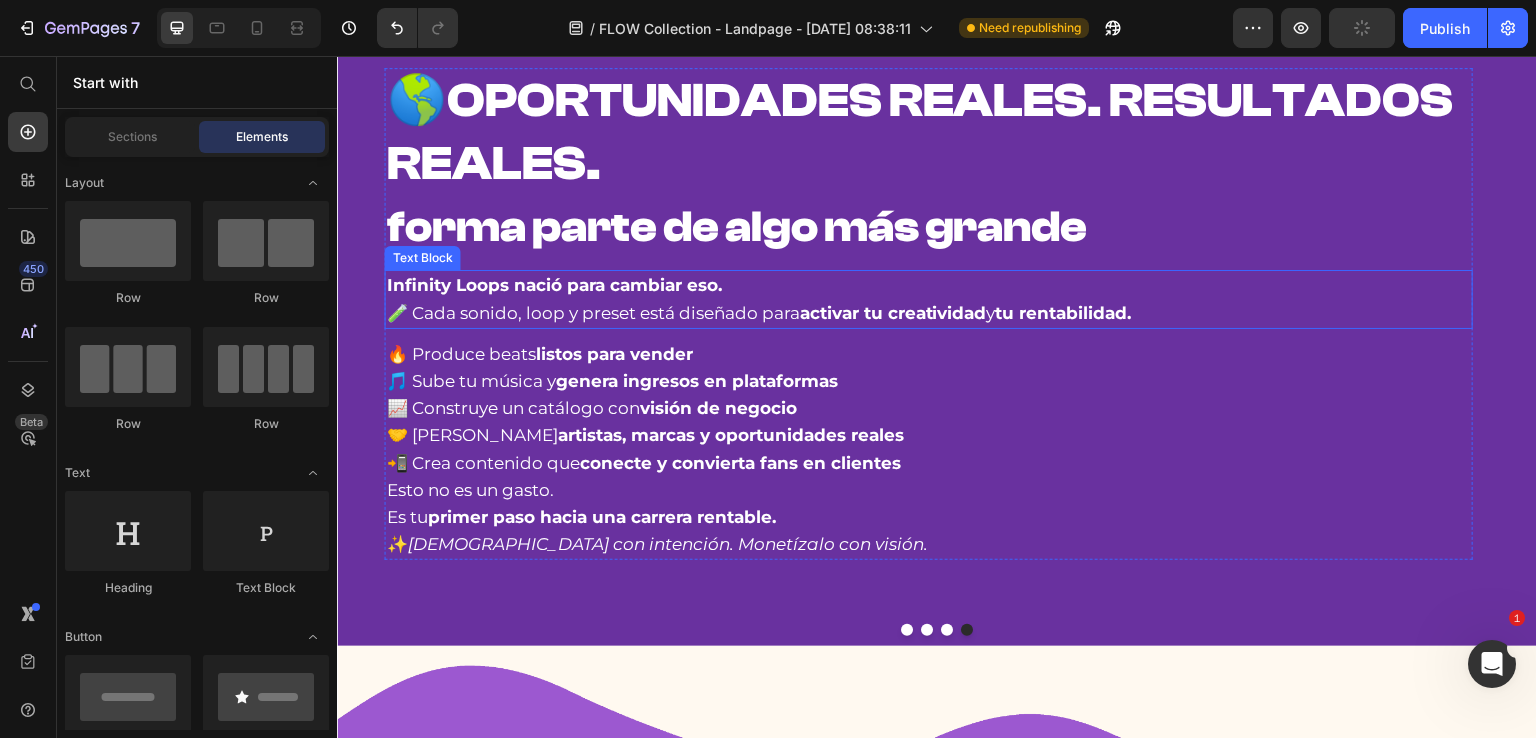 click on "Infinity Loops nació para cambiar eso. 🧪 Cada sonido, loop y preset está diseñado para  activar tu creatividad  y  tu rentabilidad." at bounding box center [929, 299] 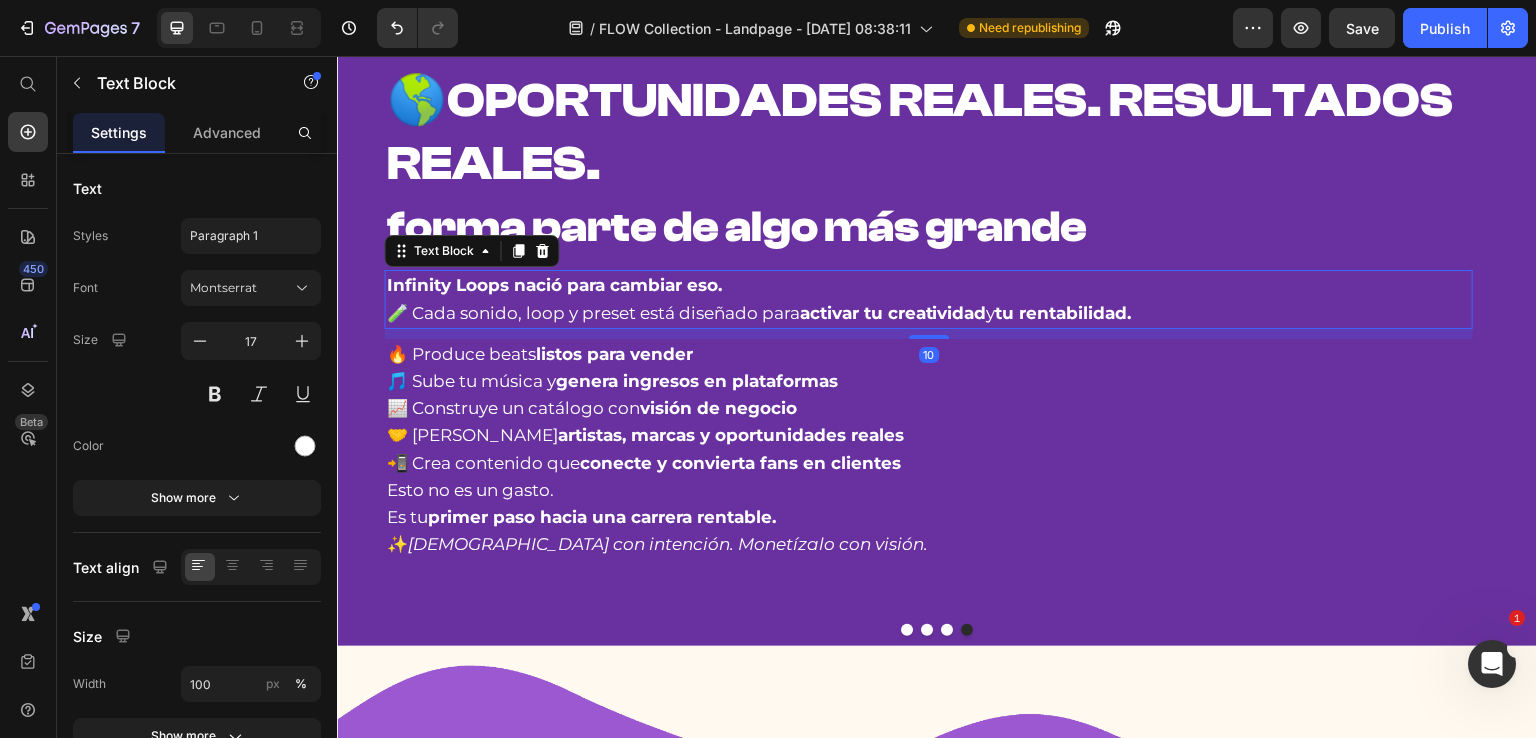 click on "Infinity Loops nació para cambiar eso." at bounding box center (554, 285) 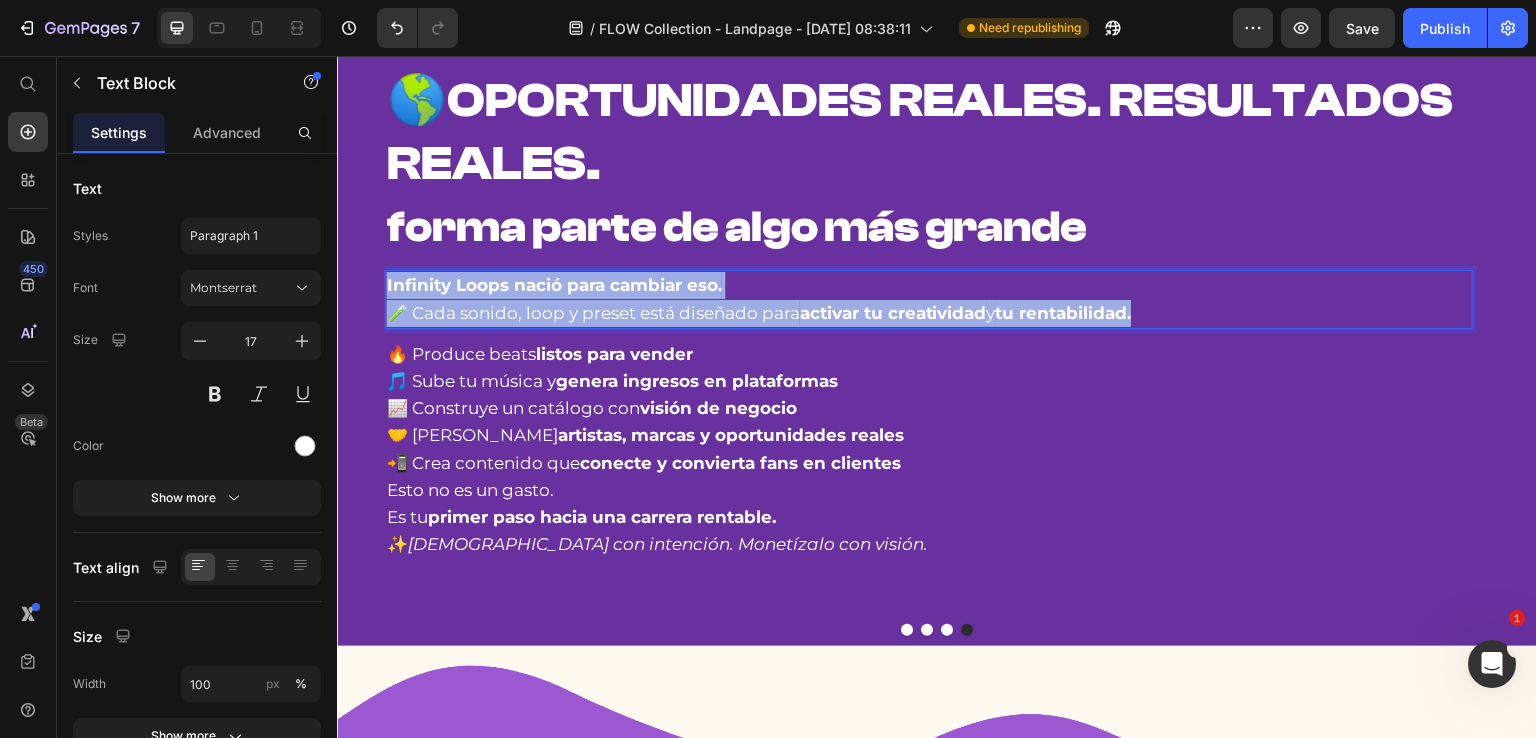 drag, startPoint x: 389, startPoint y: 414, endPoint x: 1247, endPoint y: 447, distance: 858.6344 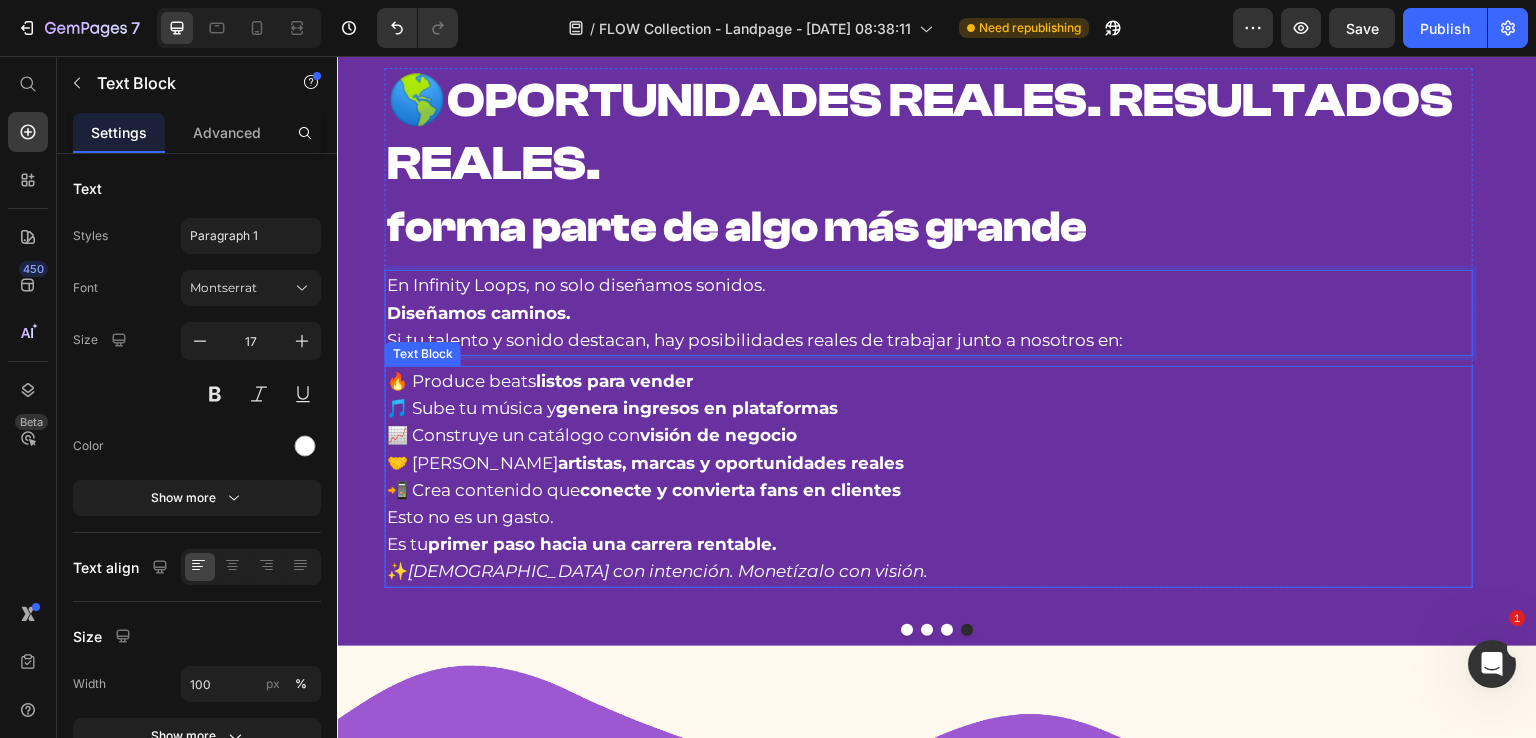 click on "genera ingresos en plataformas" at bounding box center (697, 408) 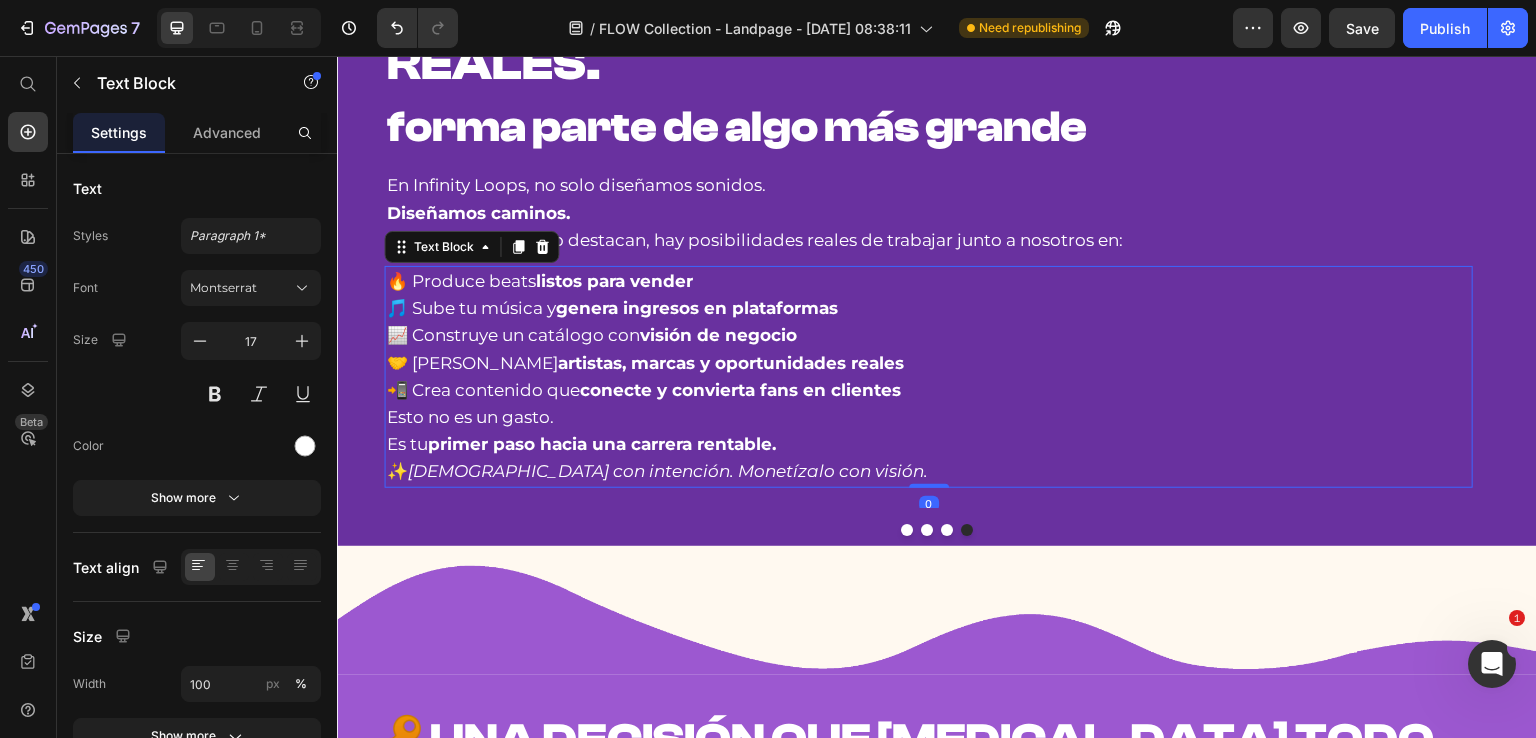 scroll, scrollTop: 1200, scrollLeft: 0, axis: vertical 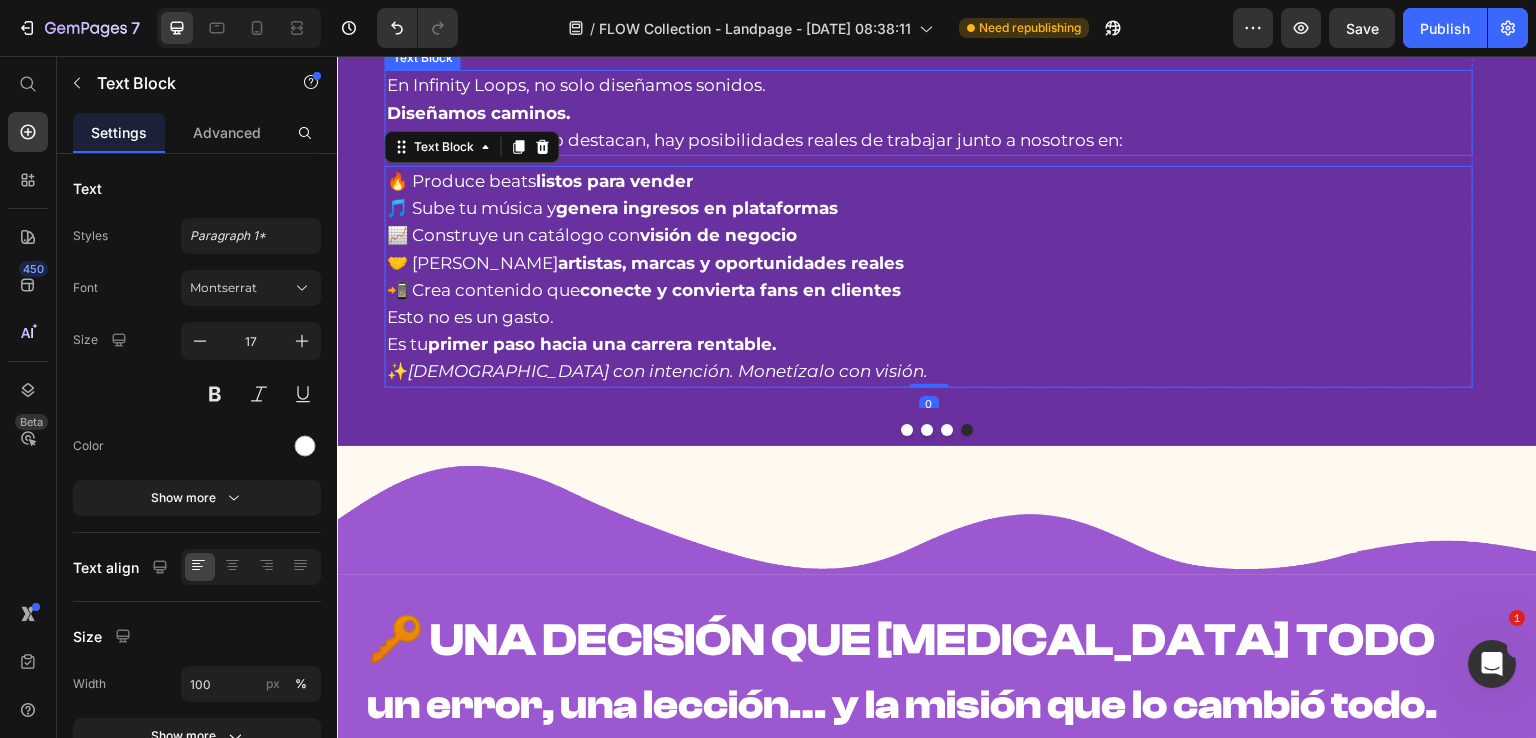 click on "En Infinity Loops, no solo diseñamos sonidos. Diseñamos caminos." at bounding box center [929, 99] 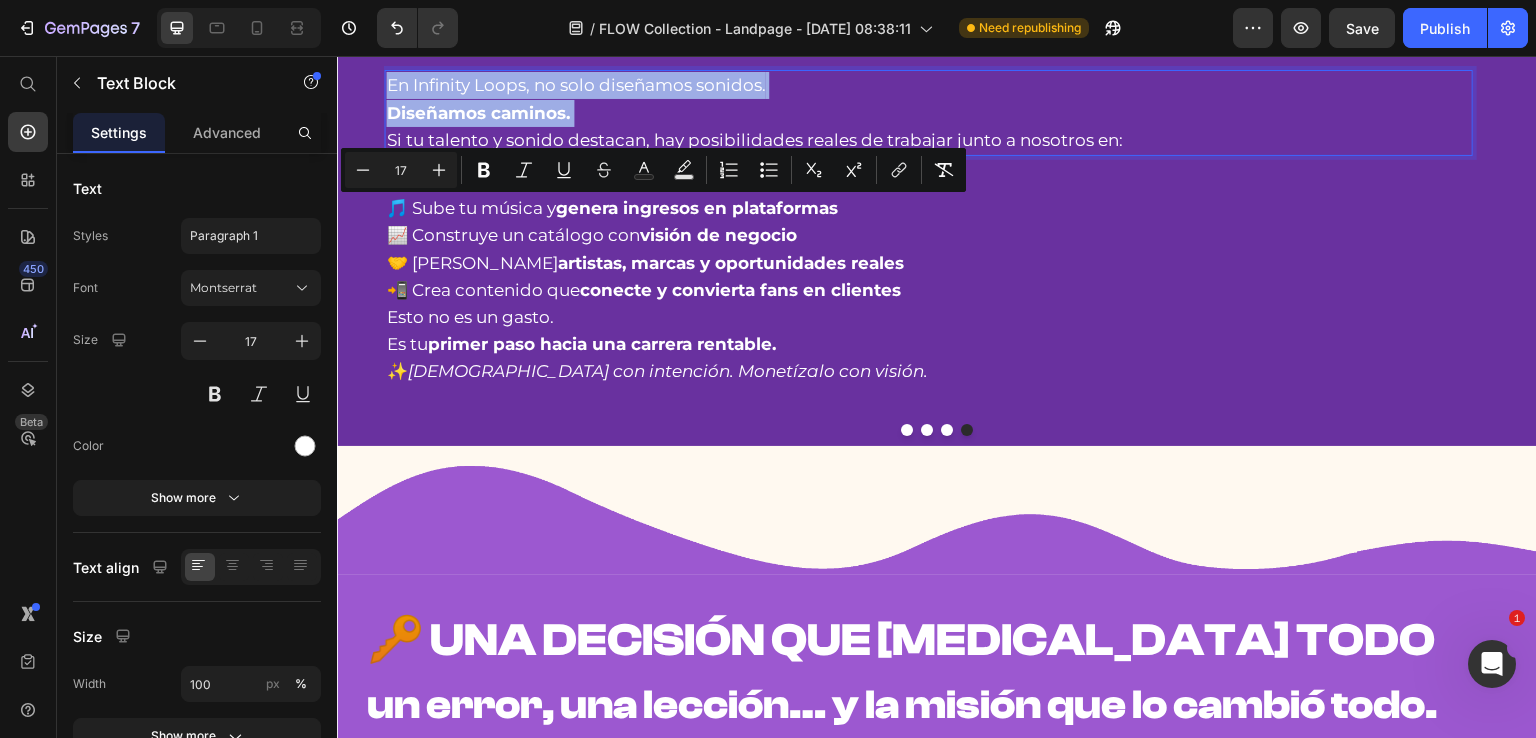 drag, startPoint x: 576, startPoint y: 239, endPoint x: 393, endPoint y: 209, distance: 185.44272 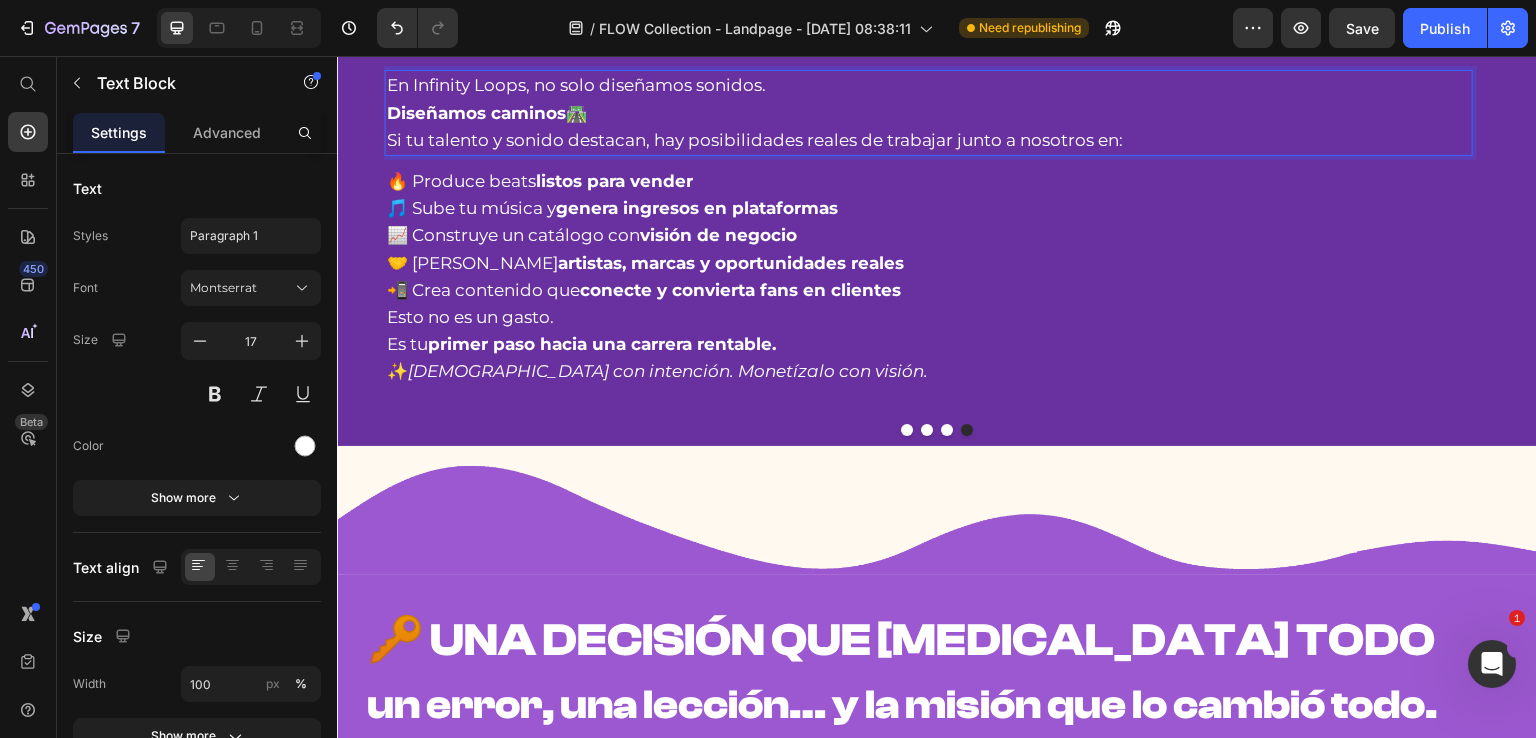 click on "En Infinity Loops, no solo diseñamos sonidos. Diseñamos caminos  🛣️" at bounding box center (929, 99) 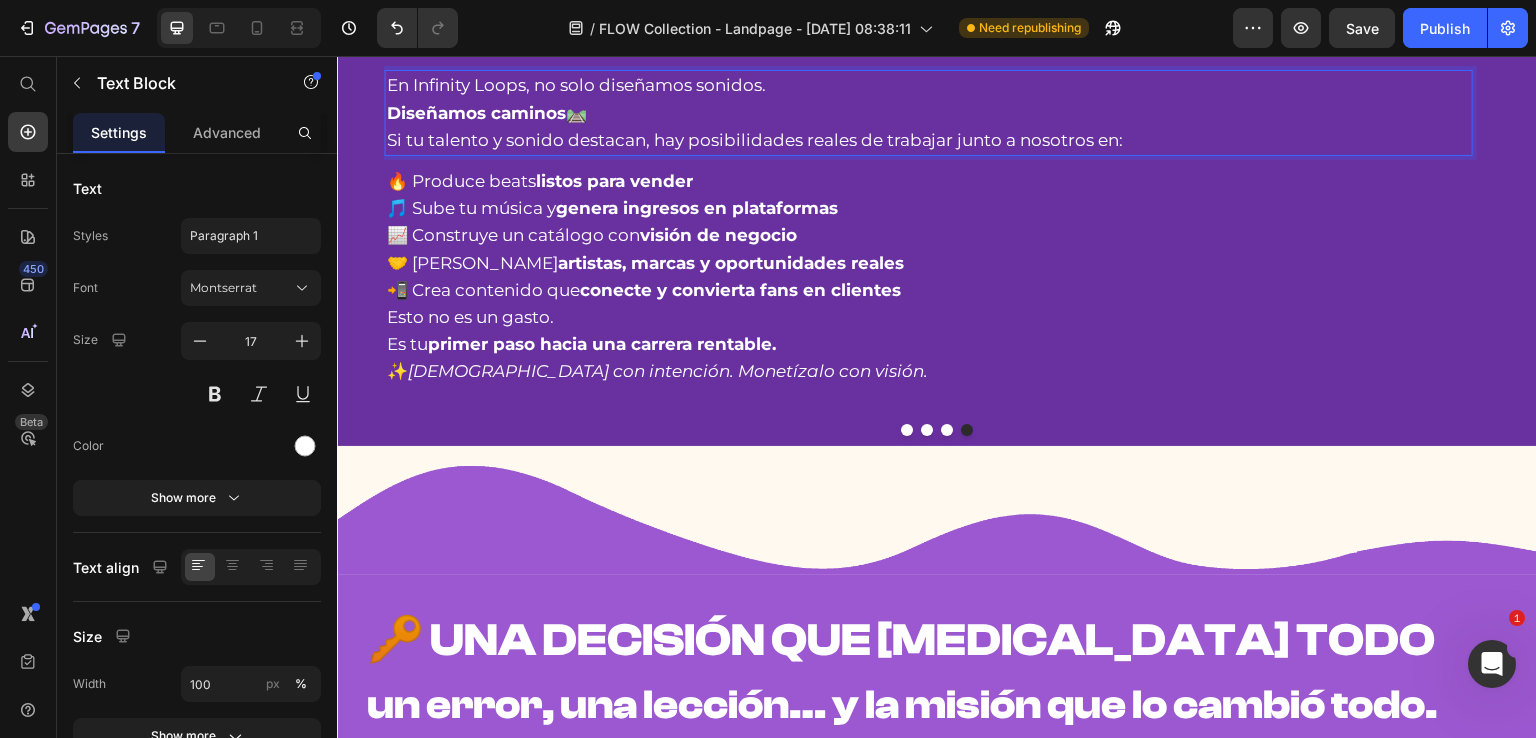 click on "En Infinity Loops, no solo diseñamos sonidos. Diseñamos caminos  🛤️" at bounding box center (929, 99) 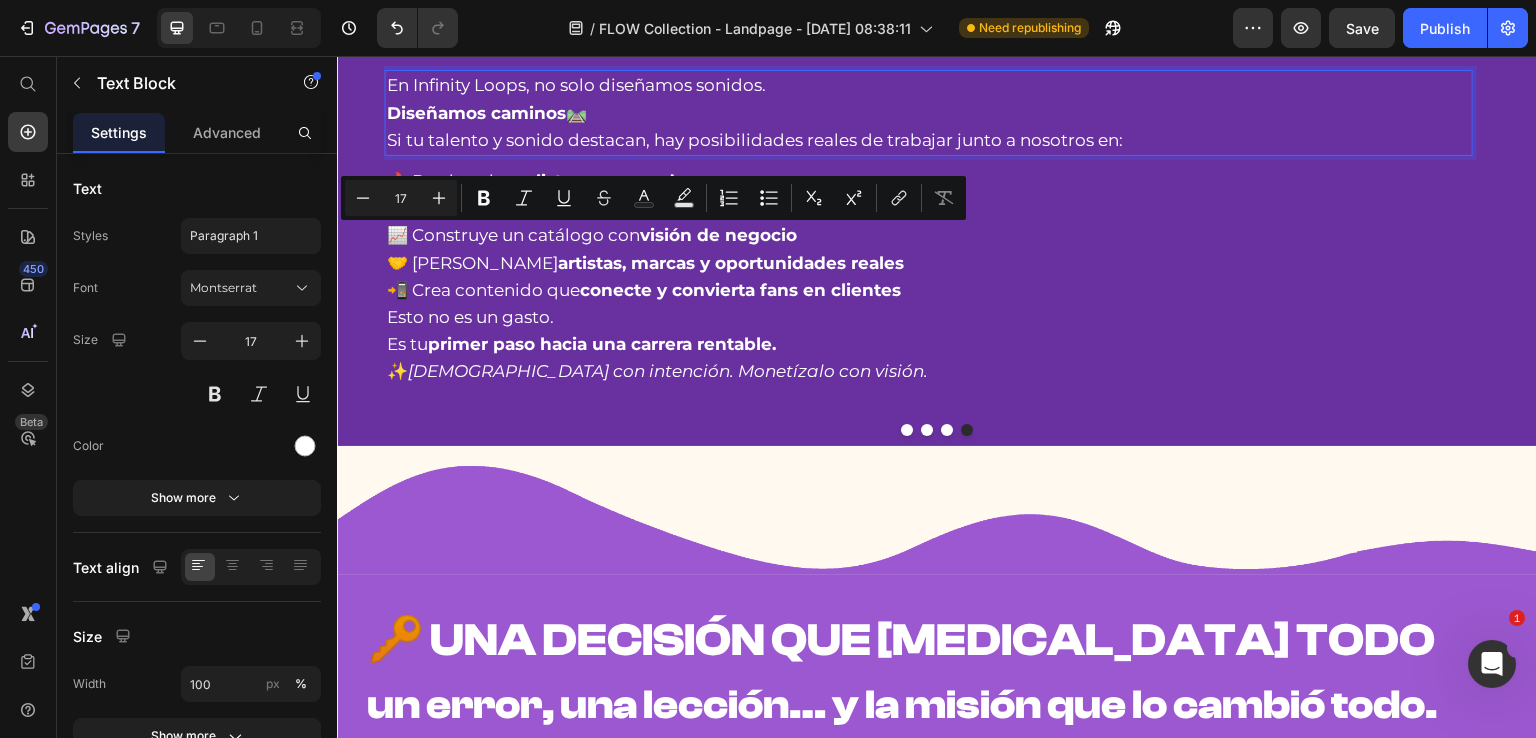 click on "En Infinity Loops, no solo diseñamos sonidos. Diseñamos caminos  🛤️" at bounding box center [929, 99] 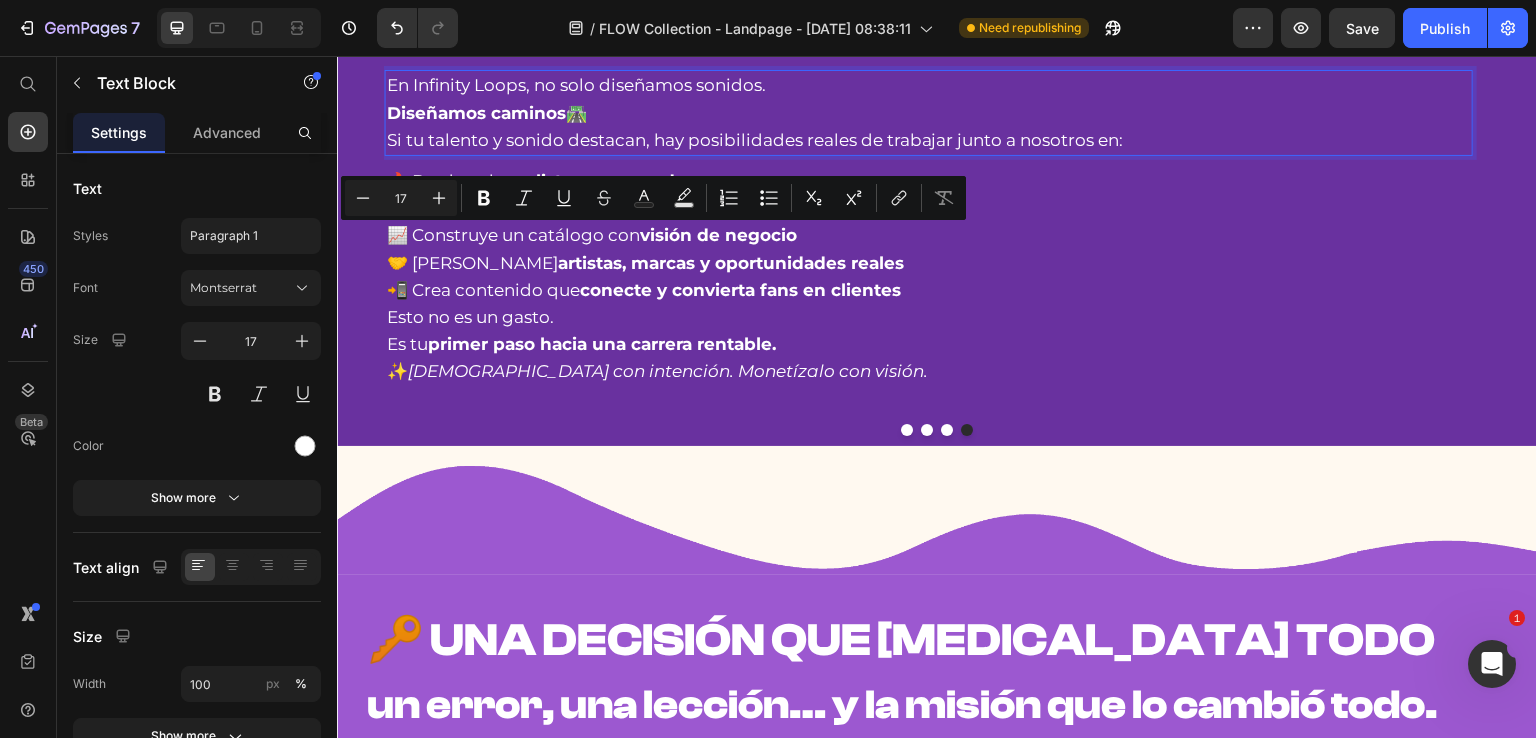 click on "En Infinity Loops, no solo diseñamos sonidos. Diseñamos caminos  🛣️" at bounding box center [929, 99] 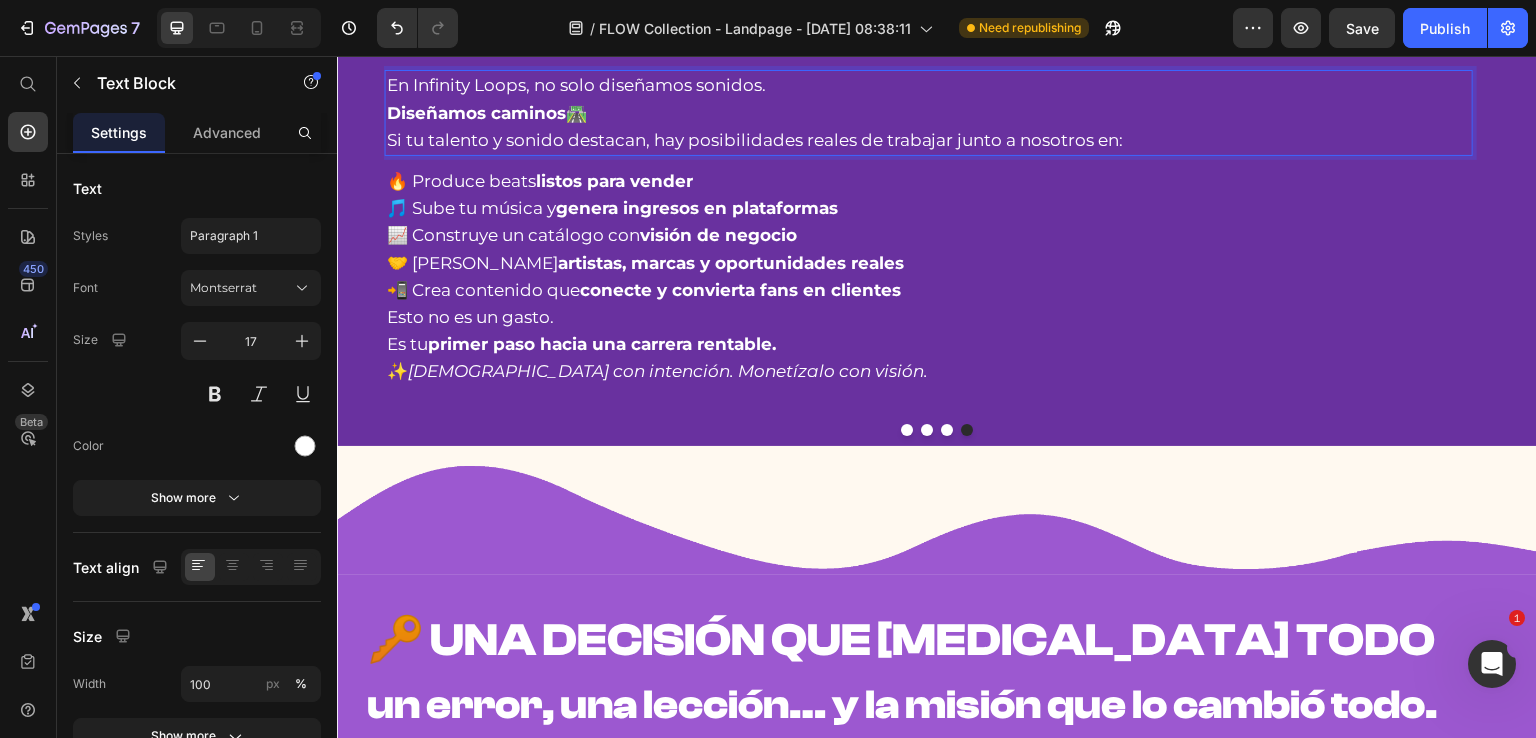 drag, startPoint x: 590, startPoint y: 241, endPoint x: 579, endPoint y: 241, distance: 11 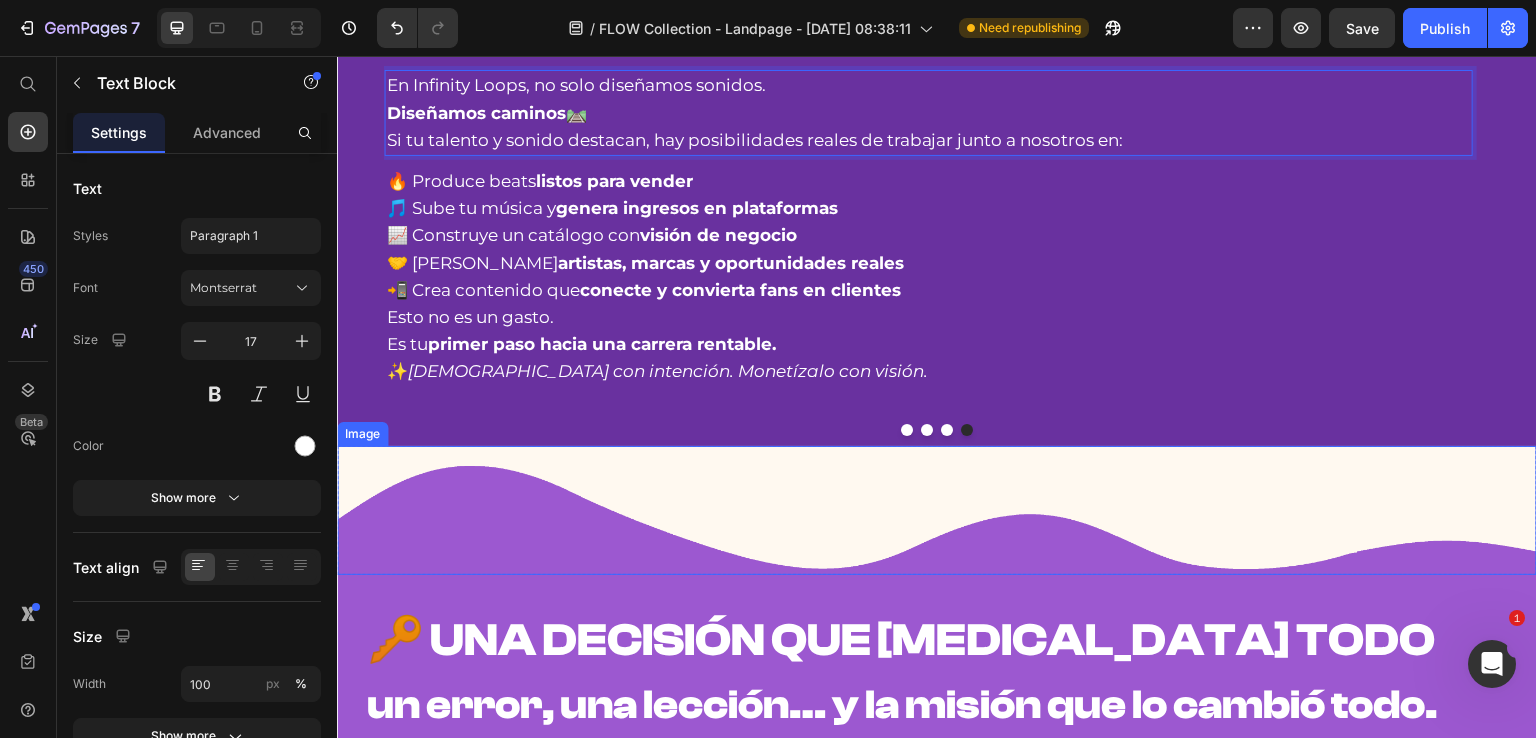 scroll, scrollTop: 1000, scrollLeft: 0, axis: vertical 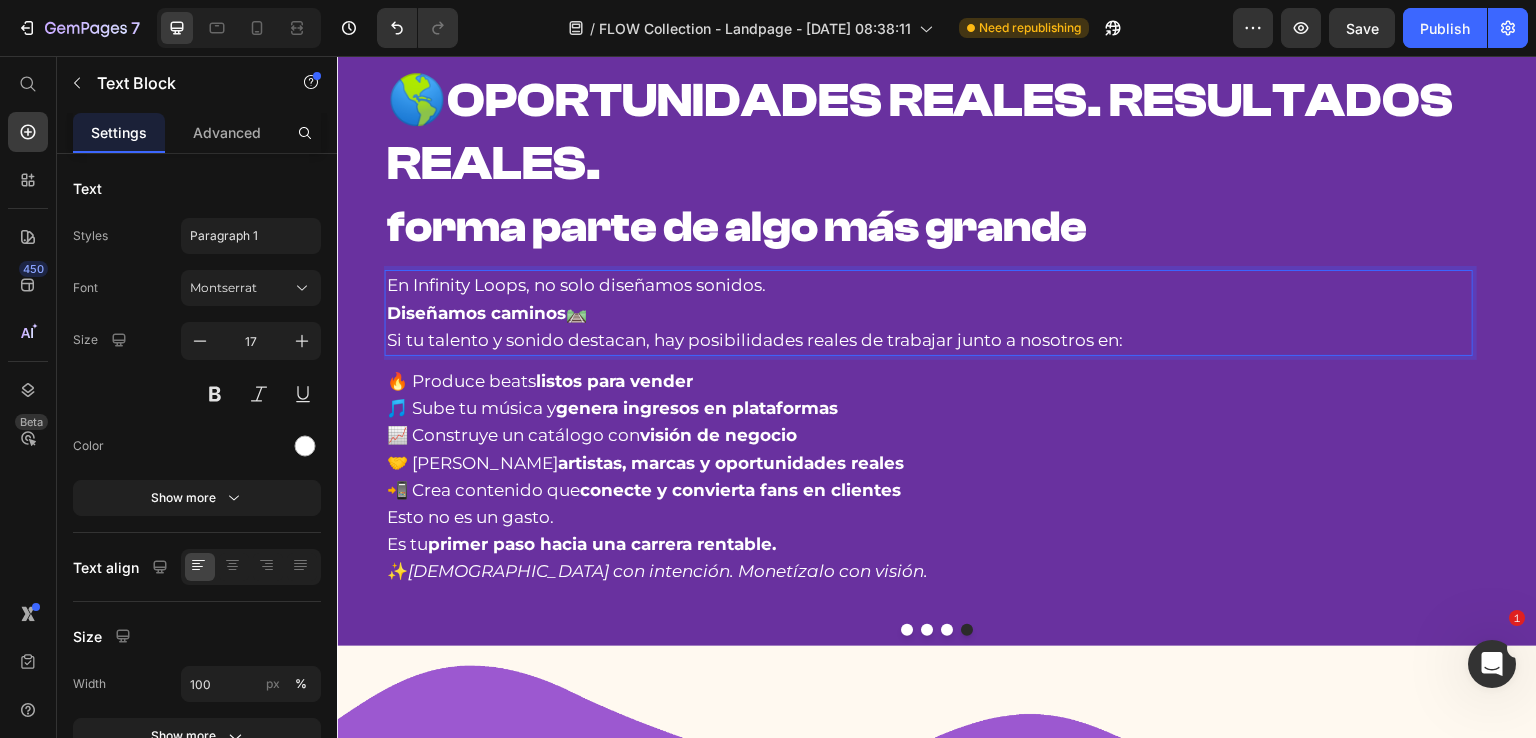 click on "Si tu talento y sonido destacan, hay posibilidades reales de trabajar junto a nosotros en:" at bounding box center (929, 340) 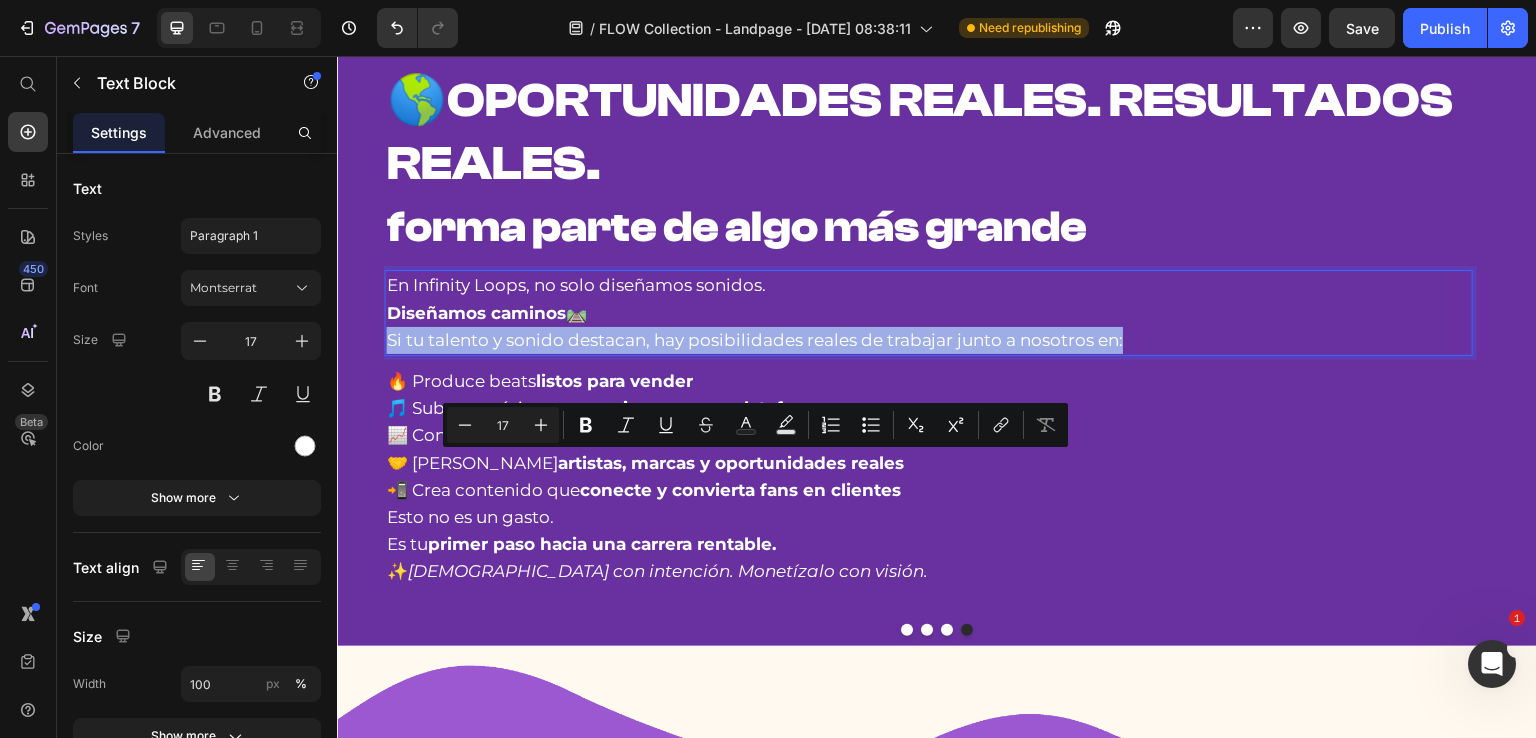 drag, startPoint x: 390, startPoint y: 468, endPoint x: 1213, endPoint y: 454, distance: 823.1191 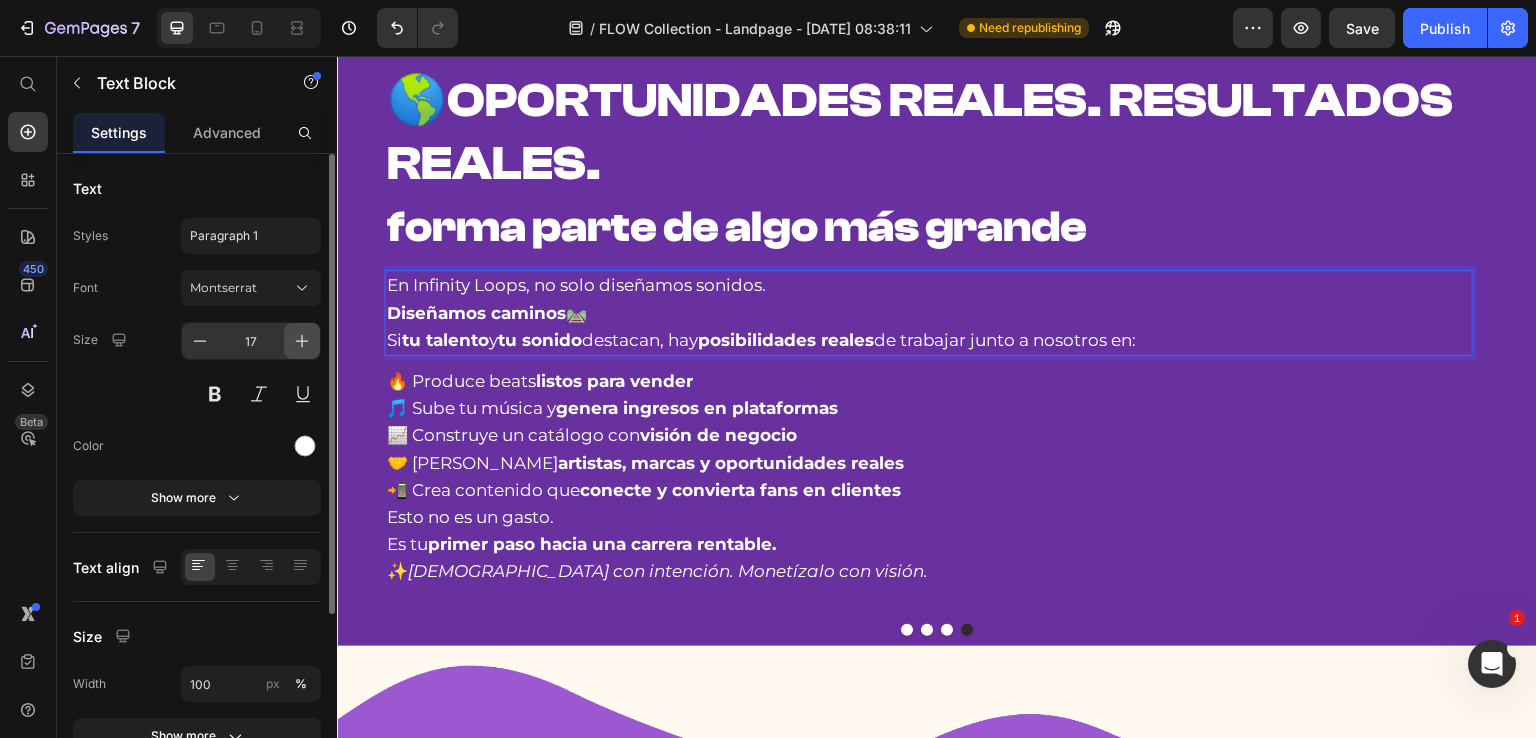 click 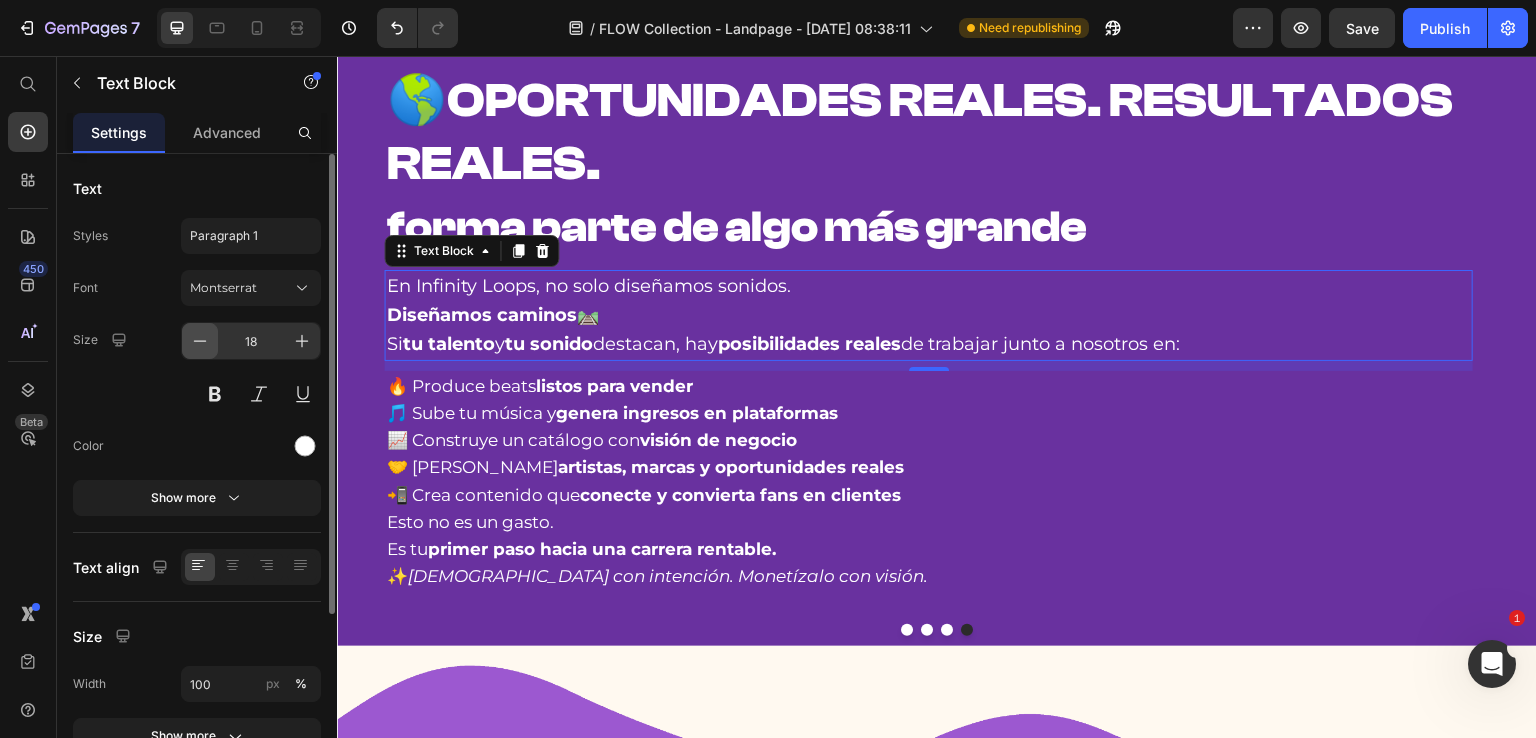 click 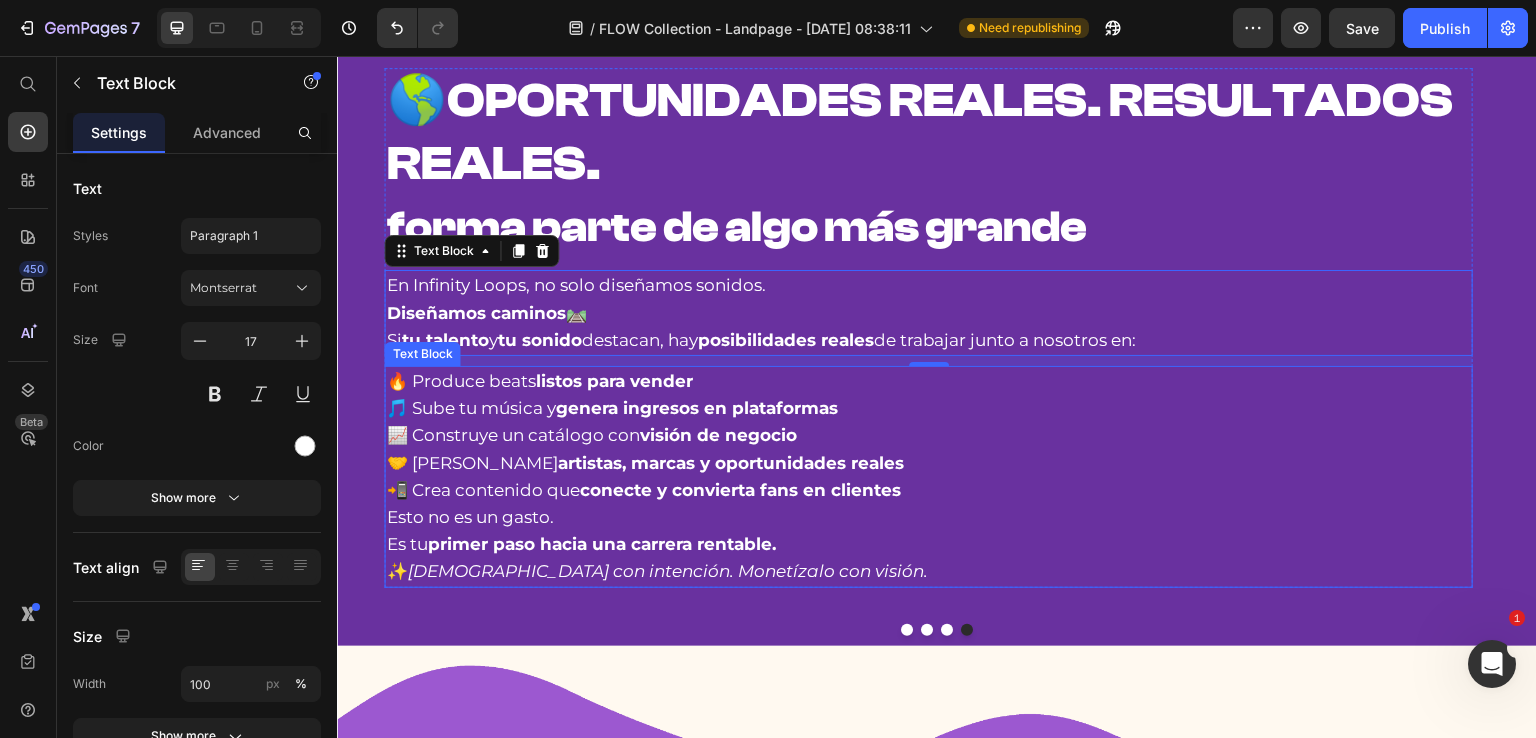 scroll, scrollTop: 1100, scrollLeft: 0, axis: vertical 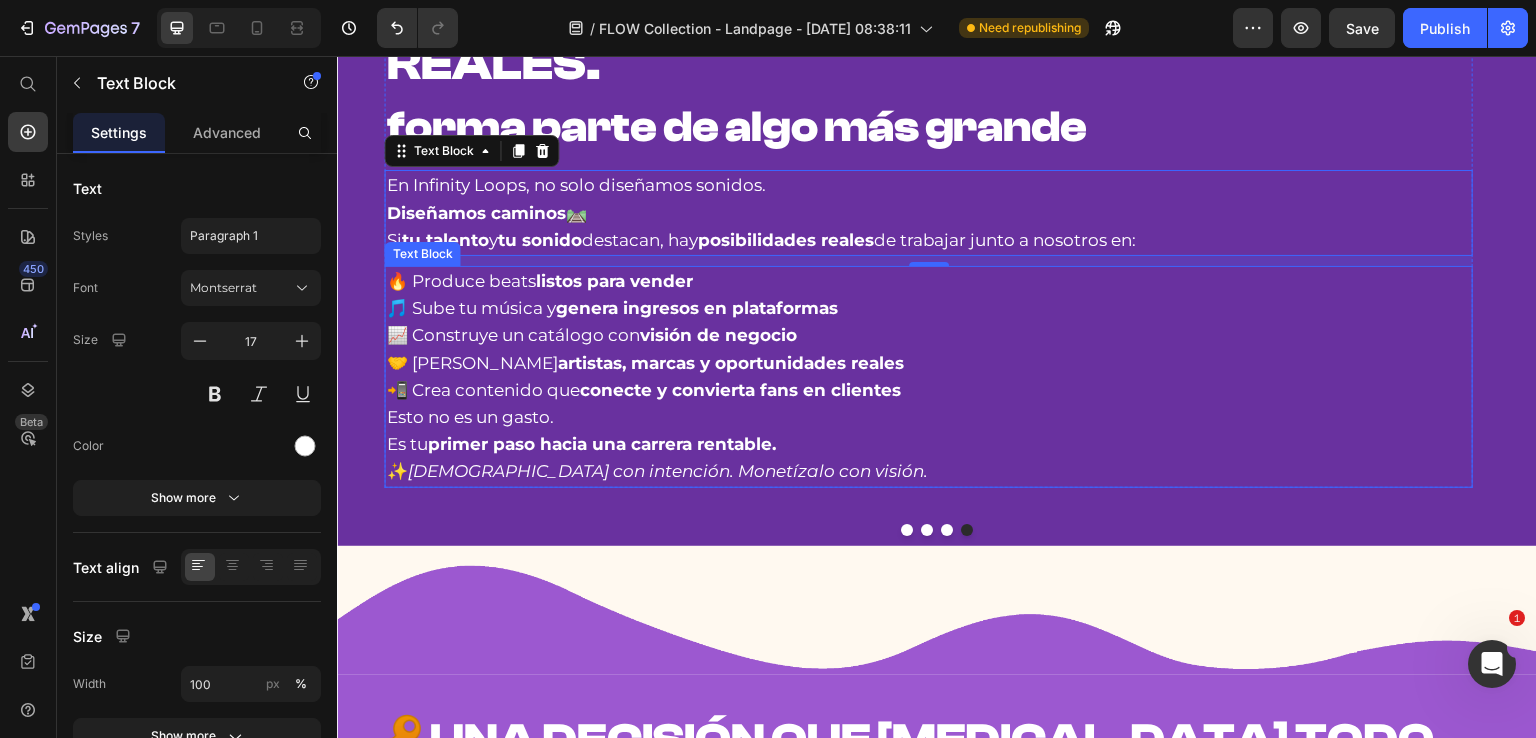 click on "🔥 Produce beats  listos para vender 🎵 Sube tu música y  genera ingresos en plataformas 📈 Construye un catálogo con  visión de negocio 🤝 Atrae  artistas, marcas y oportunidades reales 📲 Crea contenido que  conecte y convierta fans en clientes" at bounding box center [929, 336] 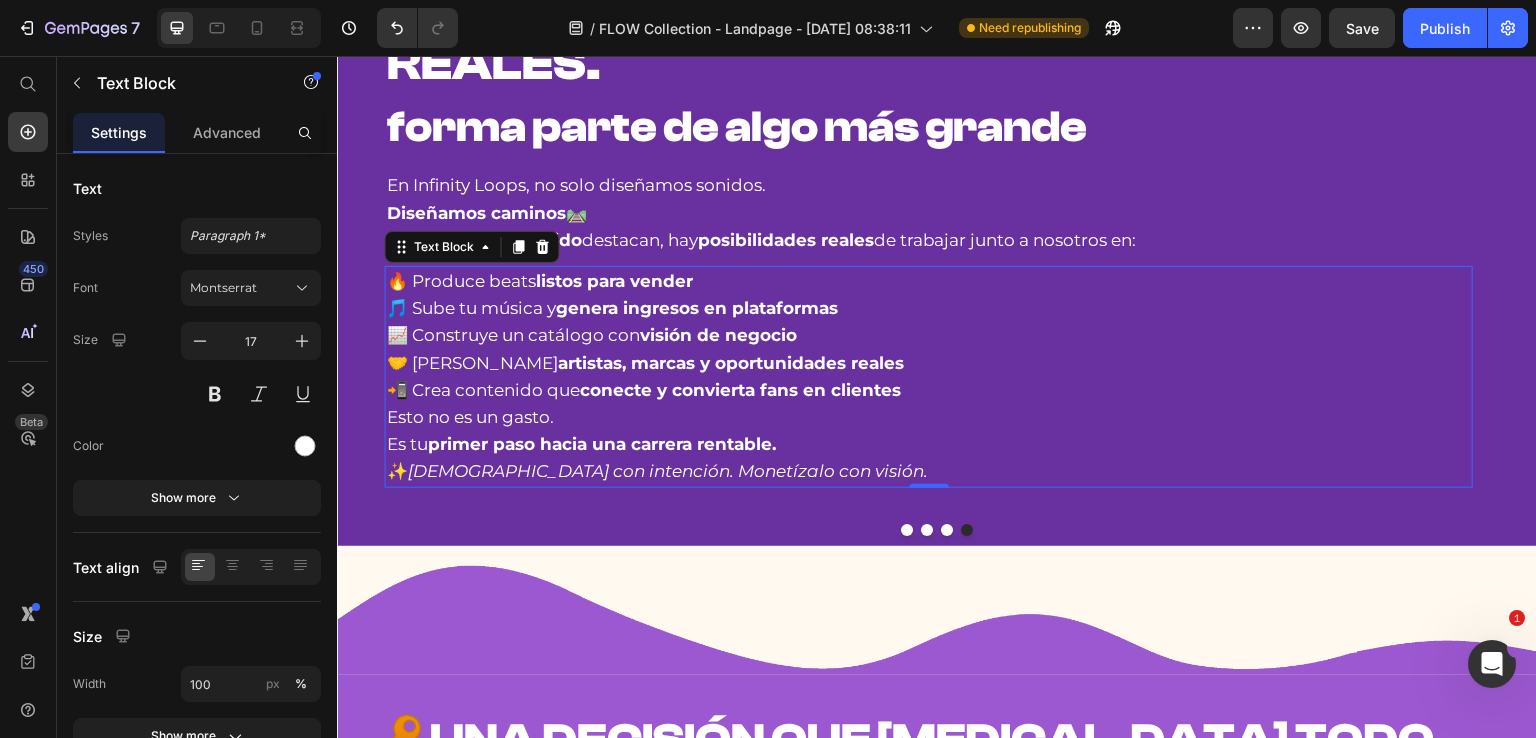 click on "🔥 Produce beats  listos para vender 🎵 Sube tu música y  genera ingresos en plataformas 📈 Construye un catálogo con  visión de negocio 🤝 Atrae  artistas, marcas y oportunidades reales 📲 Crea contenido que  conecte y convierta fans en clientes" at bounding box center (929, 336) 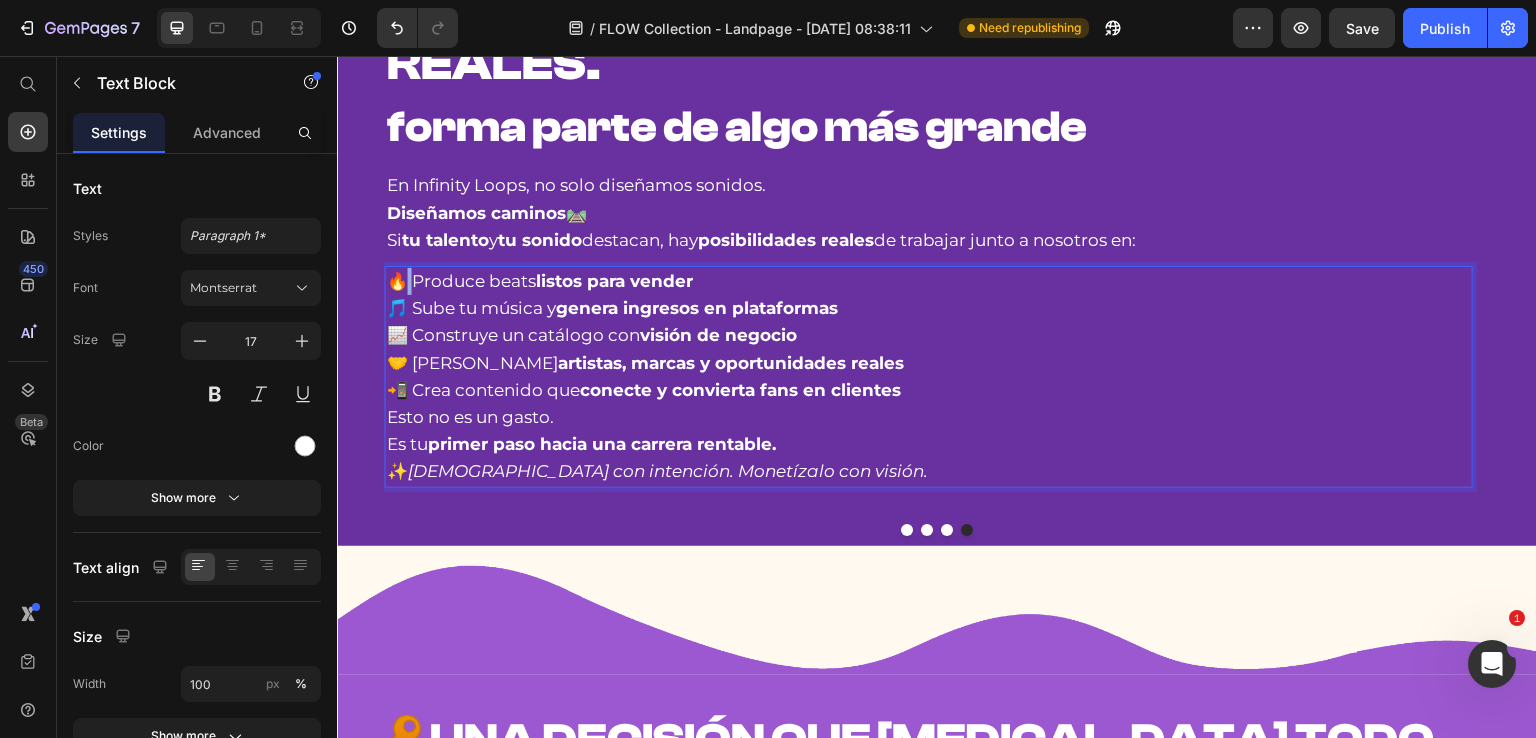 click on "🔥 Produce beats  listos para vender 🎵 Sube tu música y  genera ingresos en plataformas 📈 Construye un catálogo con  visión de negocio 🤝 Atrae  artistas, marcas y oportunidades reales 📲 Crea contenido que  conecte y convierta fans en clientes" at bounding box center [929, 336] 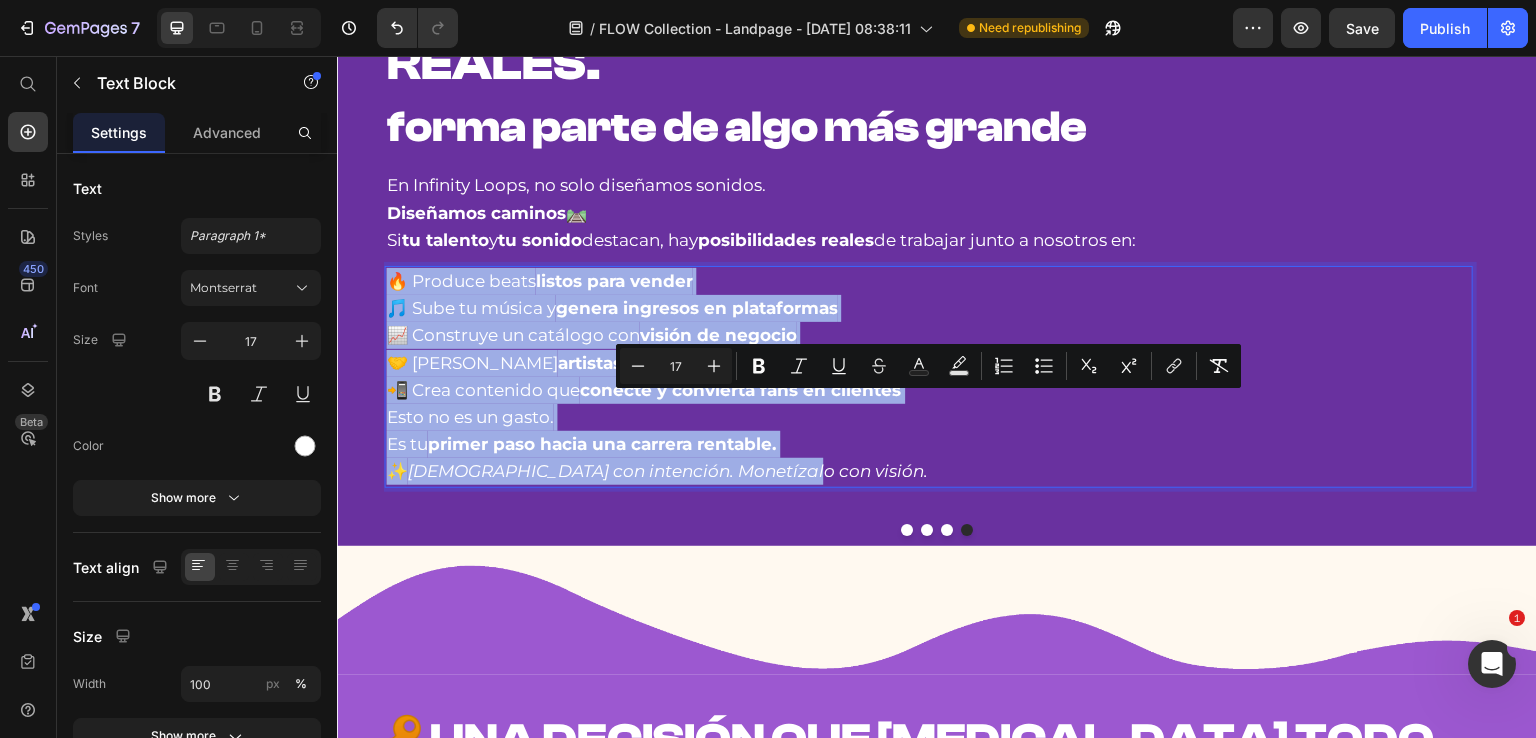 drag, startPoint x: 393, startPoint y: 407, endPoint x: 914, endPoint y: 595, distance: 553.8818 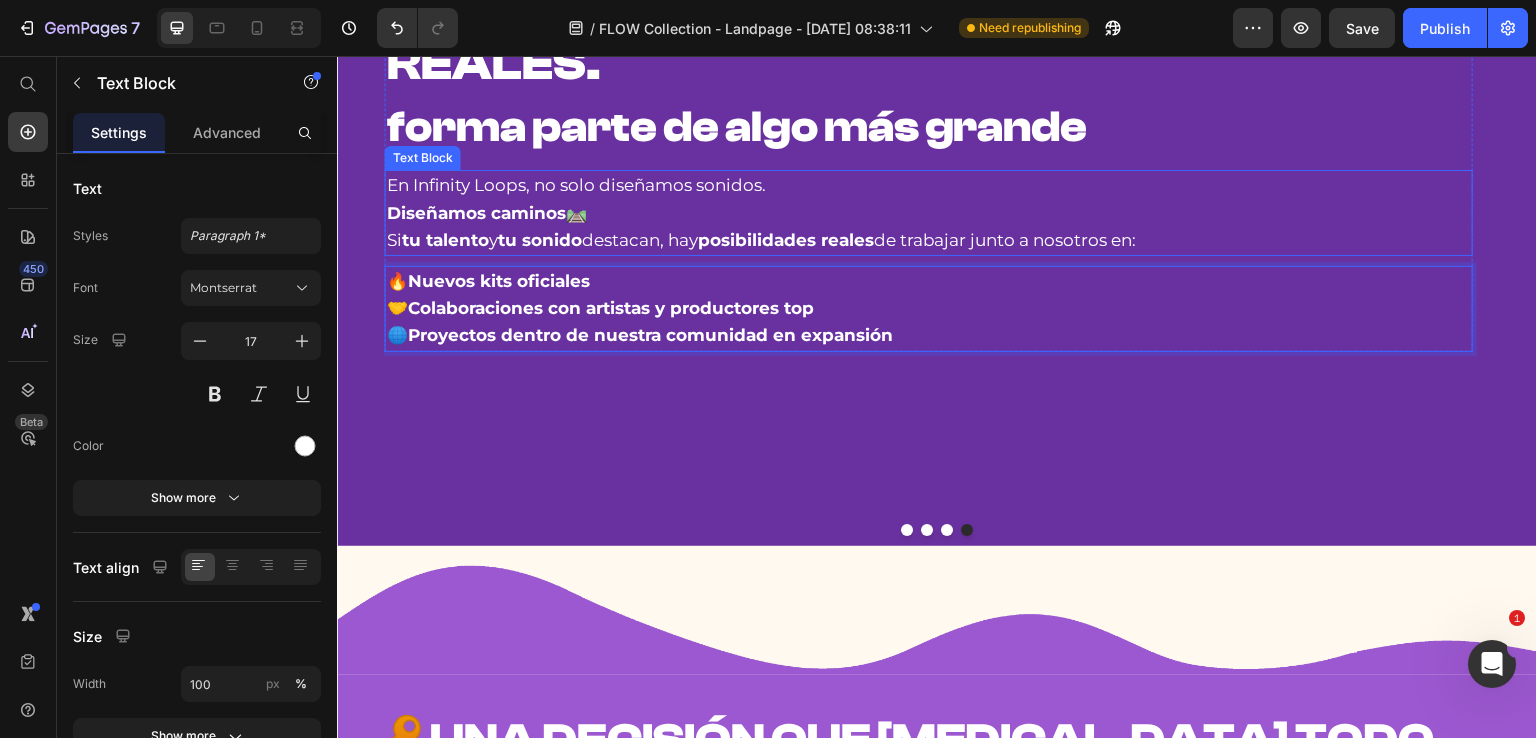 click on "Si  tu talento  y  tu sonido  destacan, hay  posibilidades reales  de trabajar junto a nosotros en:" at bounding box center [929, 240] 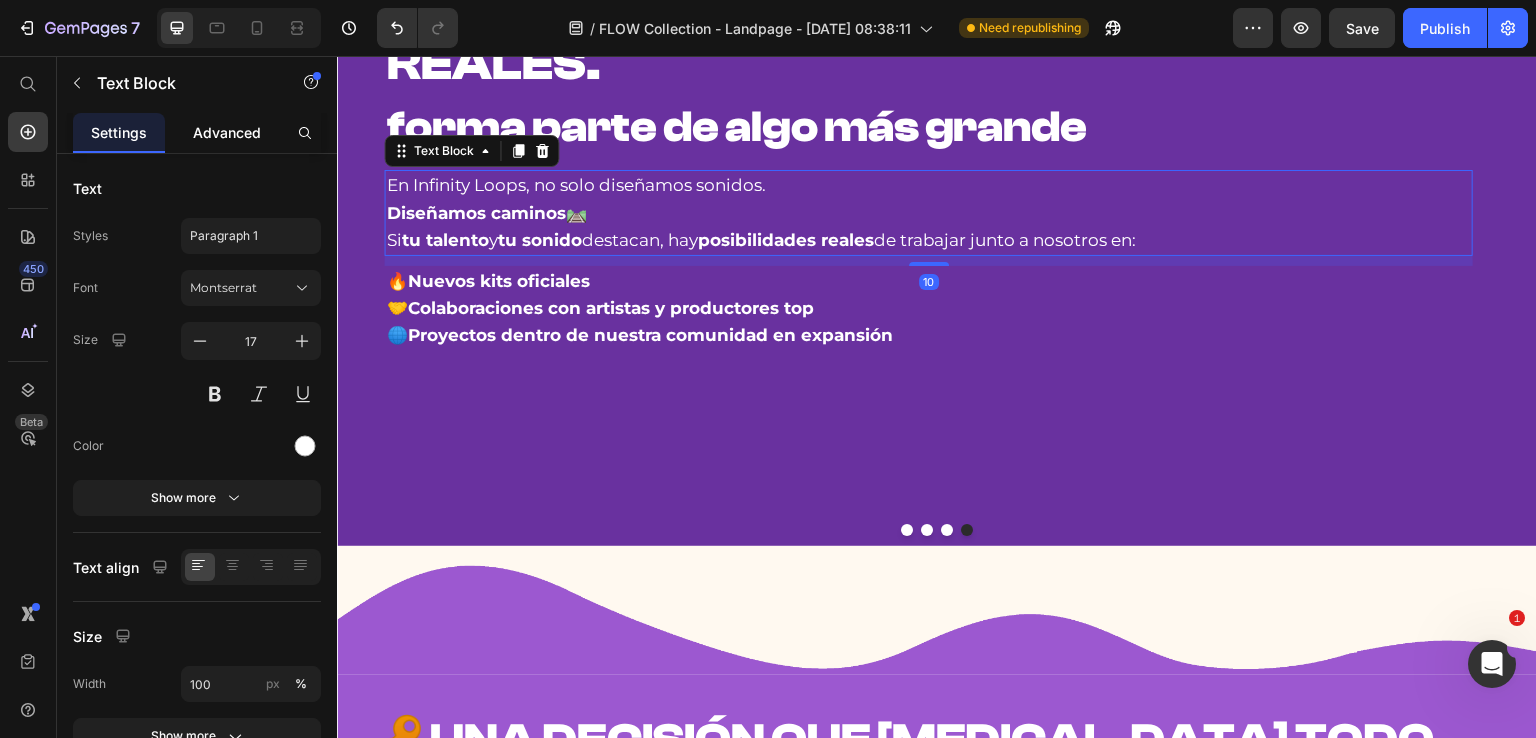 click on "Advanced" at bounding box center (227, 132) 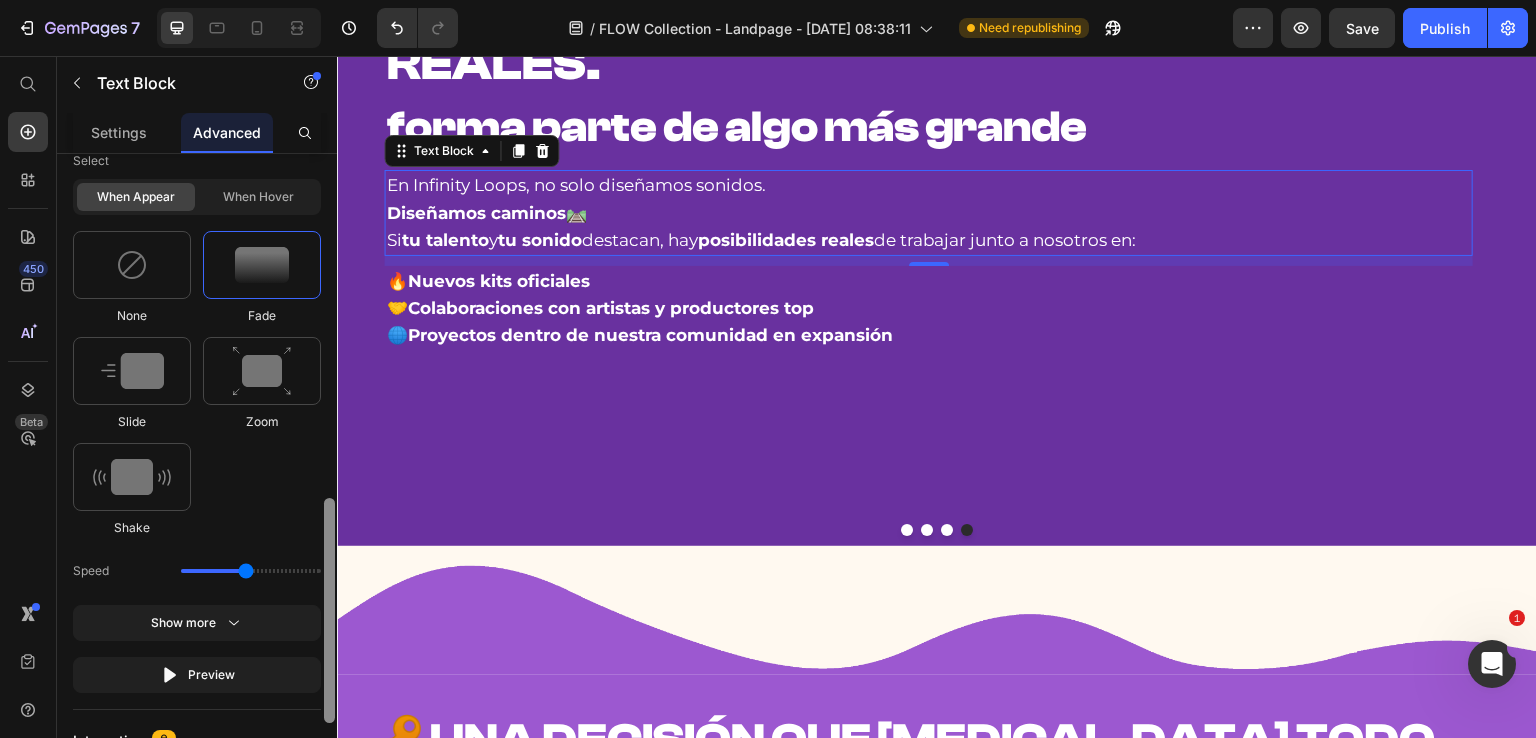 scroll, scrollTop: 939, scrollLeft: 0, axis: vertical 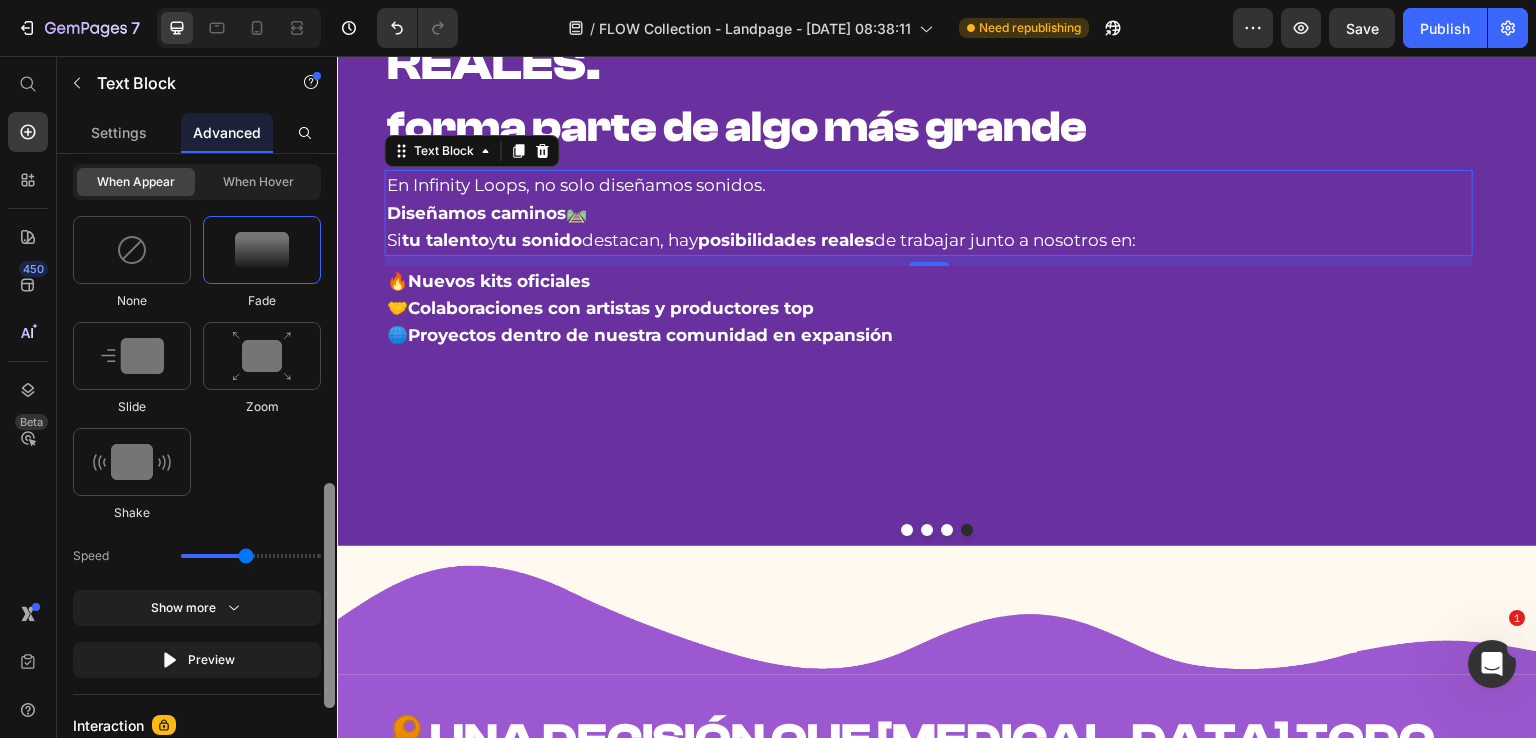 drag, startPoint x: 330, startPoint y: 243, endPoint x: 331, endPoint y: 574, distance: 331.0015 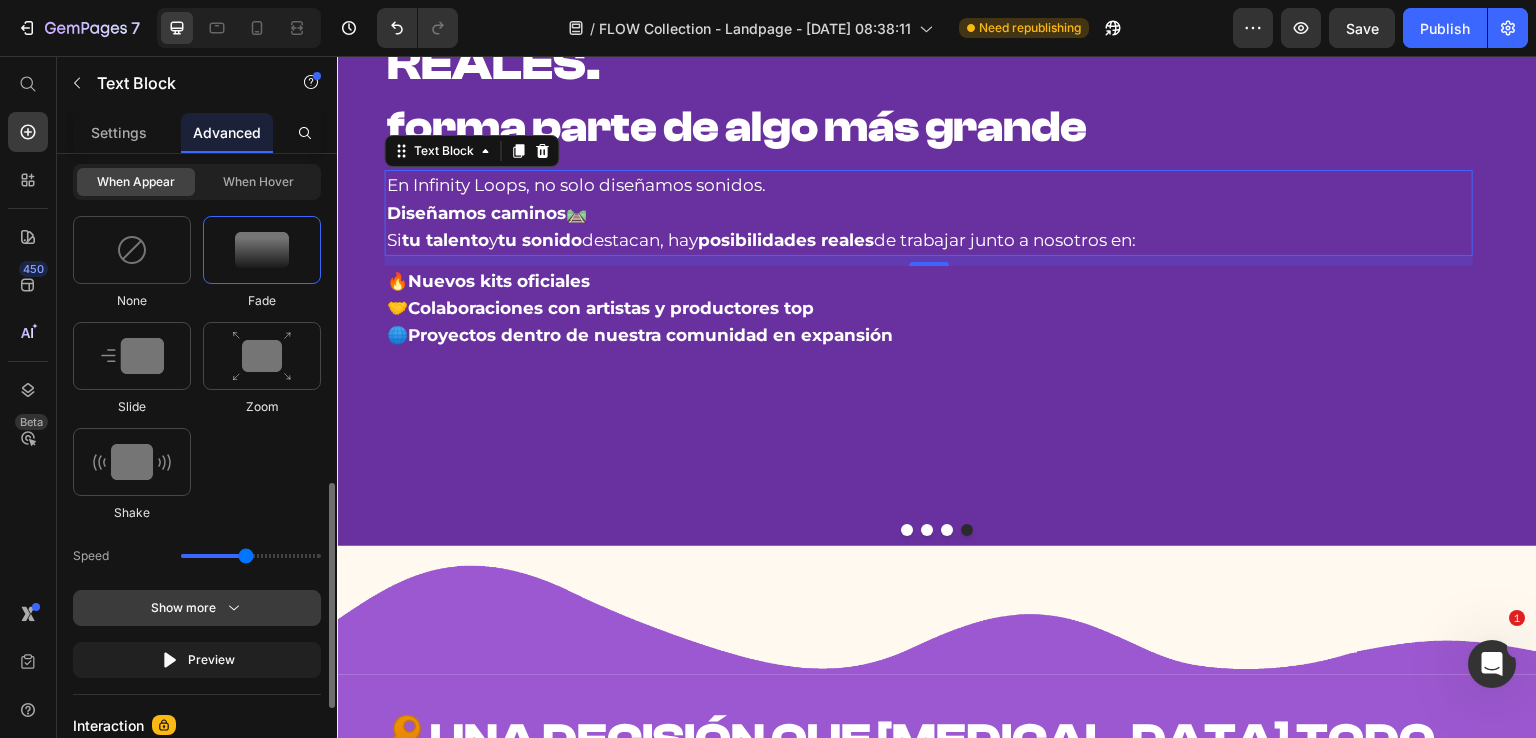 click on "Show more" 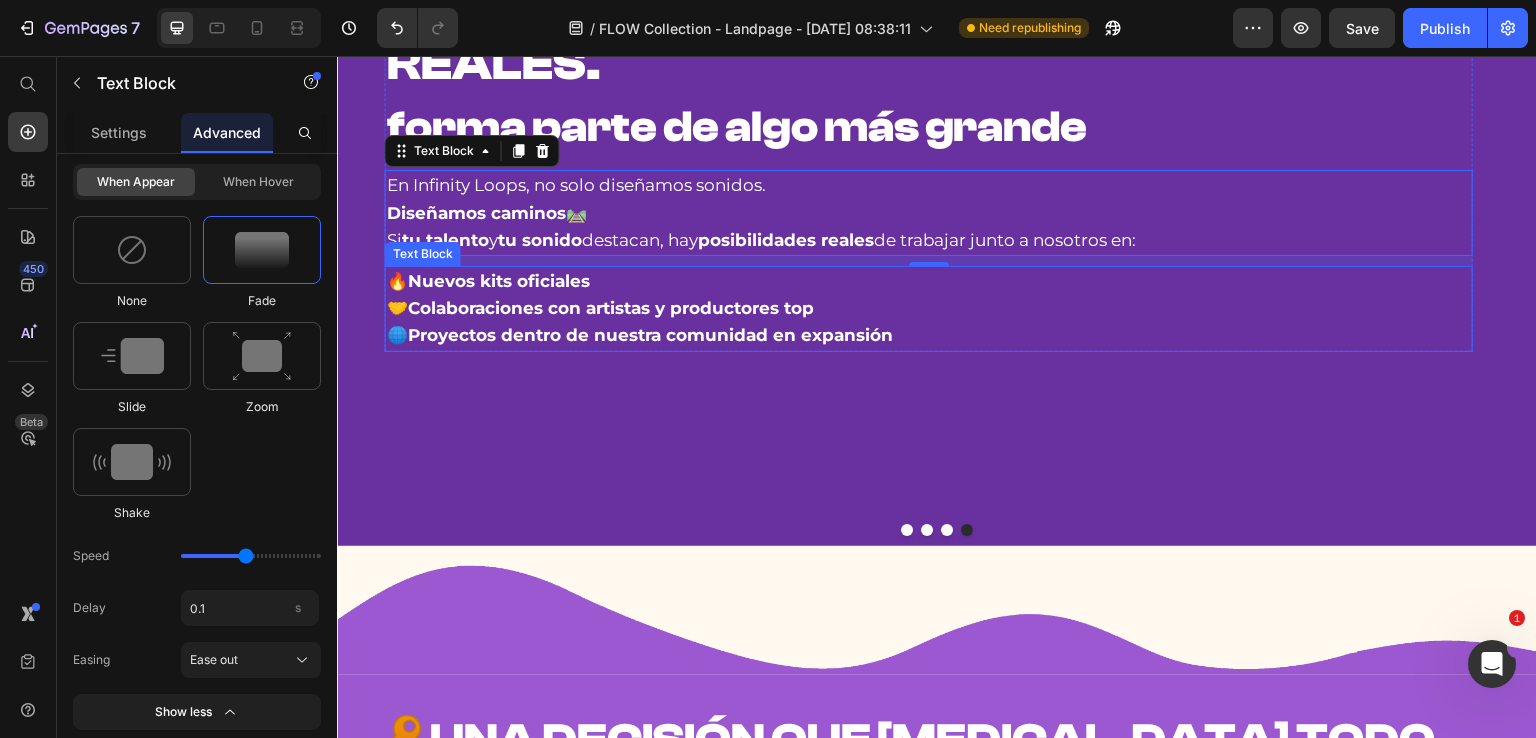 click on "🔥  Nuevos kits oficiales 🤝  Colaboraciones con artistas y productores top 🌐  Proyectos dentro de nuestra comunidad en expansión" at bounding box center [929, 309] 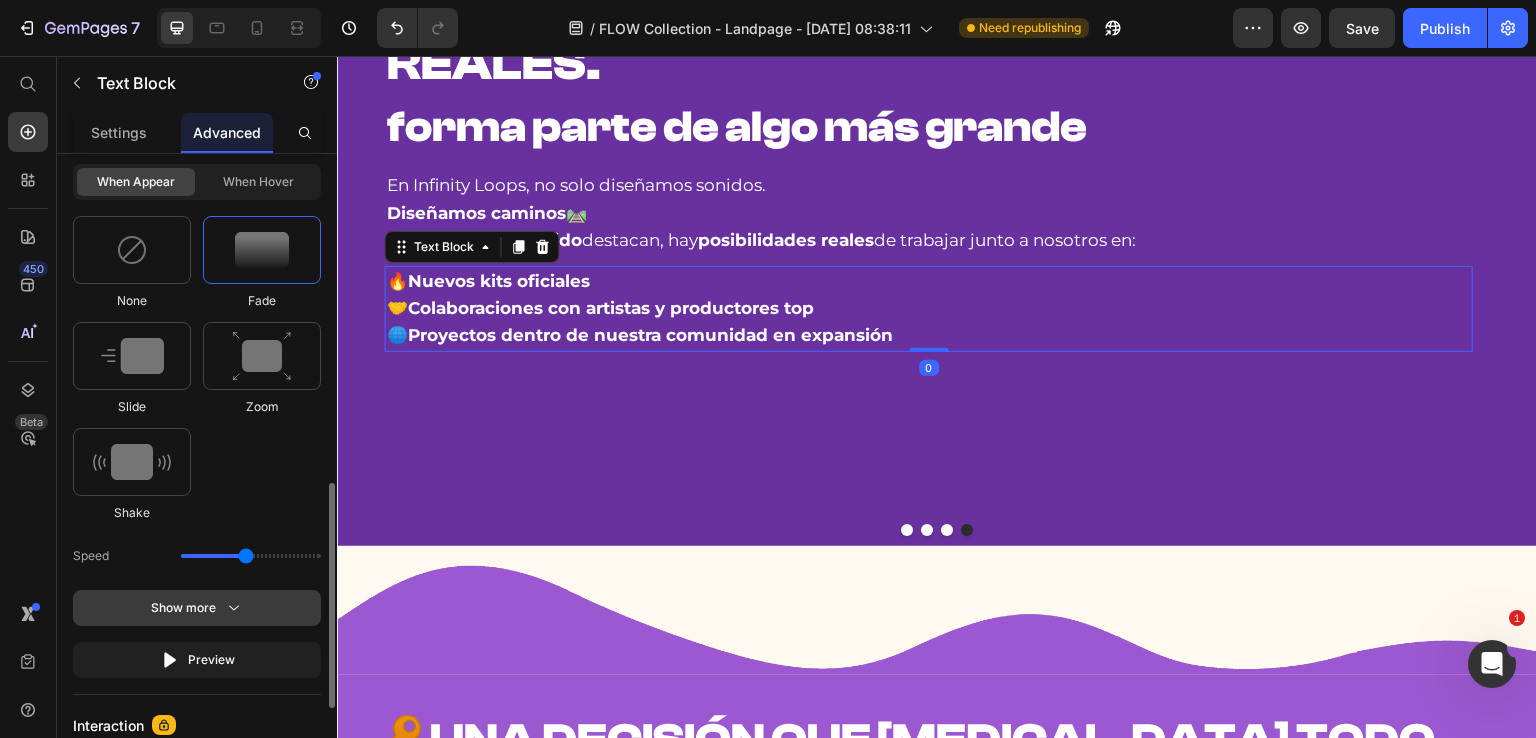 click on "Show more" 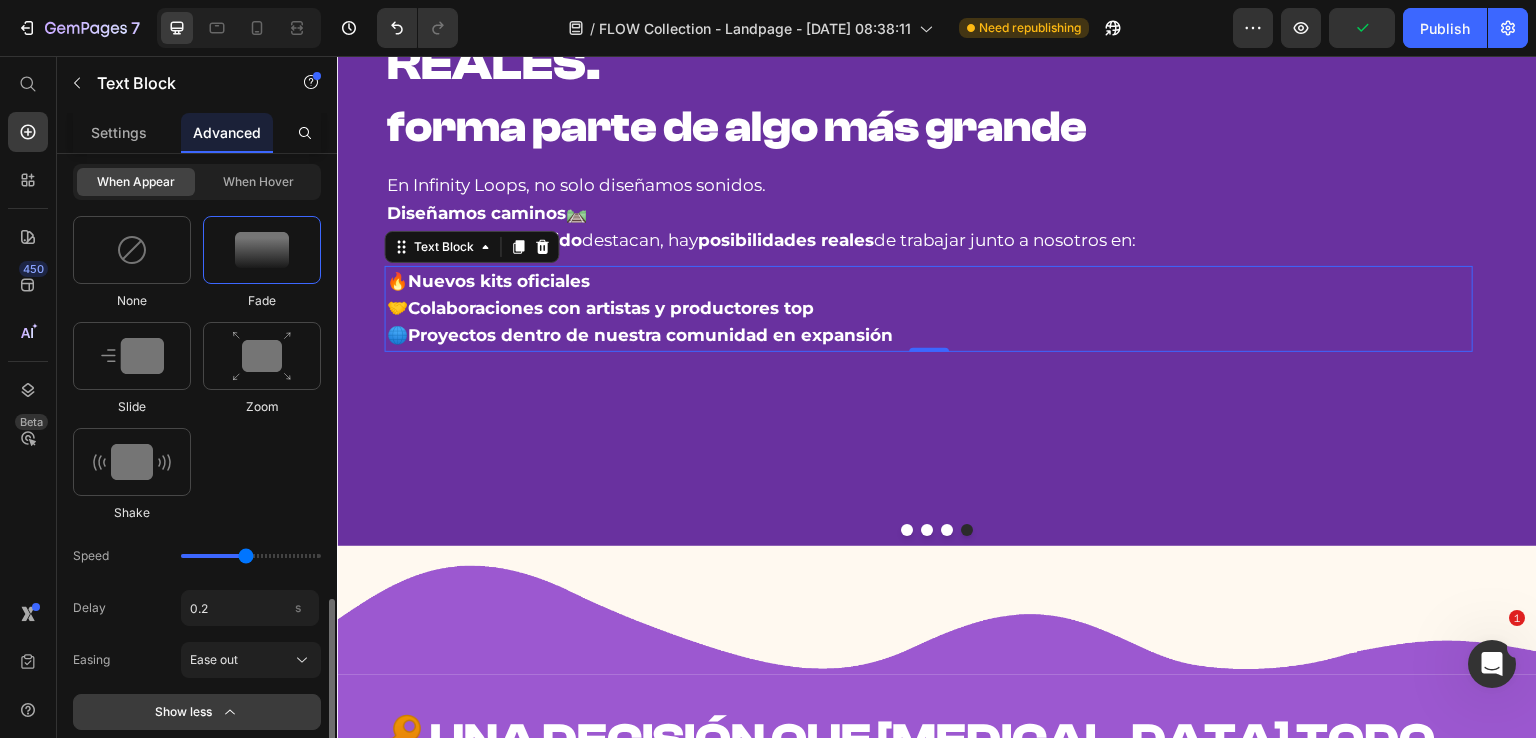scroll, scrollTop: 1039, scrollLeft: 0, axis: vertical 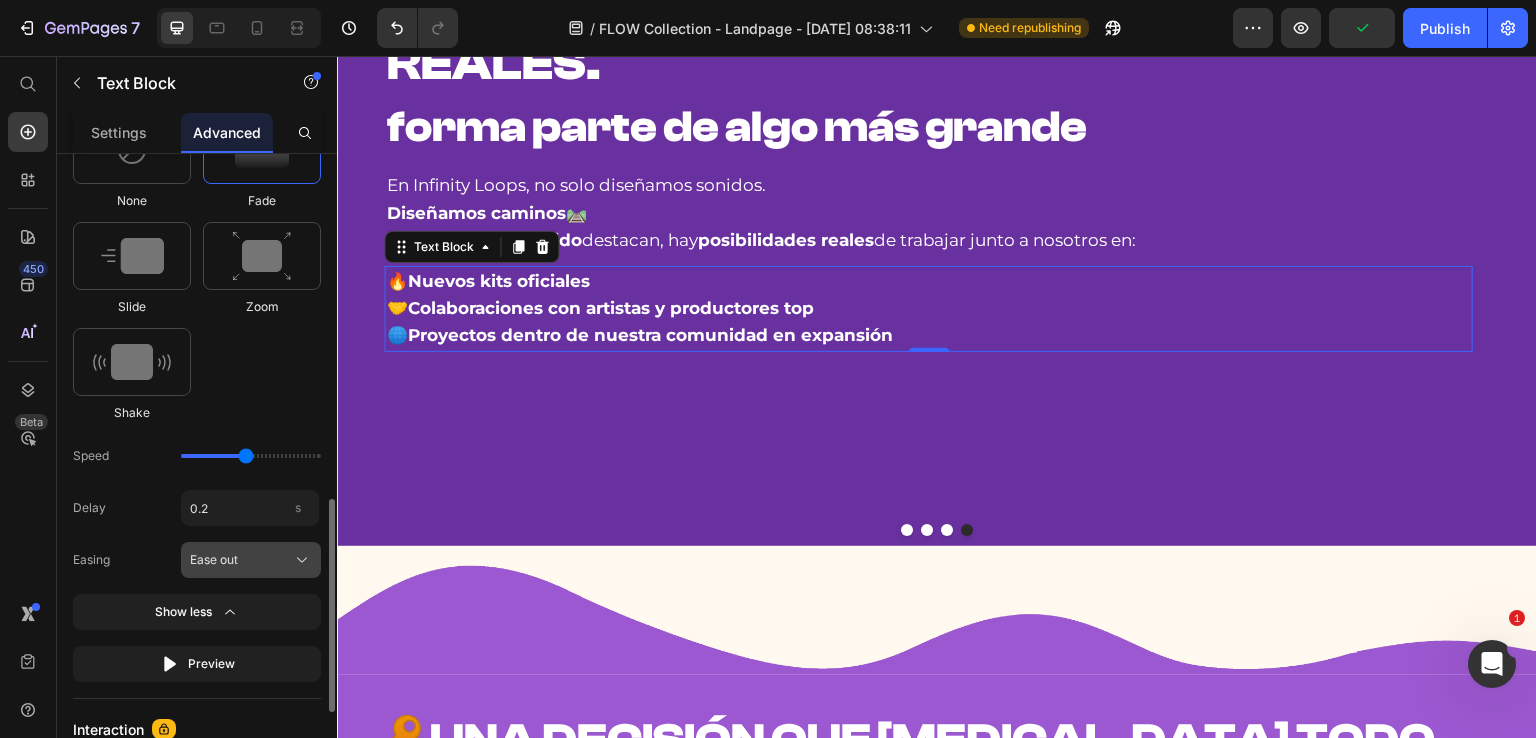 click on "Ease out" at bounding box center (251, 560) 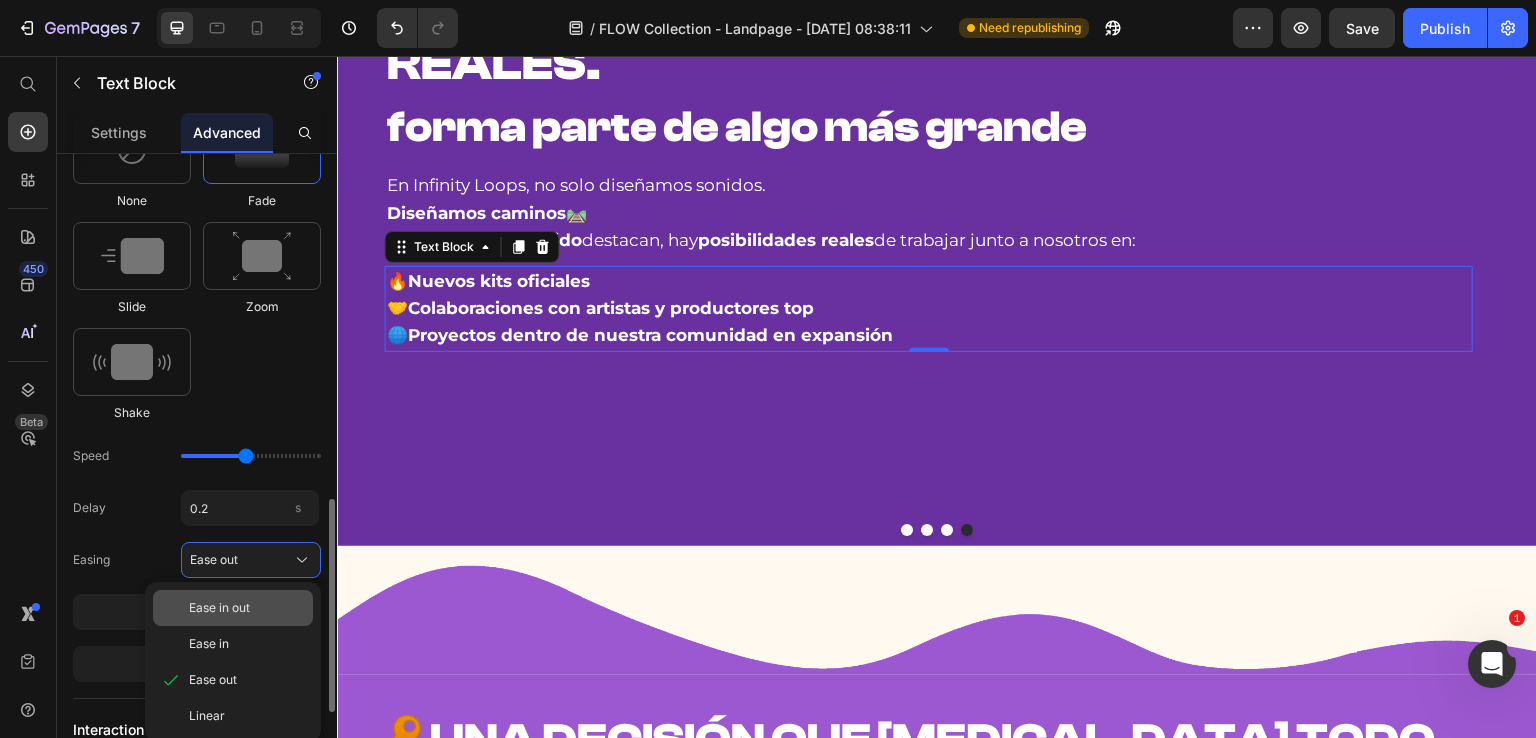 click on "Ease in out" at bounding box center (219, 608) 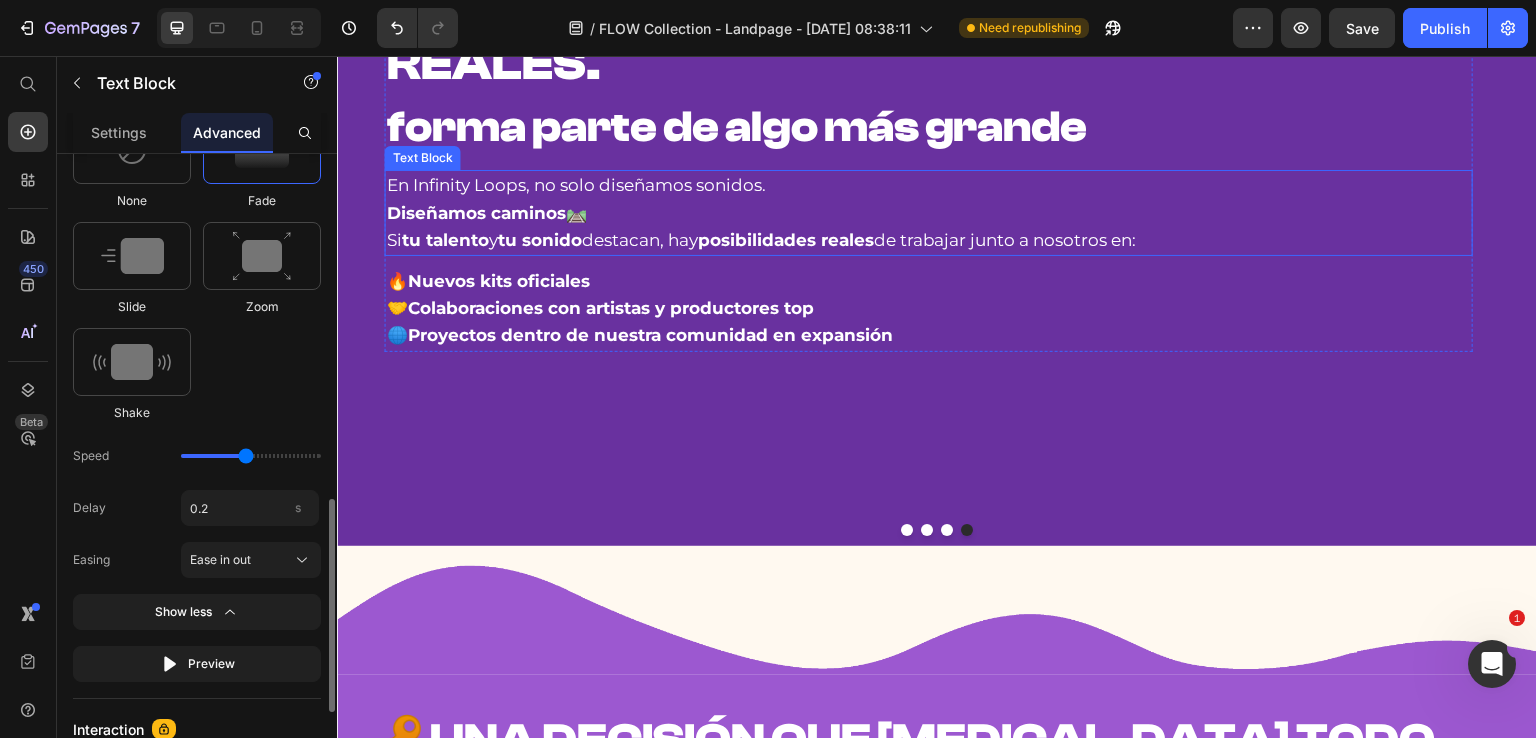 click on "Text Block" at bounding box center (424, 254) 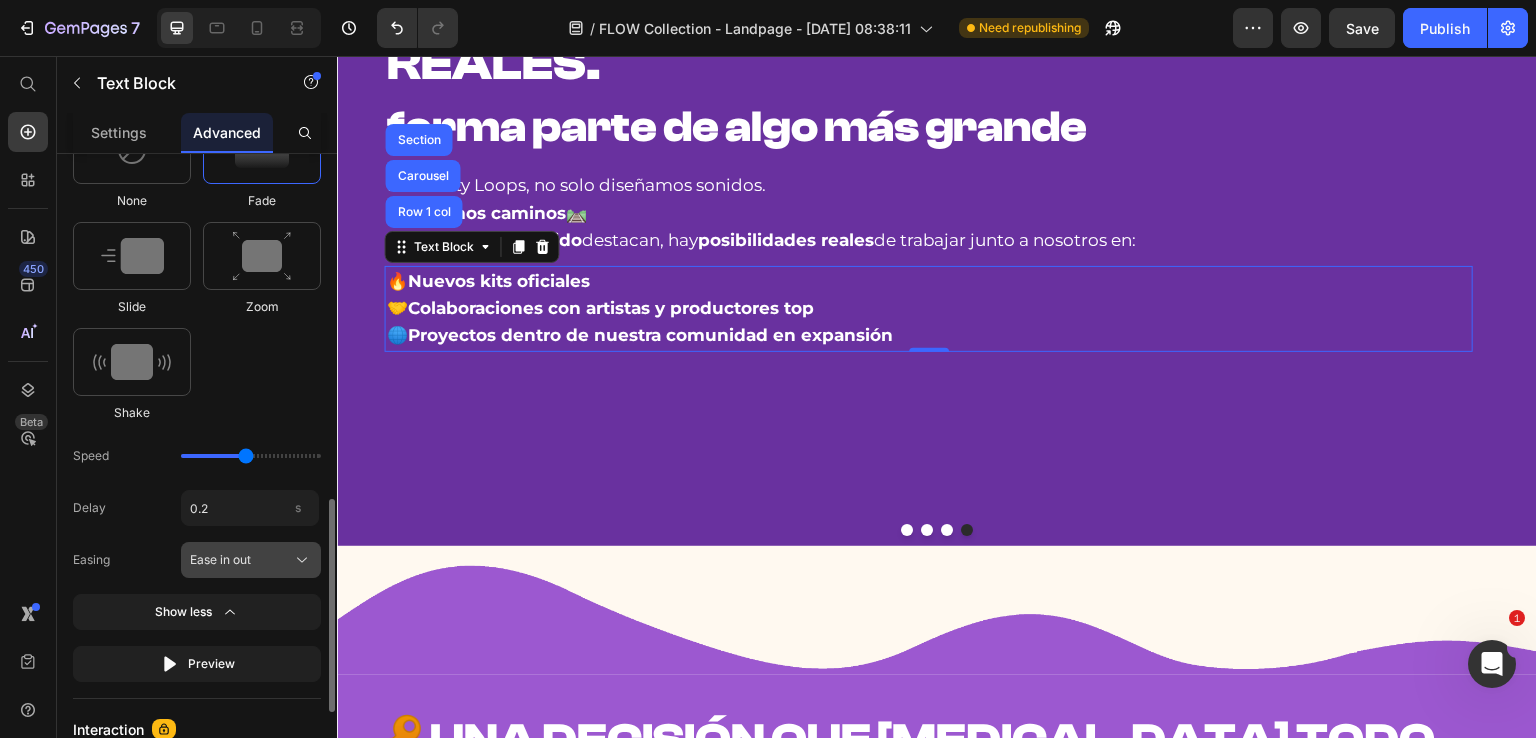 click on "Ease in out" 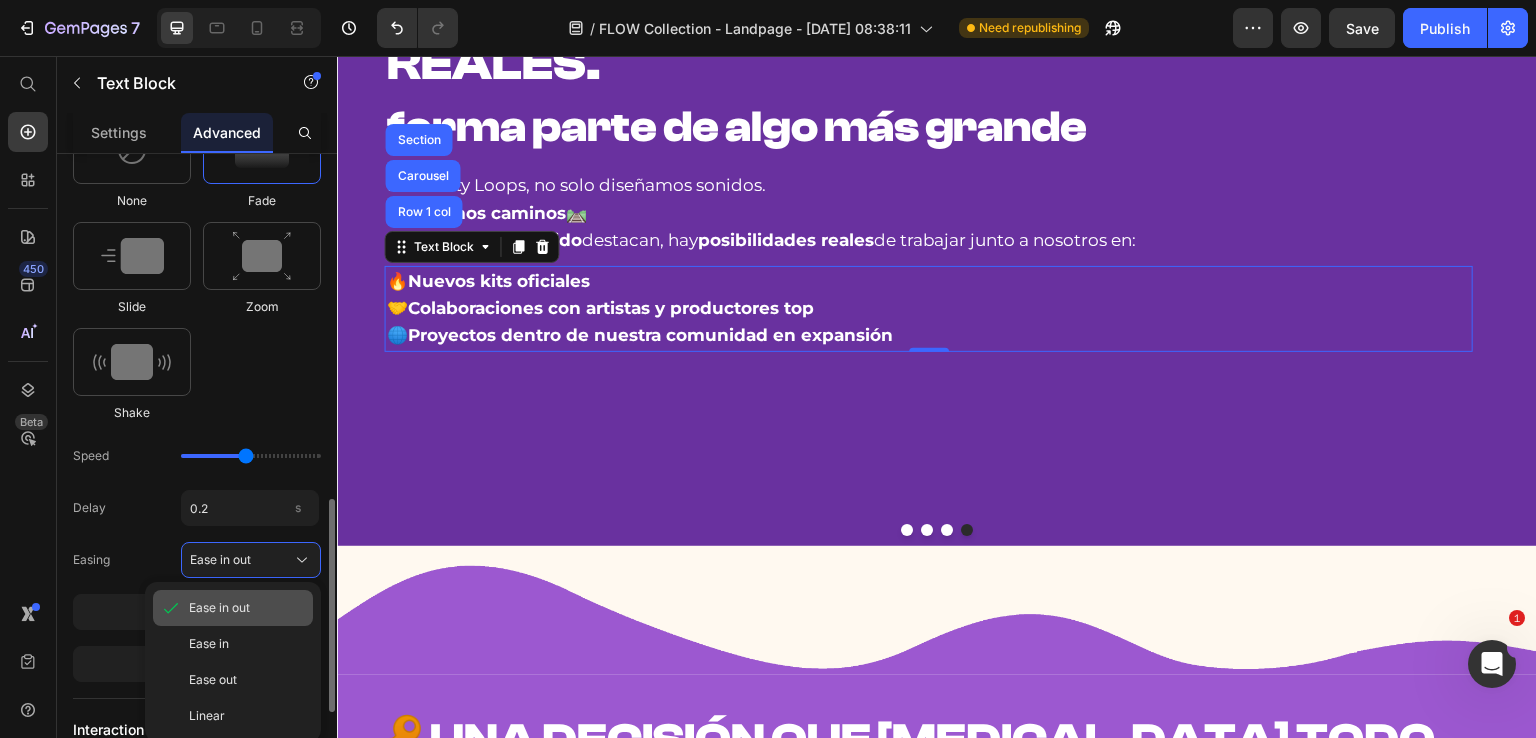 click on "Ease in out" at bounding box center (247, 608) 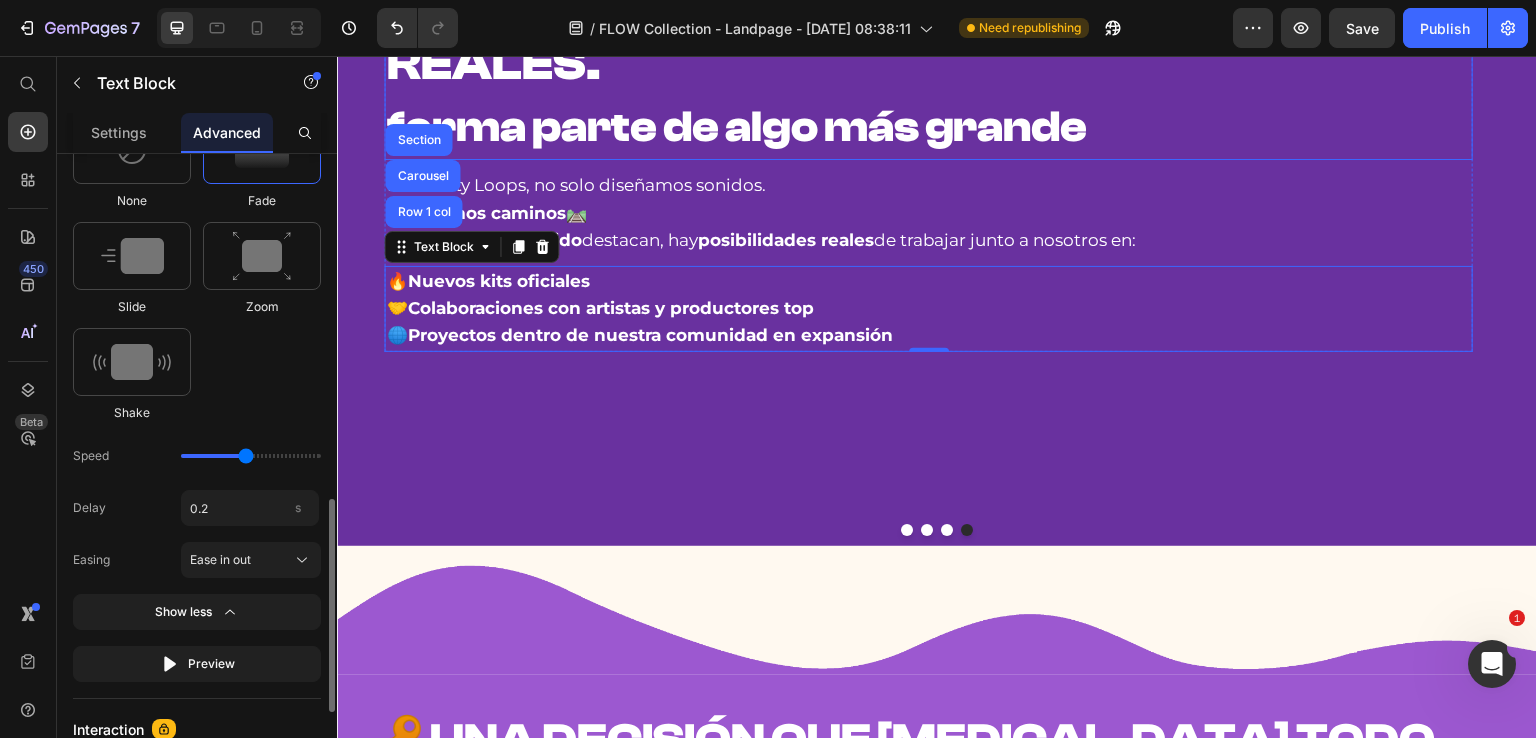 click on "forma parte de algo más grande" at bounding box center [737, 127] 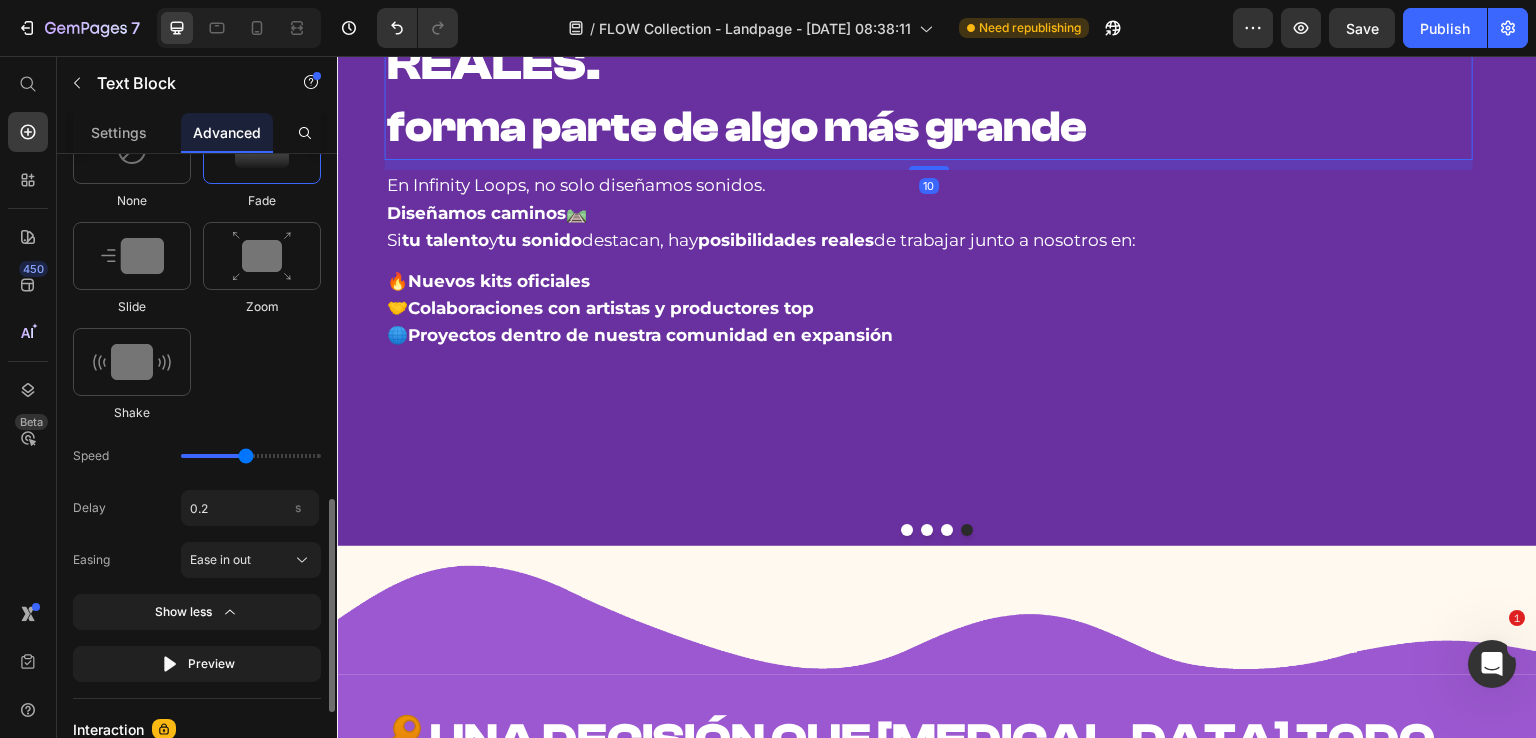 scroll, scrollTop: 0, scrollLeft: 0, axis: both 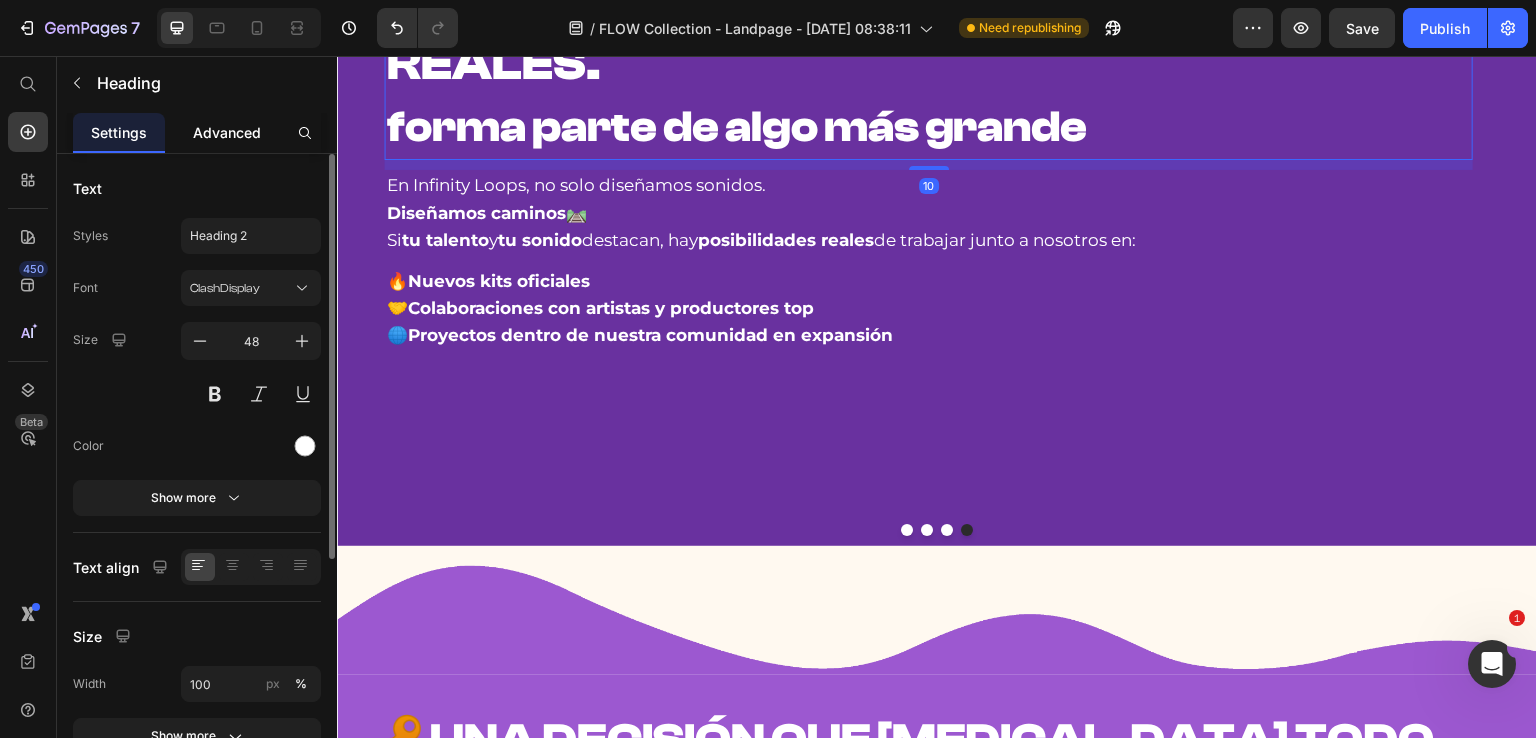 click on "Advanced" at bounding box center [227, 132] 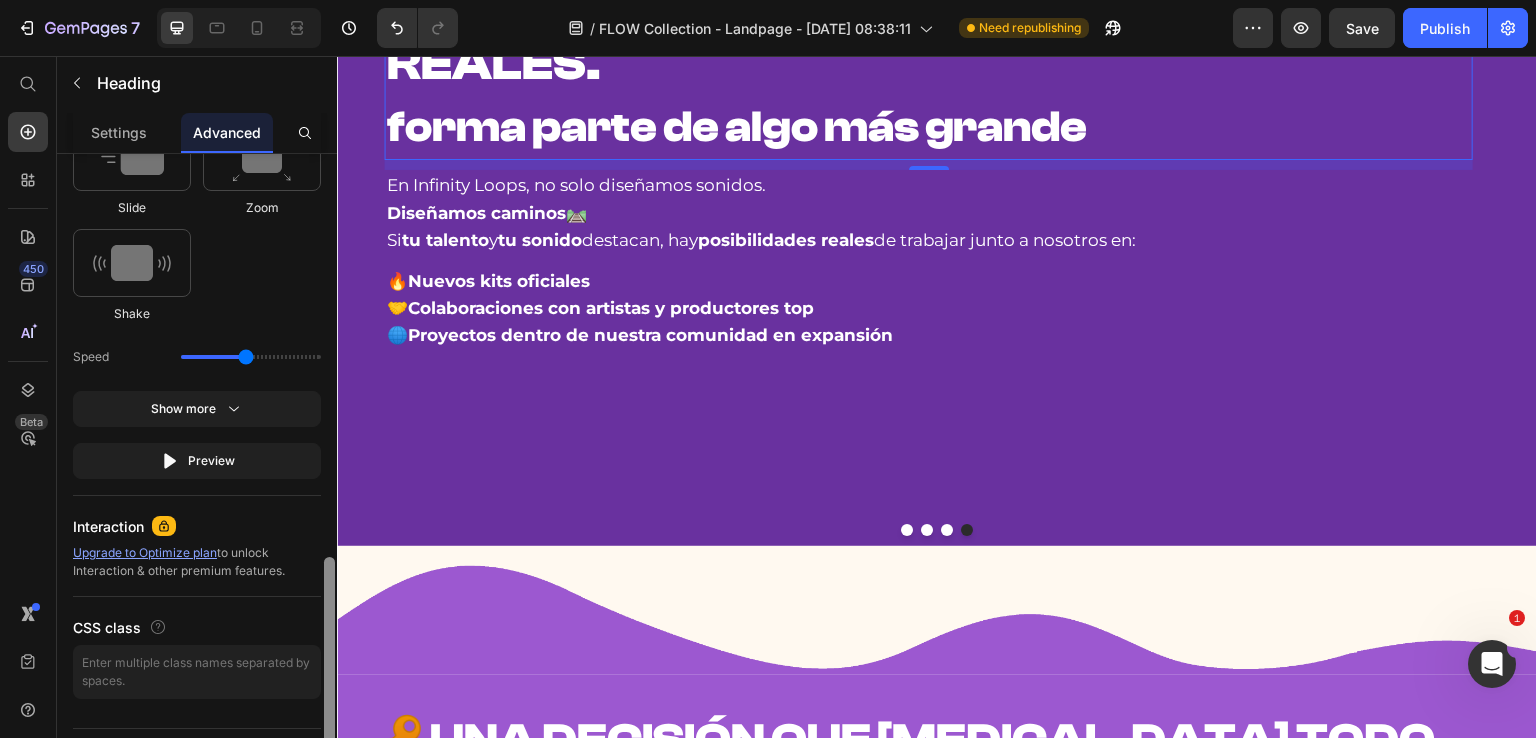 scroll, scrollTop: 1144, scrollLeft: 0, axis: vertical 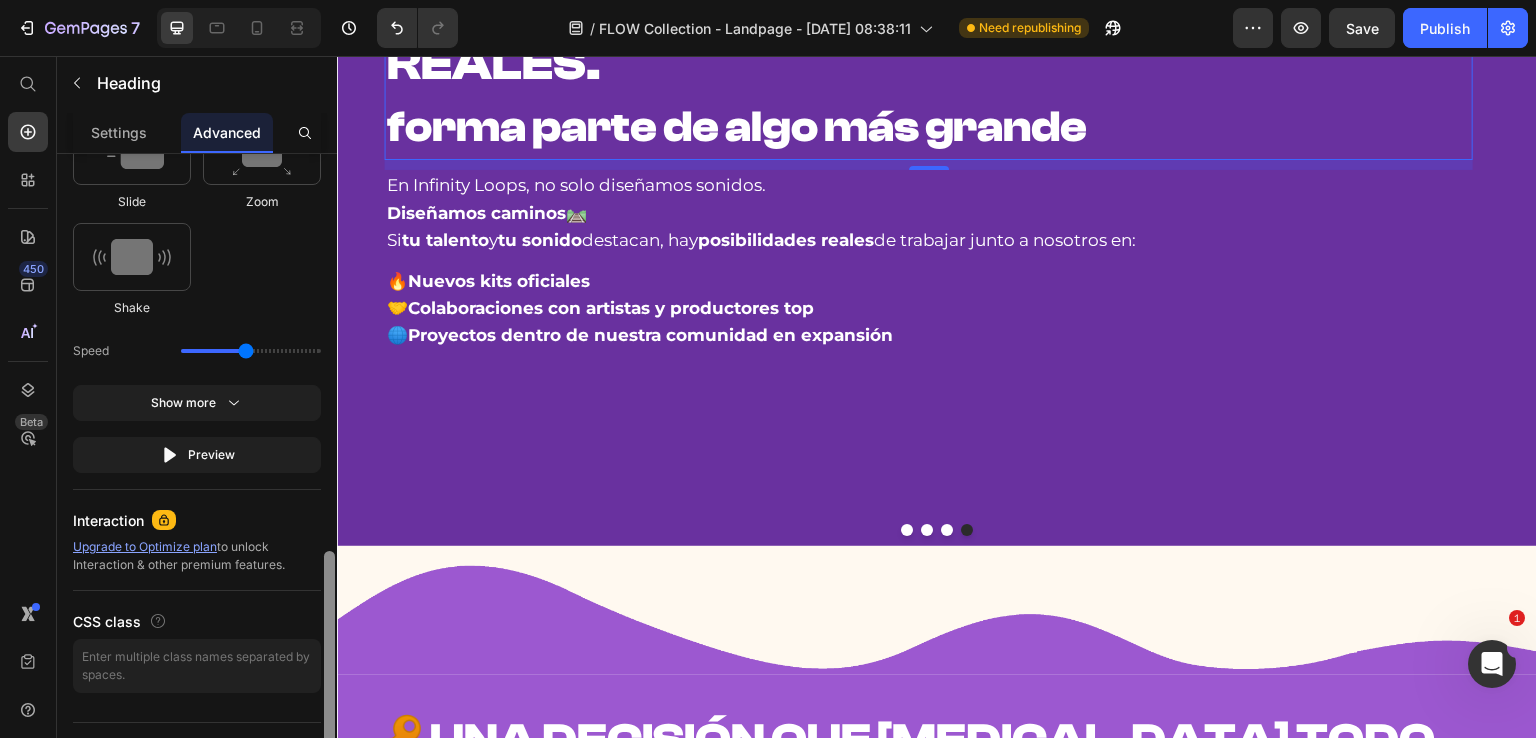 drag, startPoint x: 331, startPoint y: 195, endPoint x: 317, endPoint y: 597, distance: 402.2437 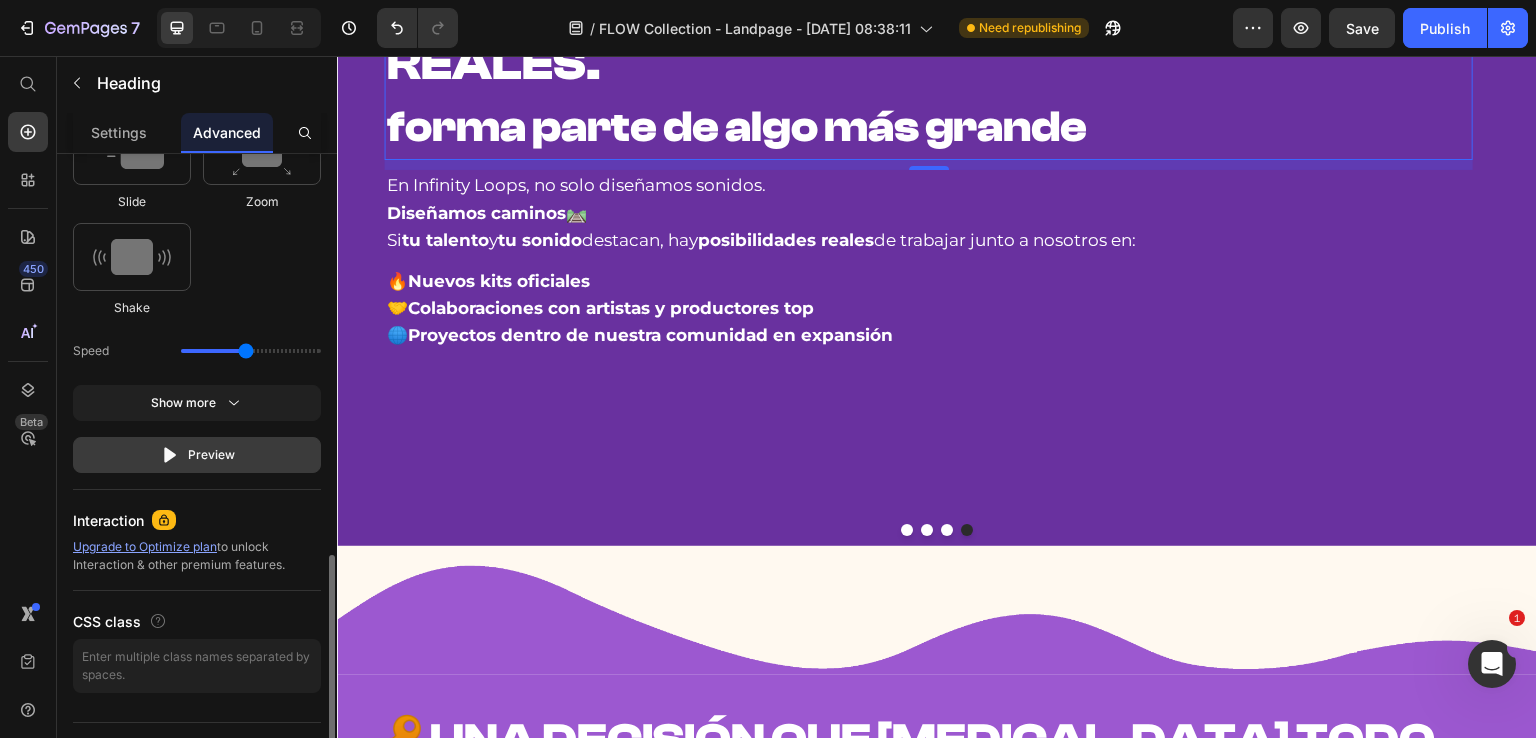click on "Preview" 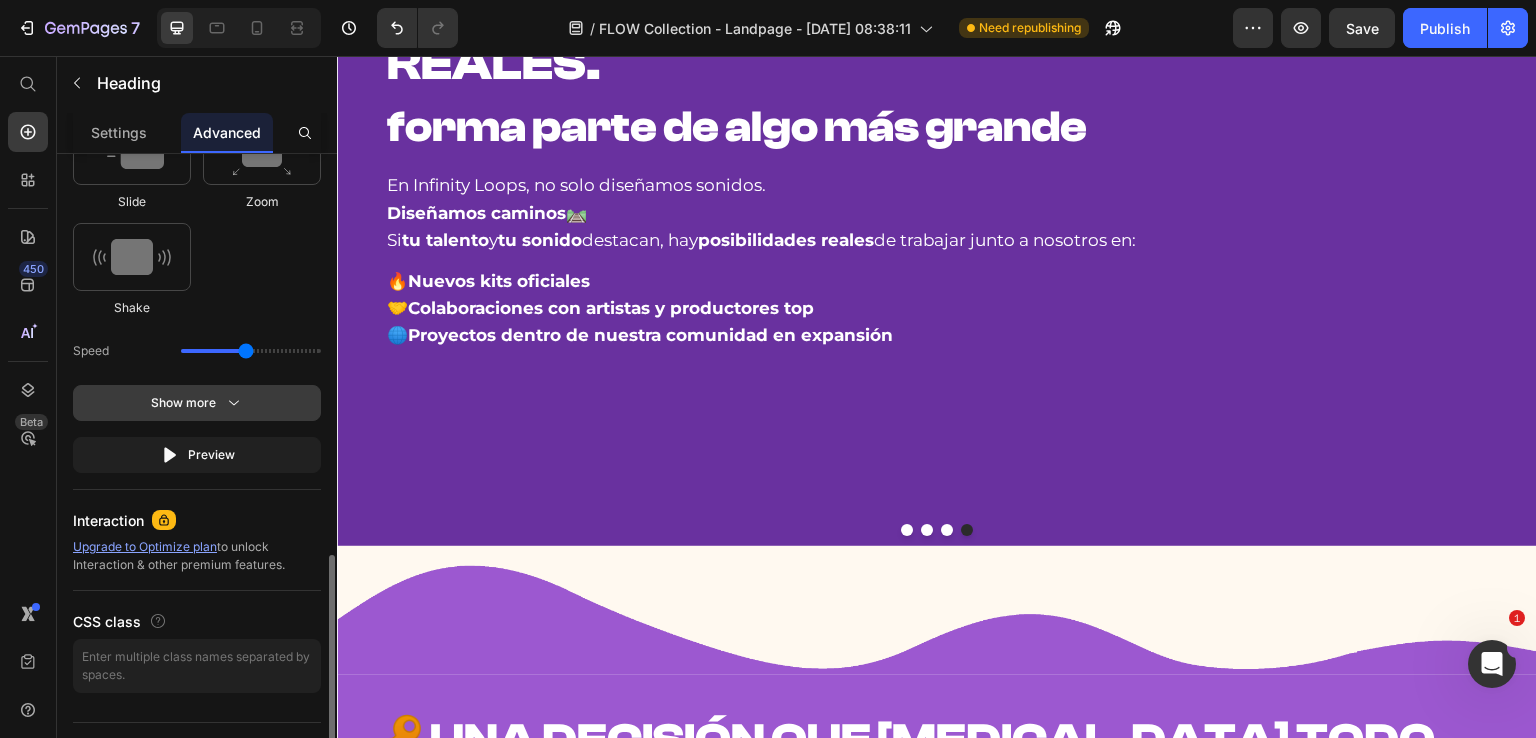 click on "Show more" 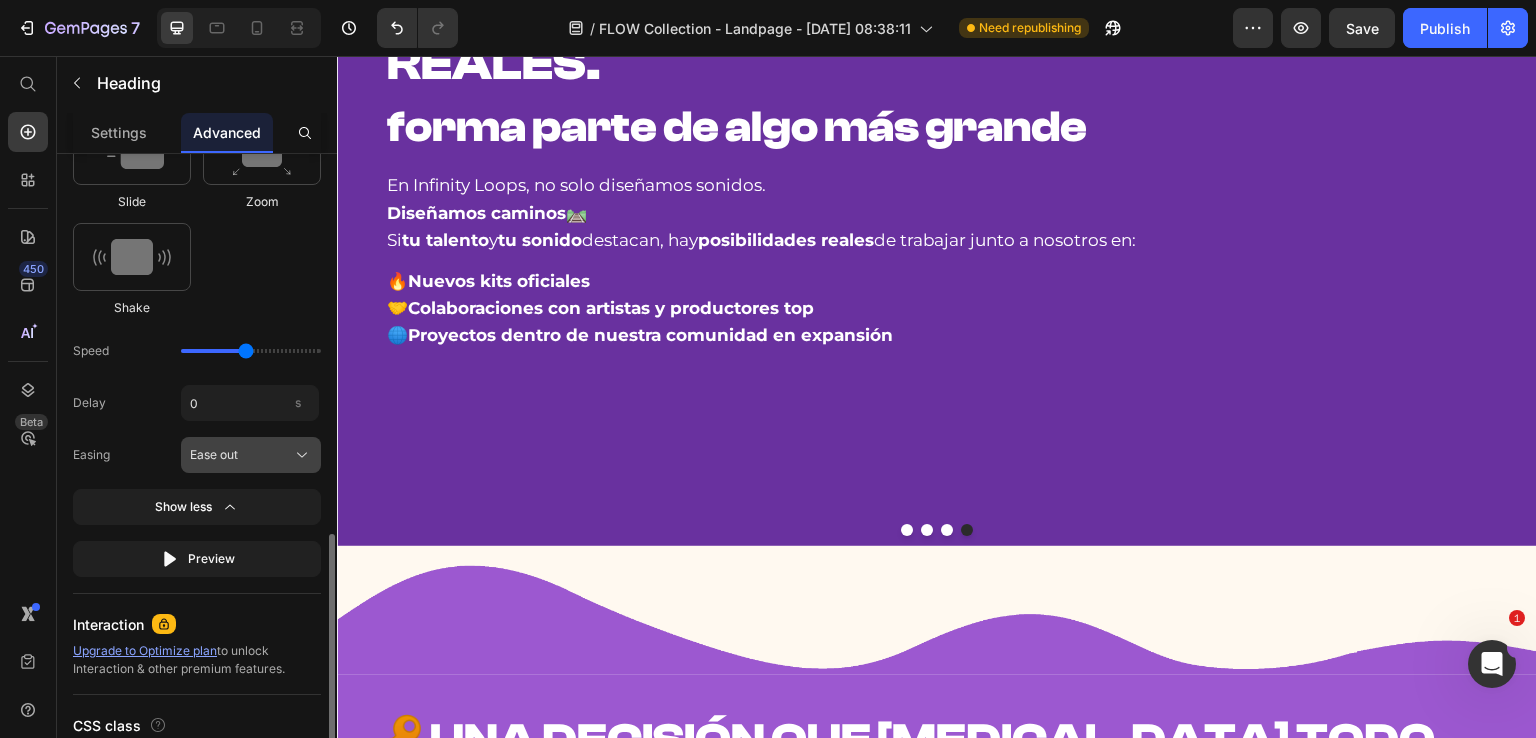 click on "Ease out" at bounding box center (251, 455) 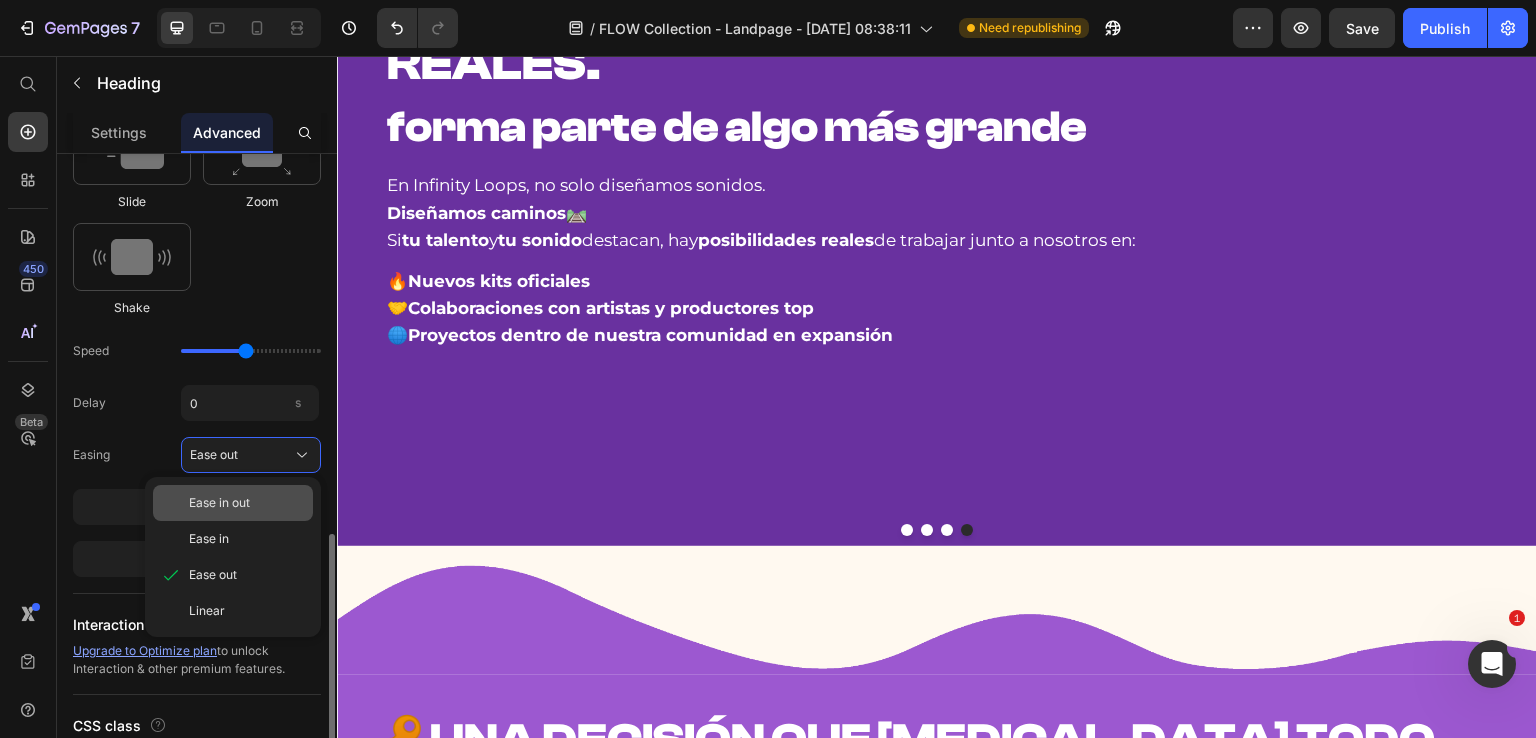 click on "Ease in out" 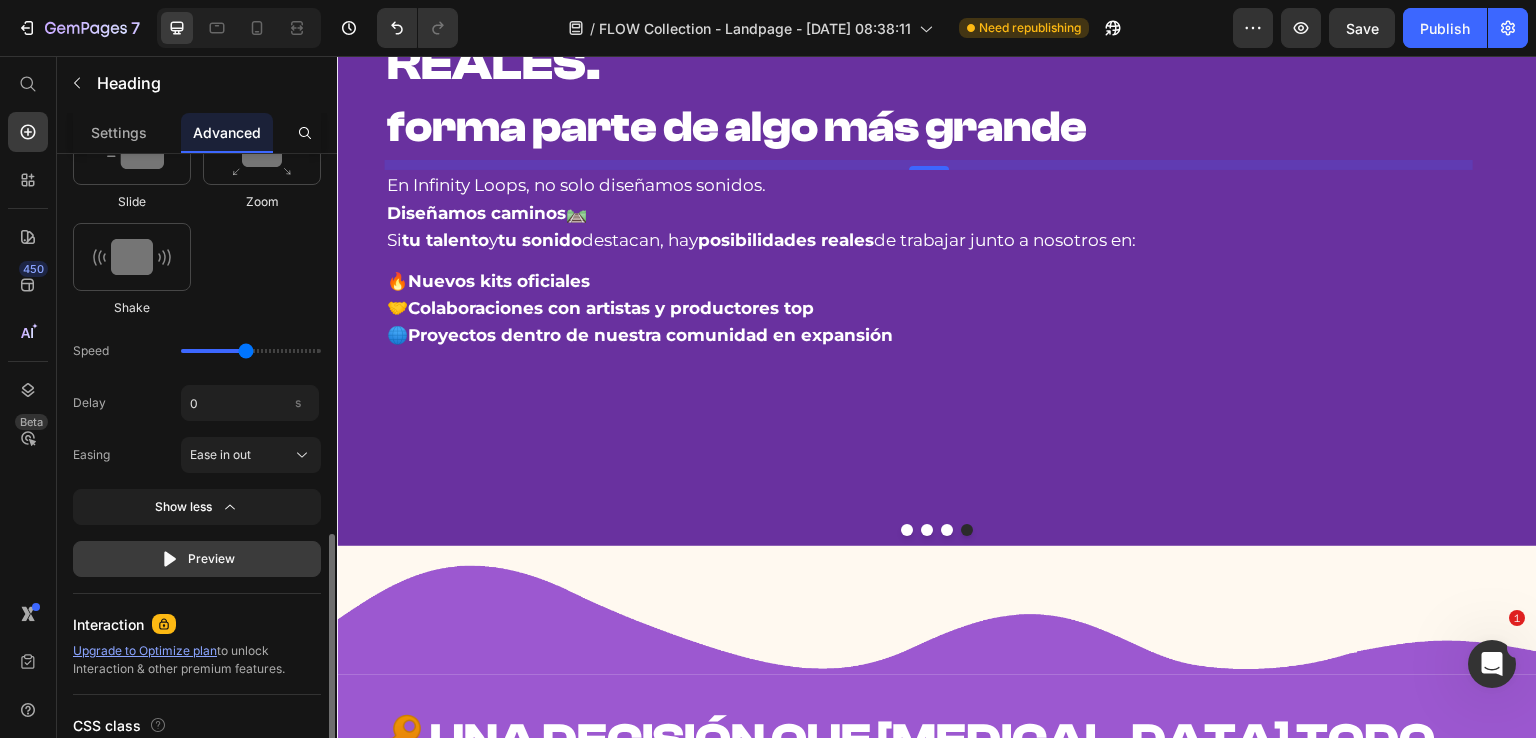 click on "Preview" 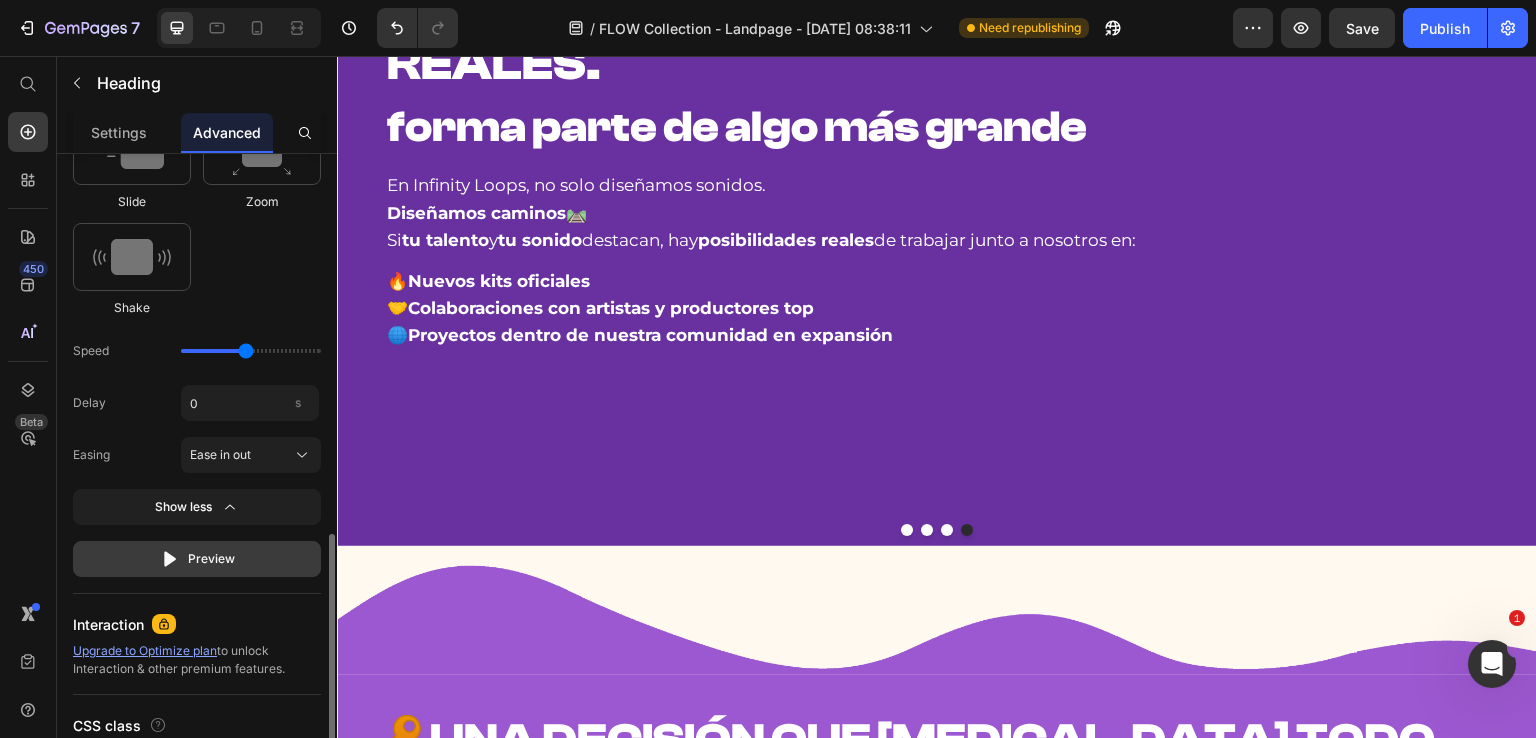 click on "Preview" 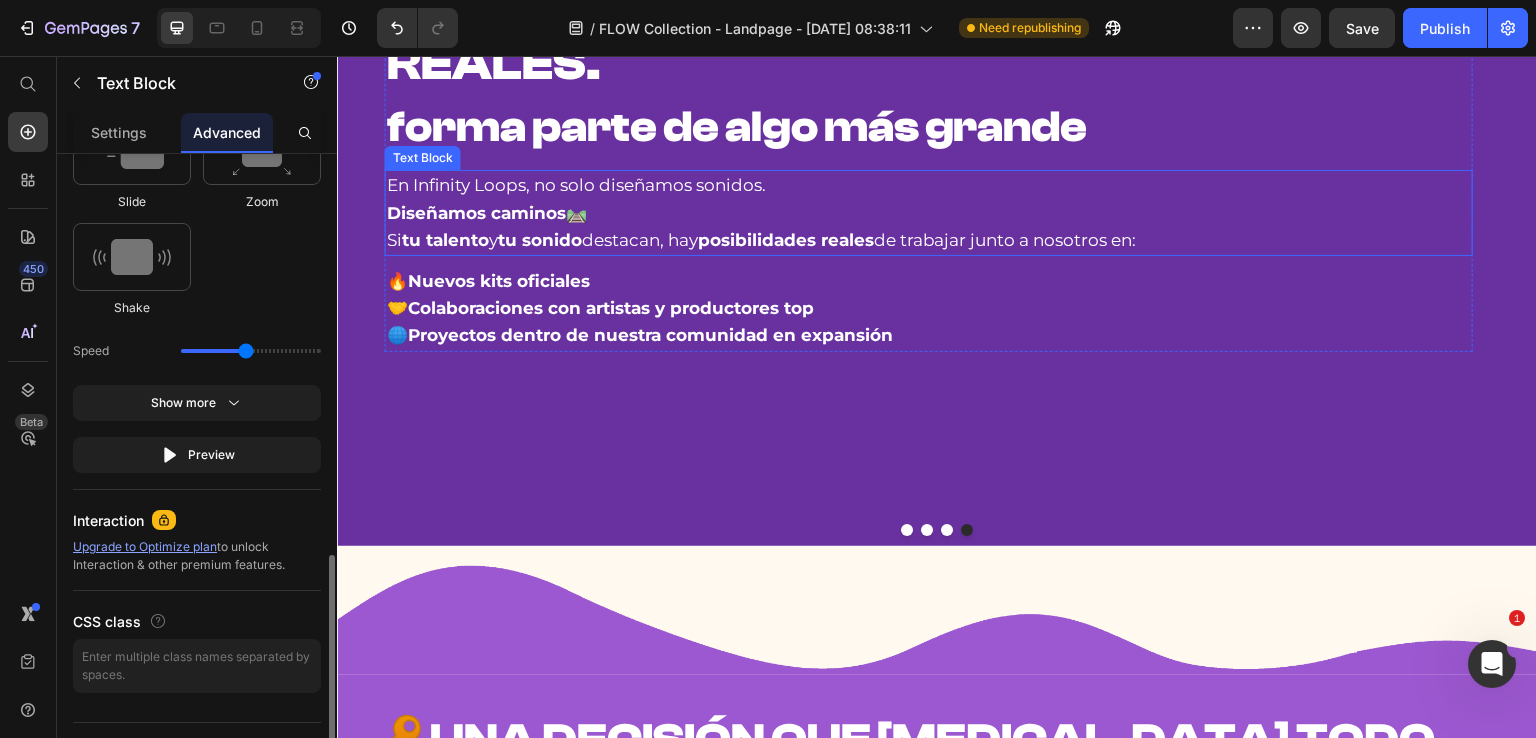 click on "En Infinity Loops, no solo diseñamos sonidos. Diseñamos caminos  🛤️" at bounding box center [929, 199] 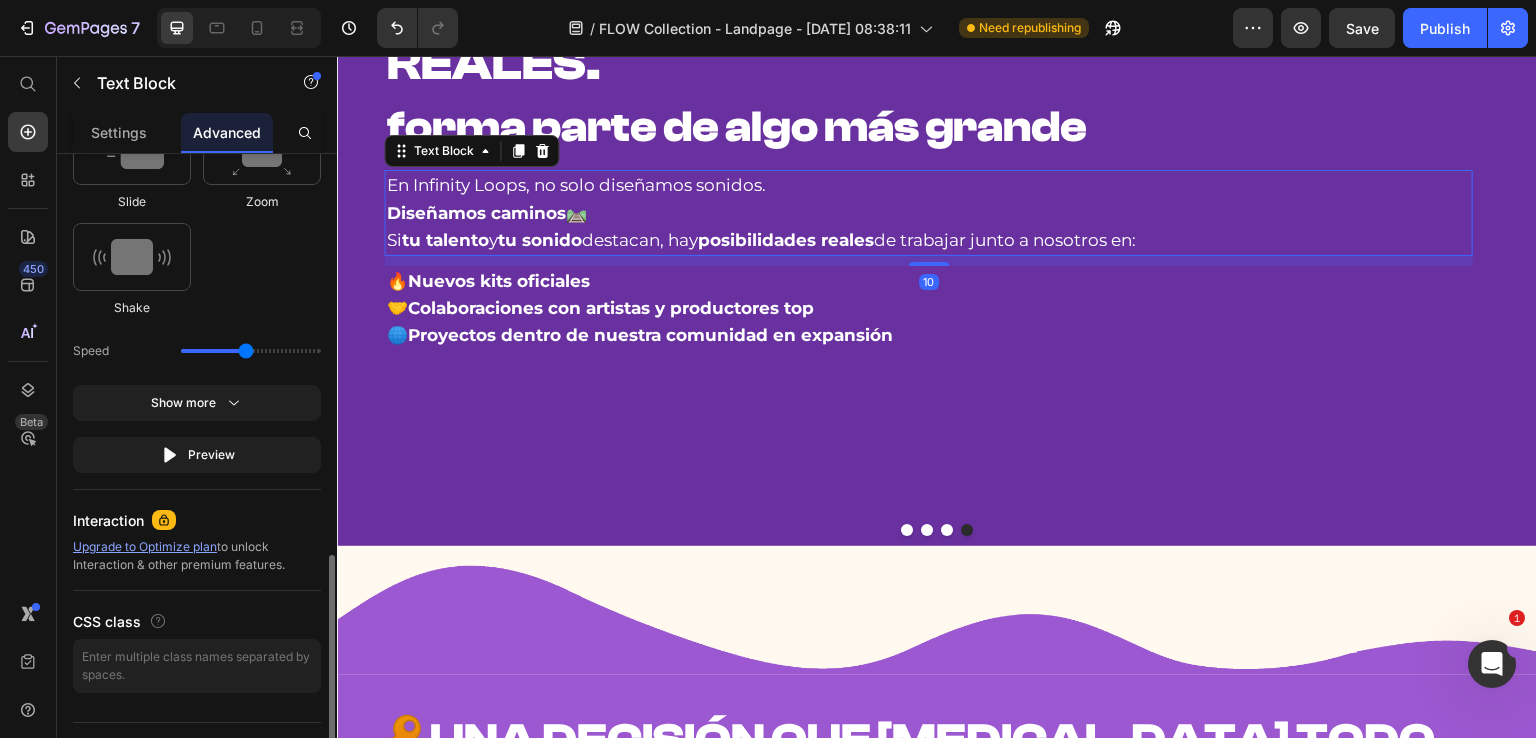 scroll, scrollTop: 0, scrollLeft: 0, axis: both 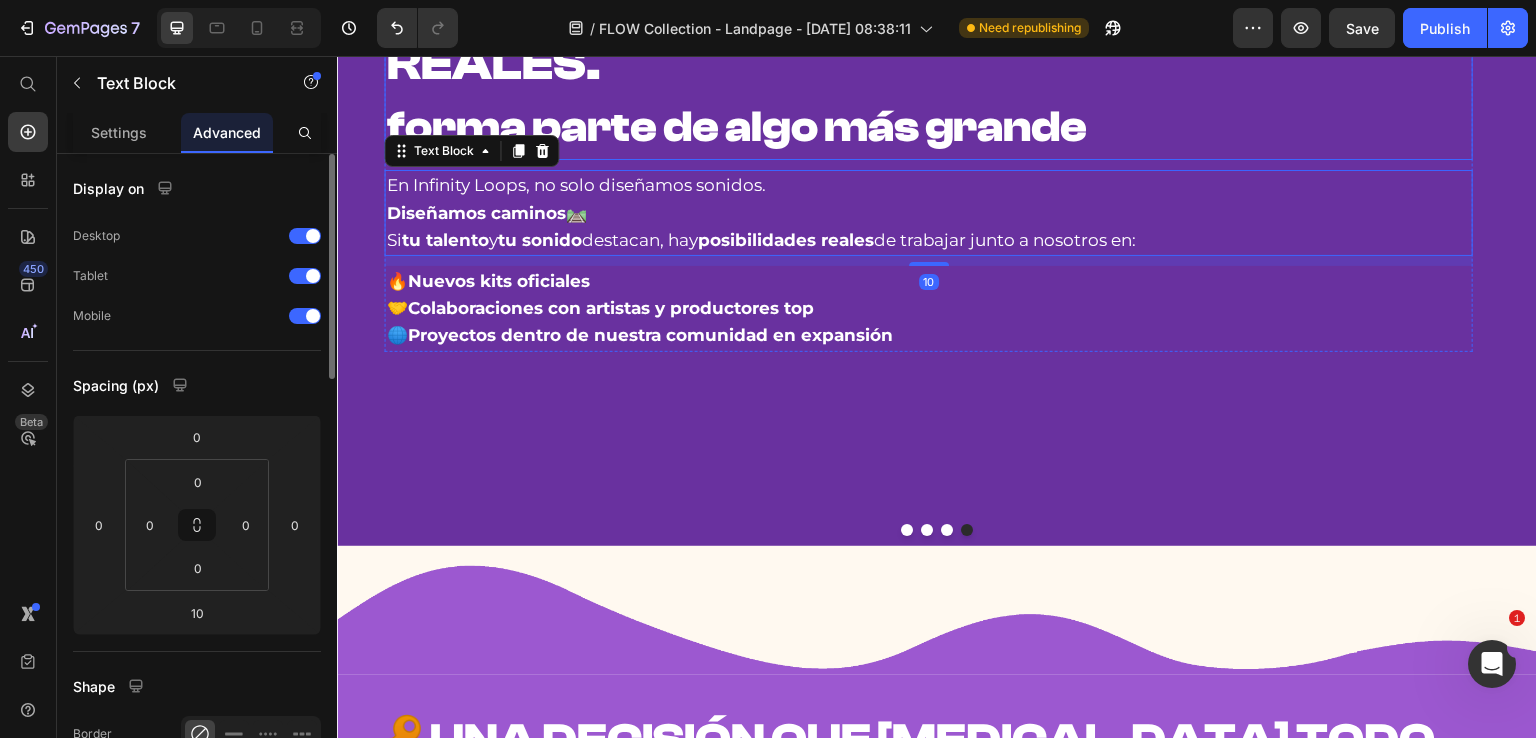 click on "OPORTUNIDADES REALES. RESULTADOS REALES." at bounding box center [920, 31] 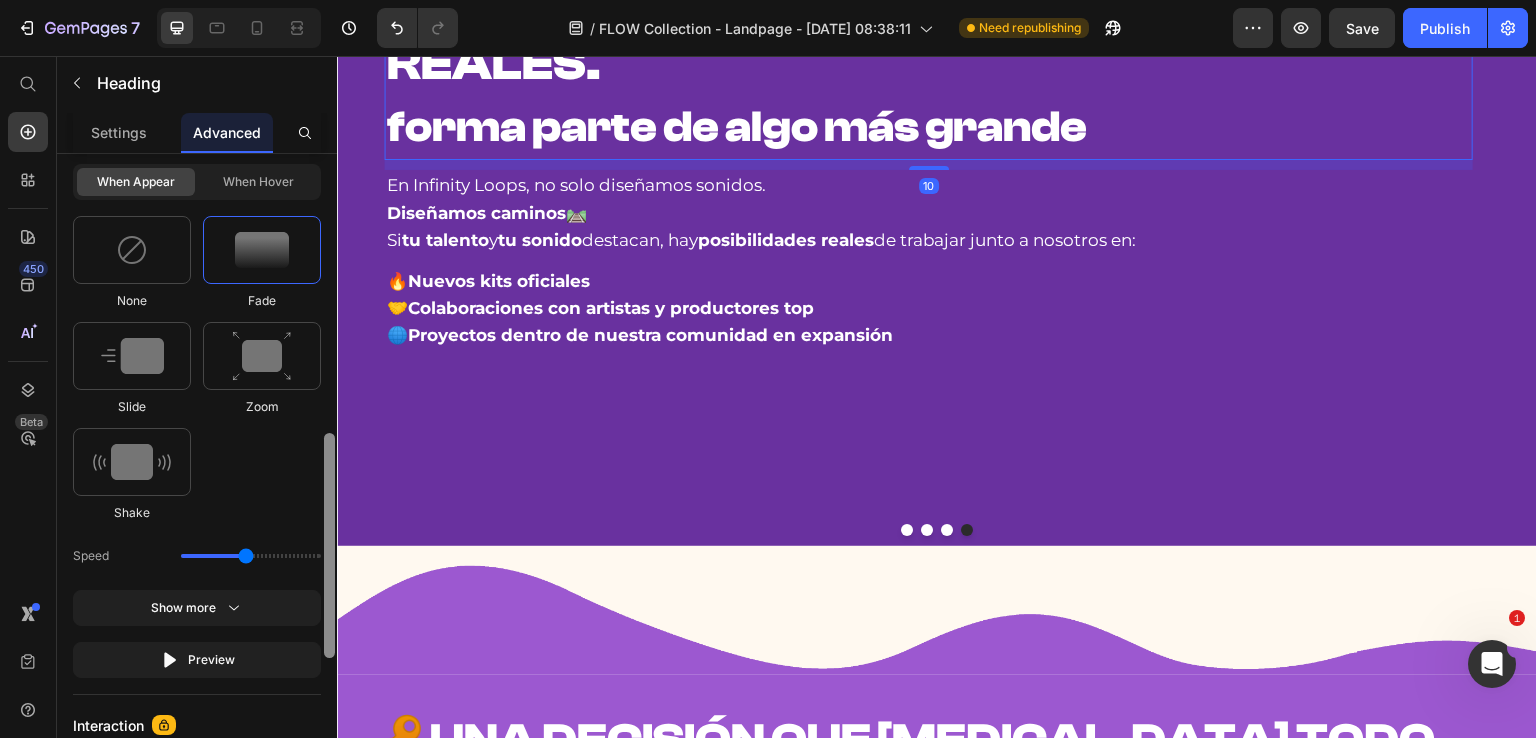 drag, startPoint x: 331, startPoint y: 317, endPoint x: 316, endPoint y: 517, distance: 200.5617 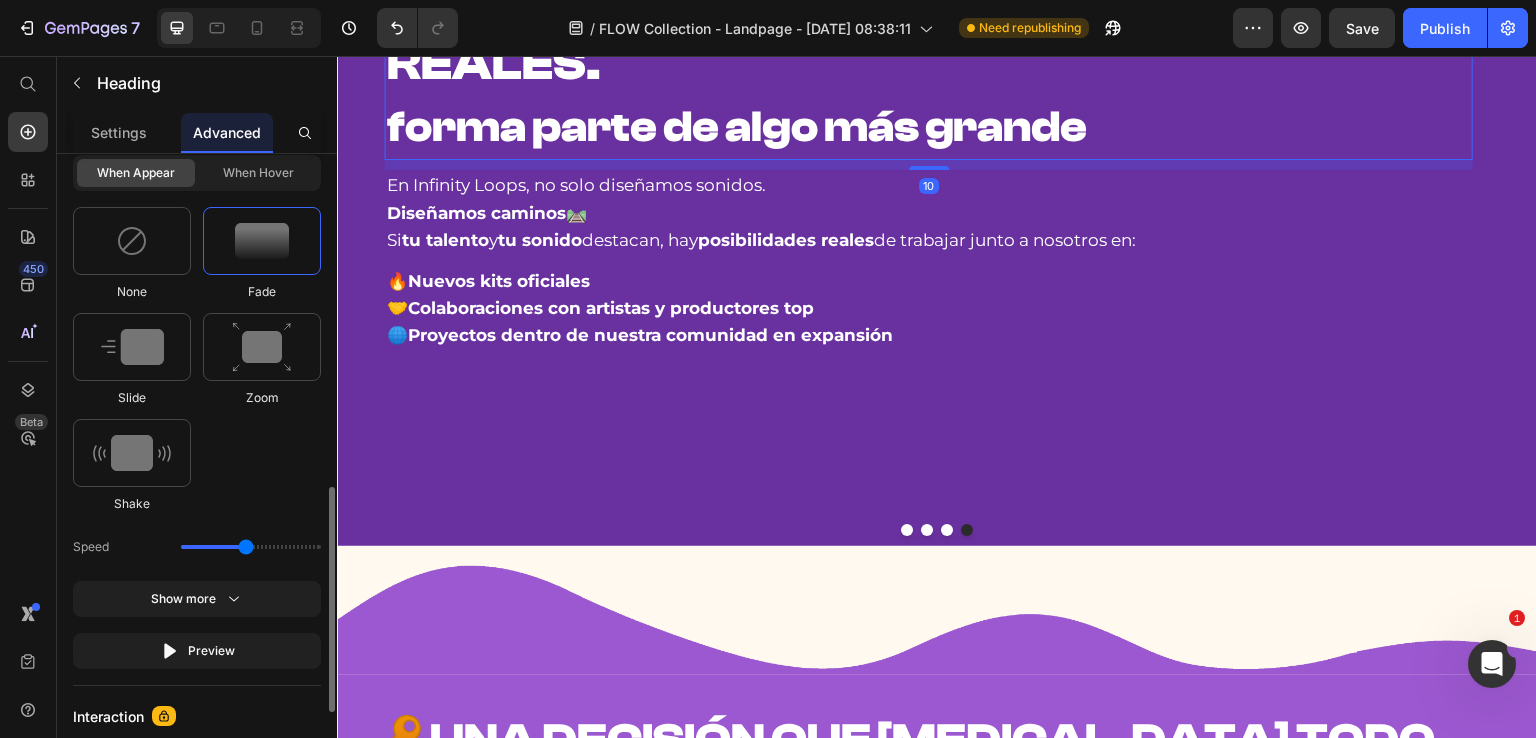 drag, startPoint x: 316, startPoint y: 521, endPoint x: 294, endPoint y: 563, distance: 47.41308 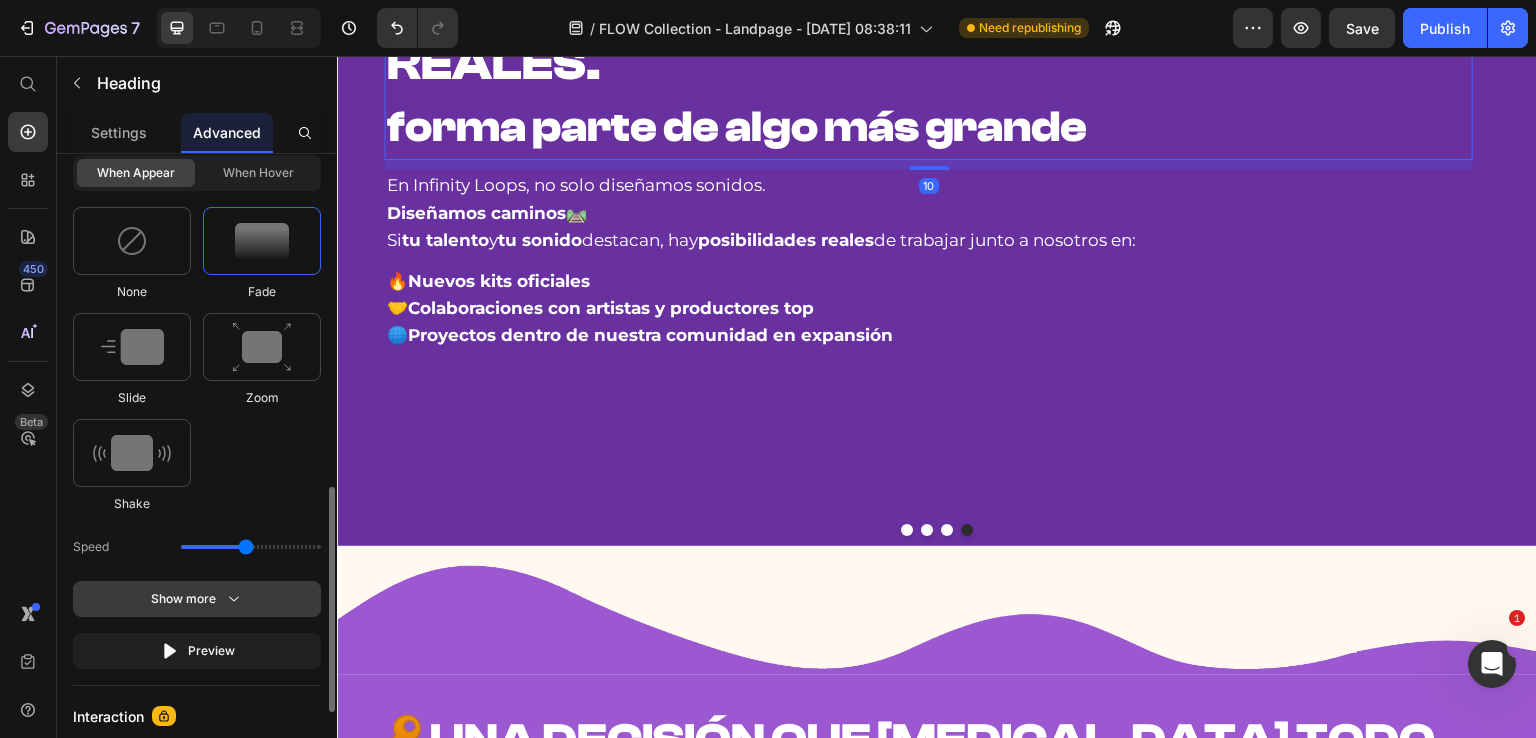click on "Show more" 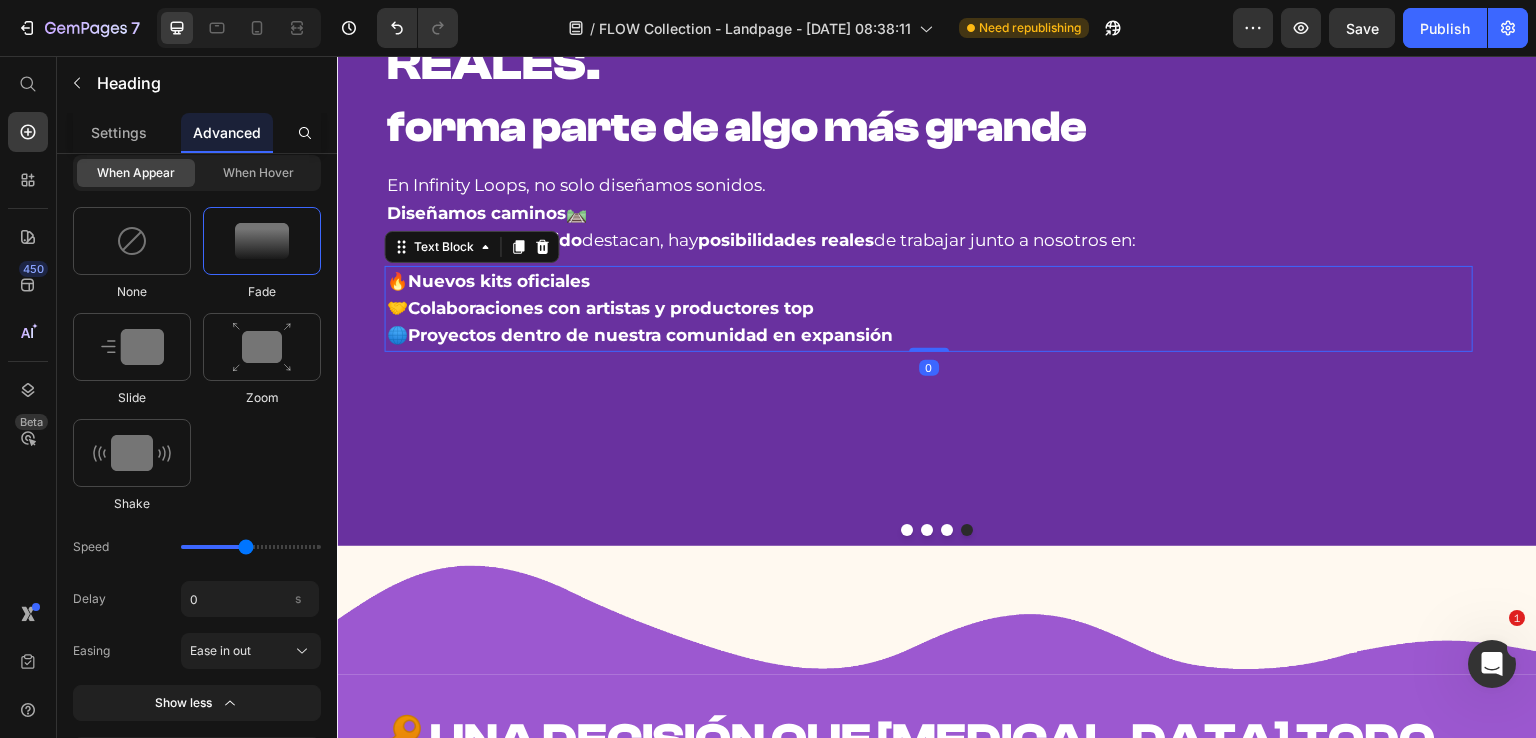click on "Colaboraciones con artistas y productores top" at bounding box center [611, 308] 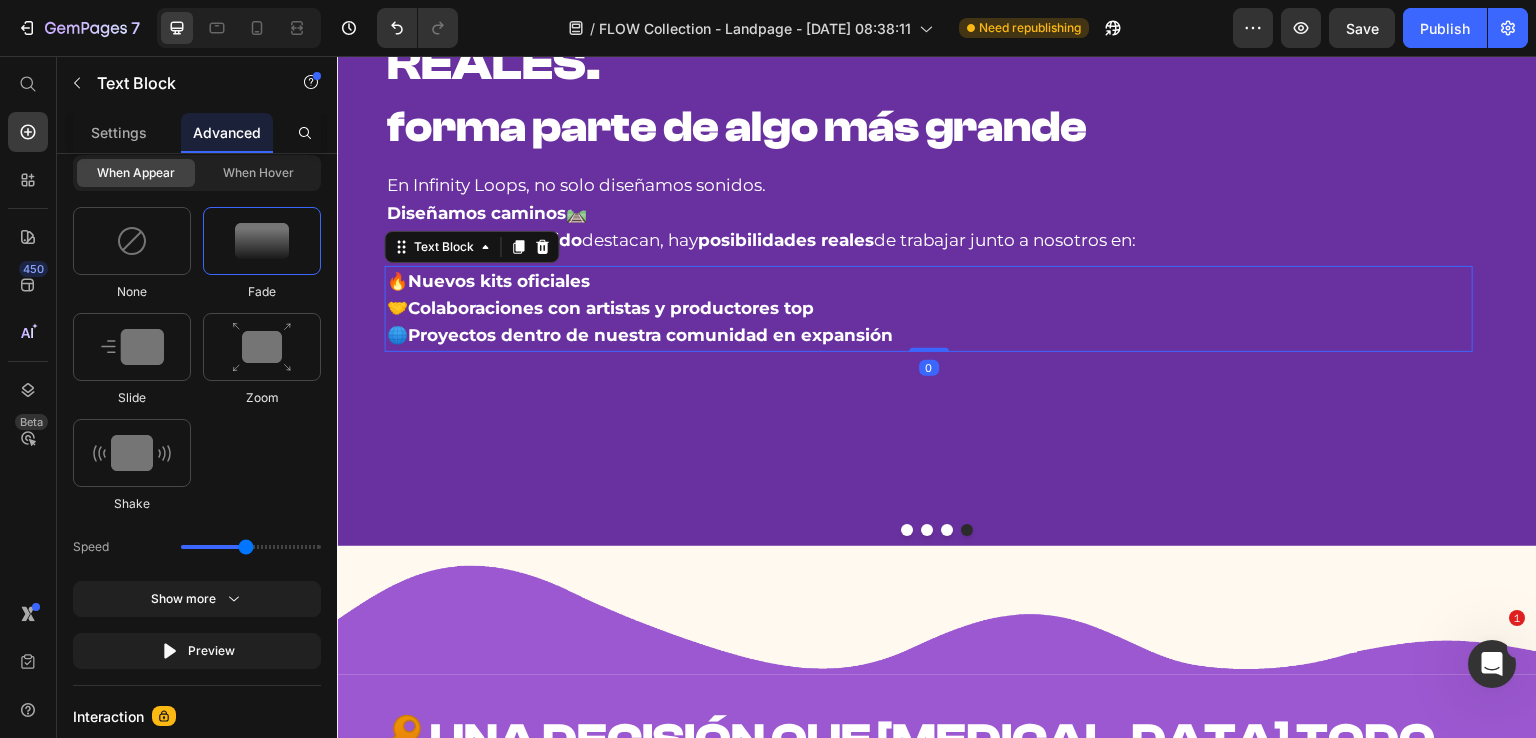 scroll, scrollTop: 0, scrollLeft: 0, axis: both 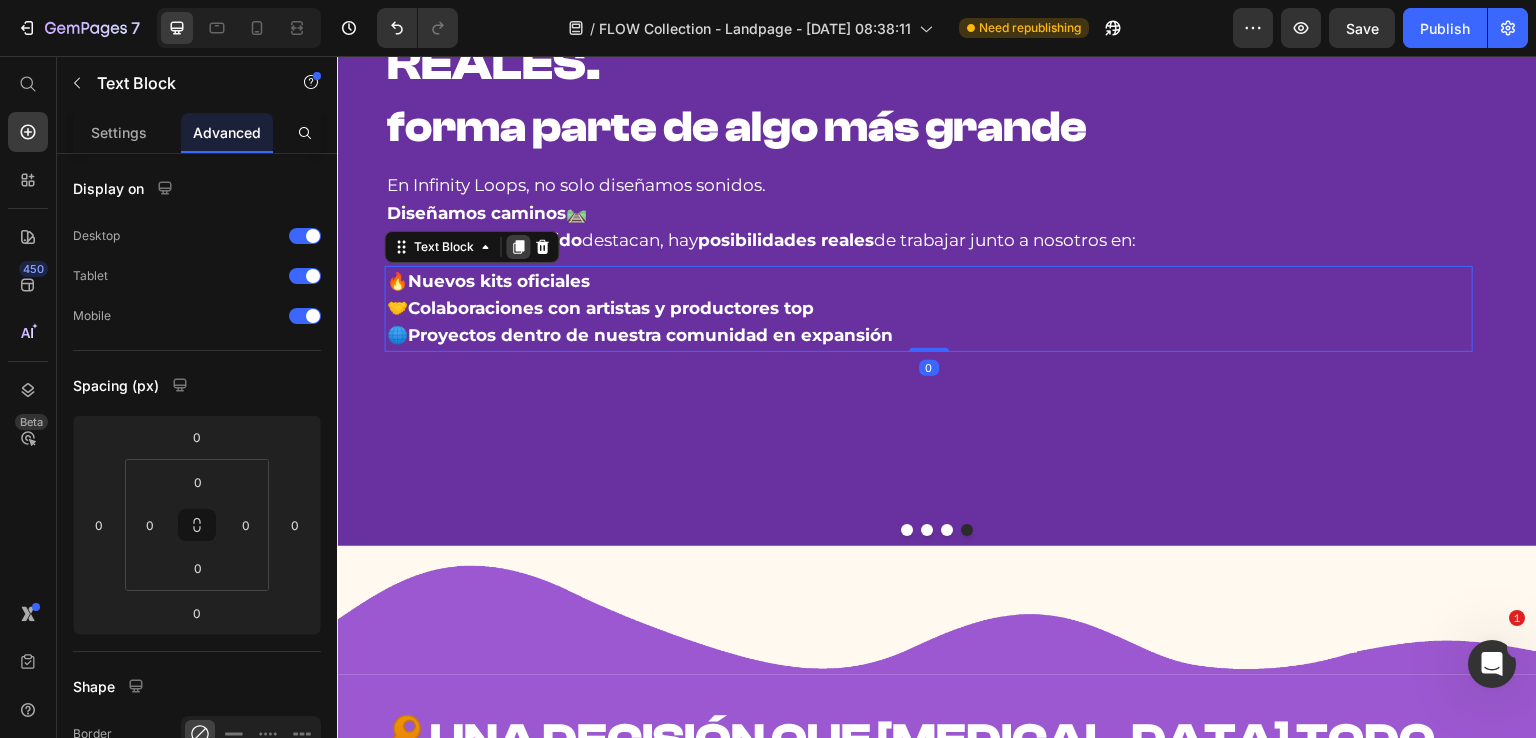 click at bounding box center (519, 247) 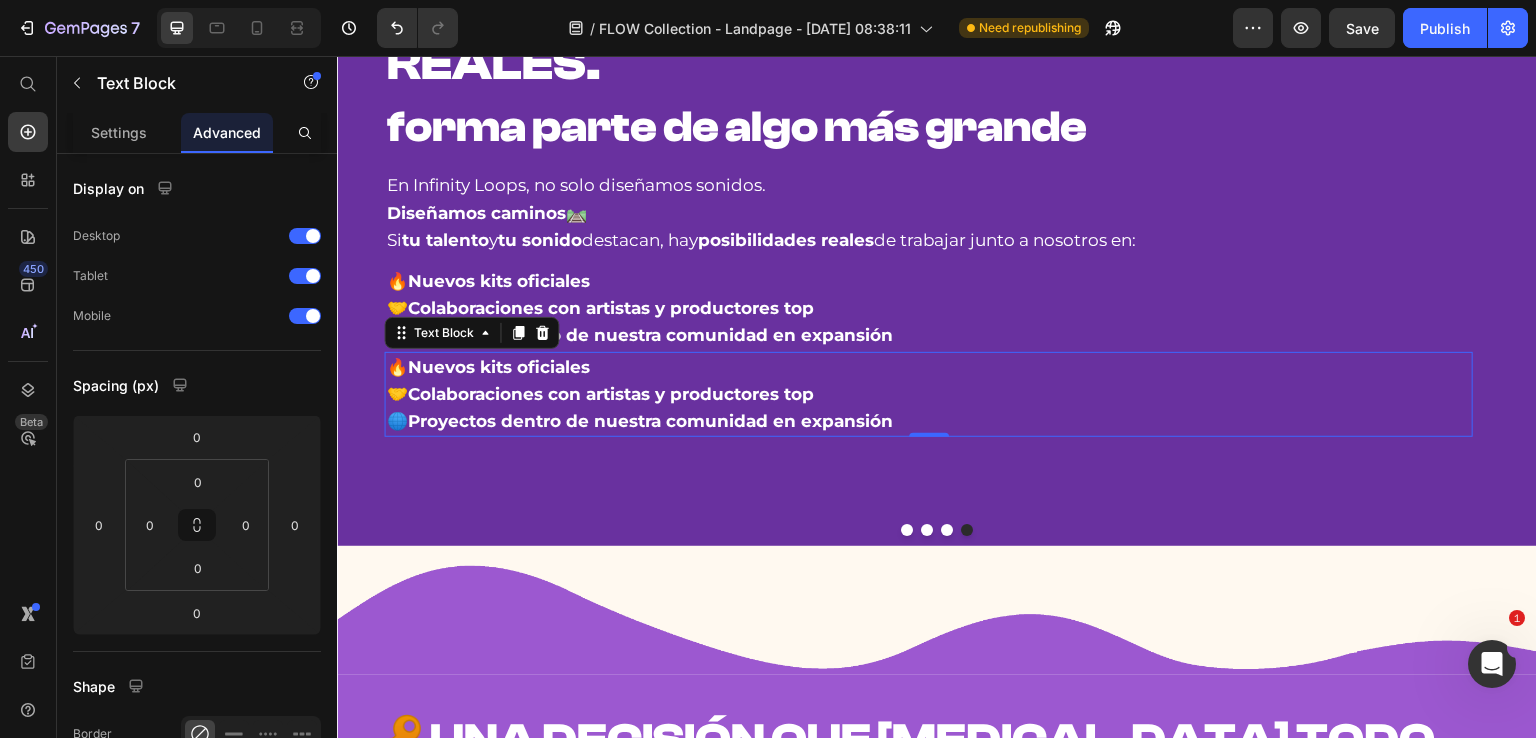 click on "🔥  Nuevos kits oficiales 🤝  Colaboraciones con artistas y productores top 🌐  Proyectos dentro de nuestra comunidad en expansión" at bounding box center [929, 395] 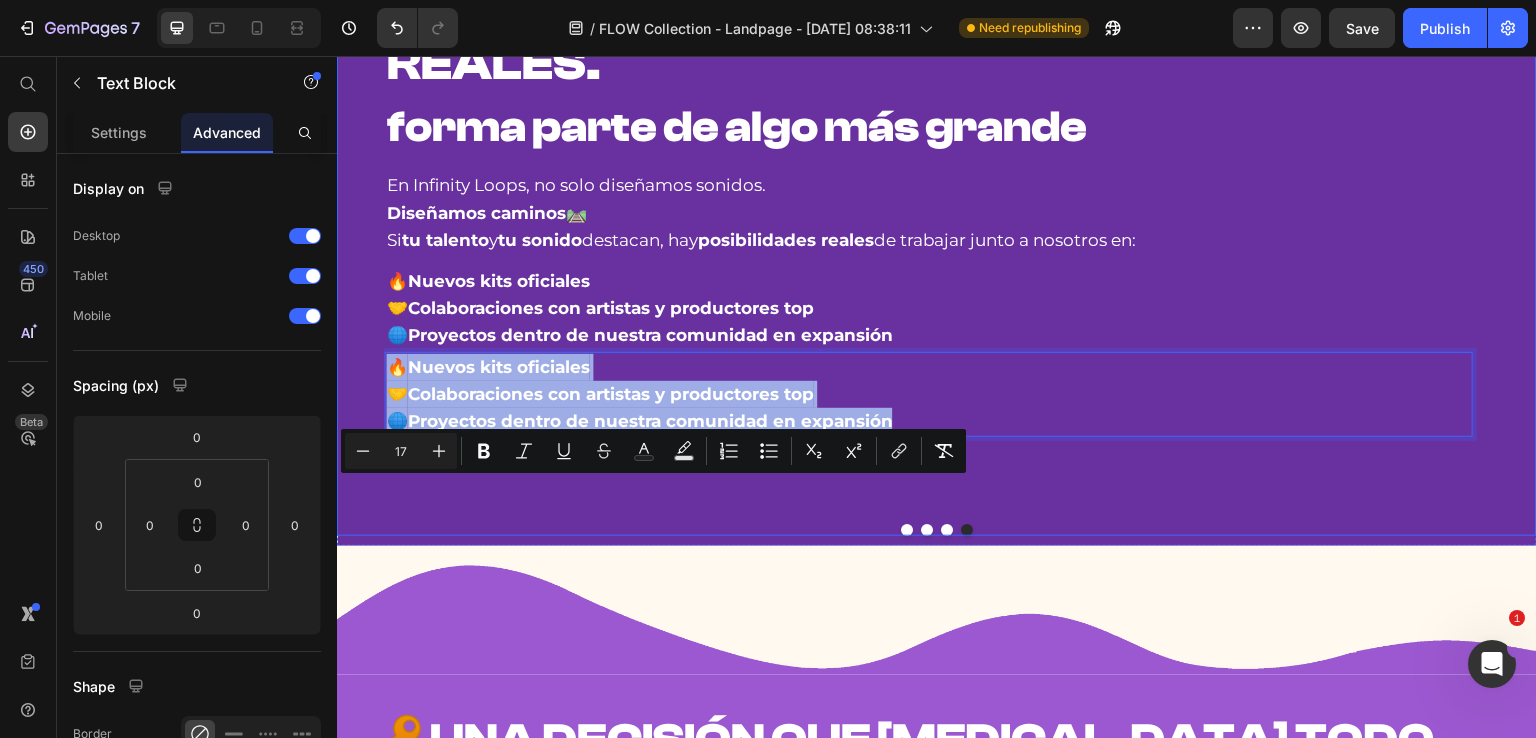 drag, startPoint x: 396, startPoint y: 498, endPoint x: 1091, endPoint y: 586, distance: 700.5491 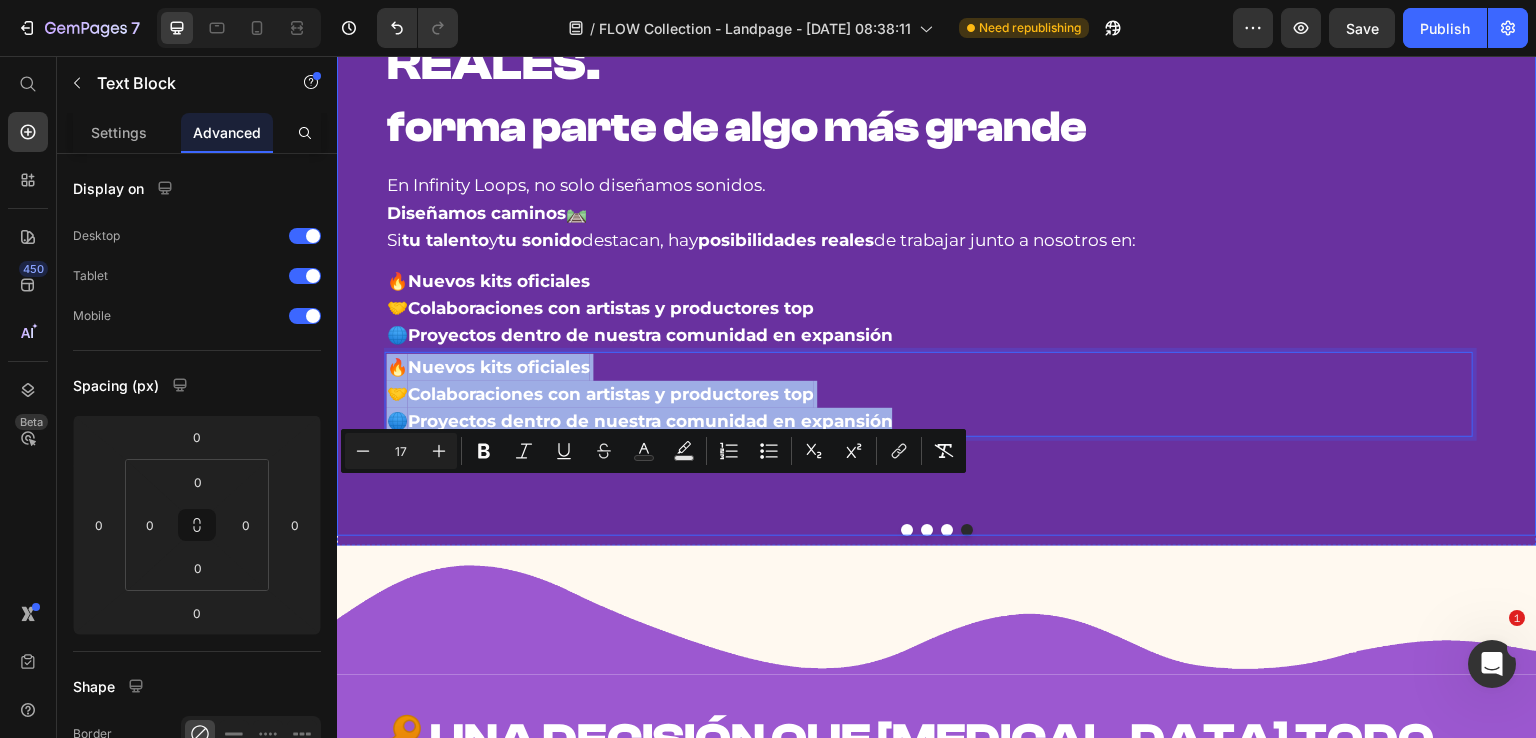 click on "⁠⁠⁠⁠⁠⁠⁠ 🌎  OPORTUNIDADES REALES. RESULTADOS REALES. forma parte de algo más grande Heading En Infinity Loops, no solo diseñamos sonidos. Diseñamos caminos  🛤️ Si  tu talento  y  tu sonido  destacan, hay  posibilidades reales  de trabajar junto a nosotros en: Text Block 🔥  Nuevos kits oficiales 🤝  Colaboraciones con artistas y productores top 🌐  Proyectos dentro de nuestra comunidad en expansión Text Block 🔥  Nuevos kits oficiales 🤝  Colaboraciones con artistas y productores top 🌐  Proyectos dentro de nuestra comunidad en expansión Text Block   0 Row" at bounding box center (929, 238) 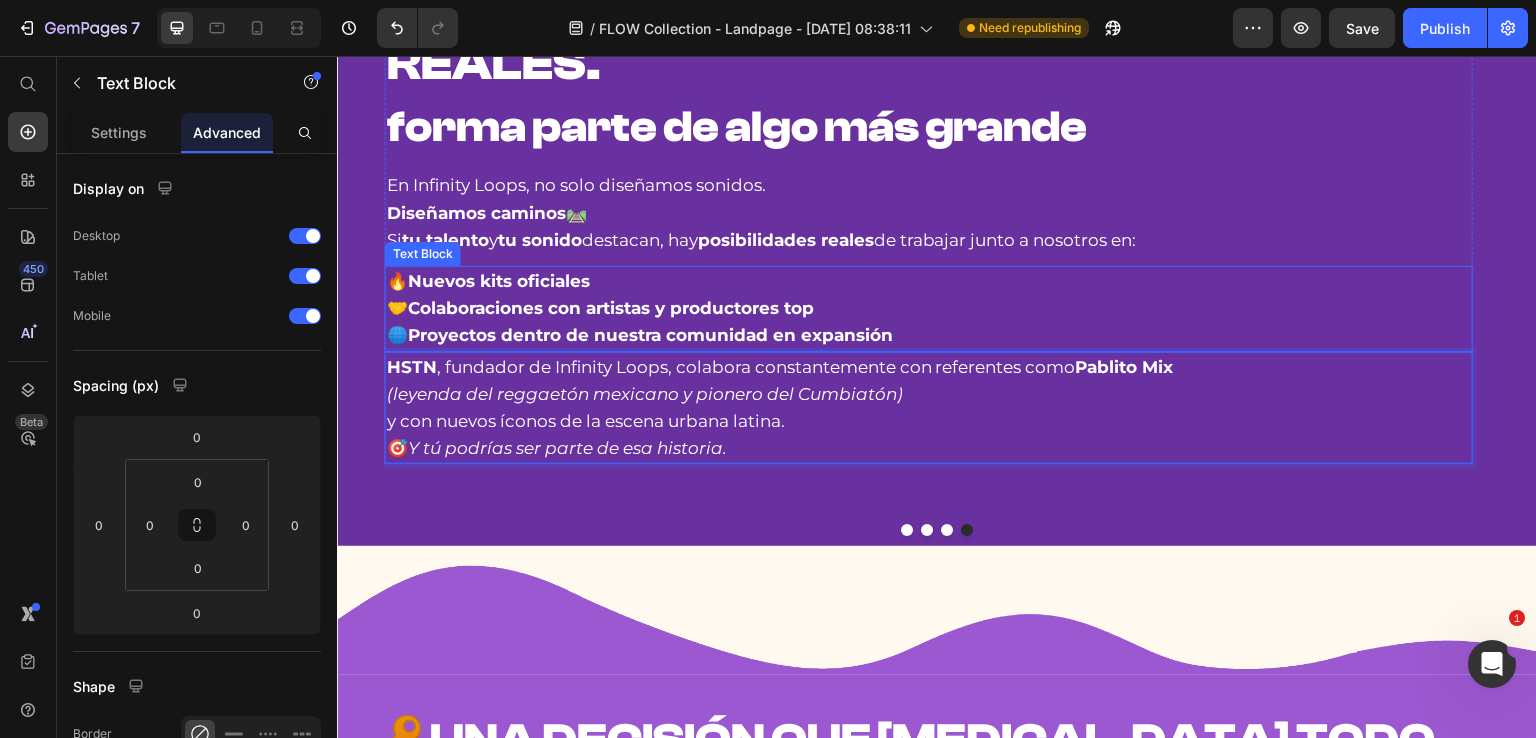 scroll, scrollTop: 1200, scrollLeft: 0, axis: vertical 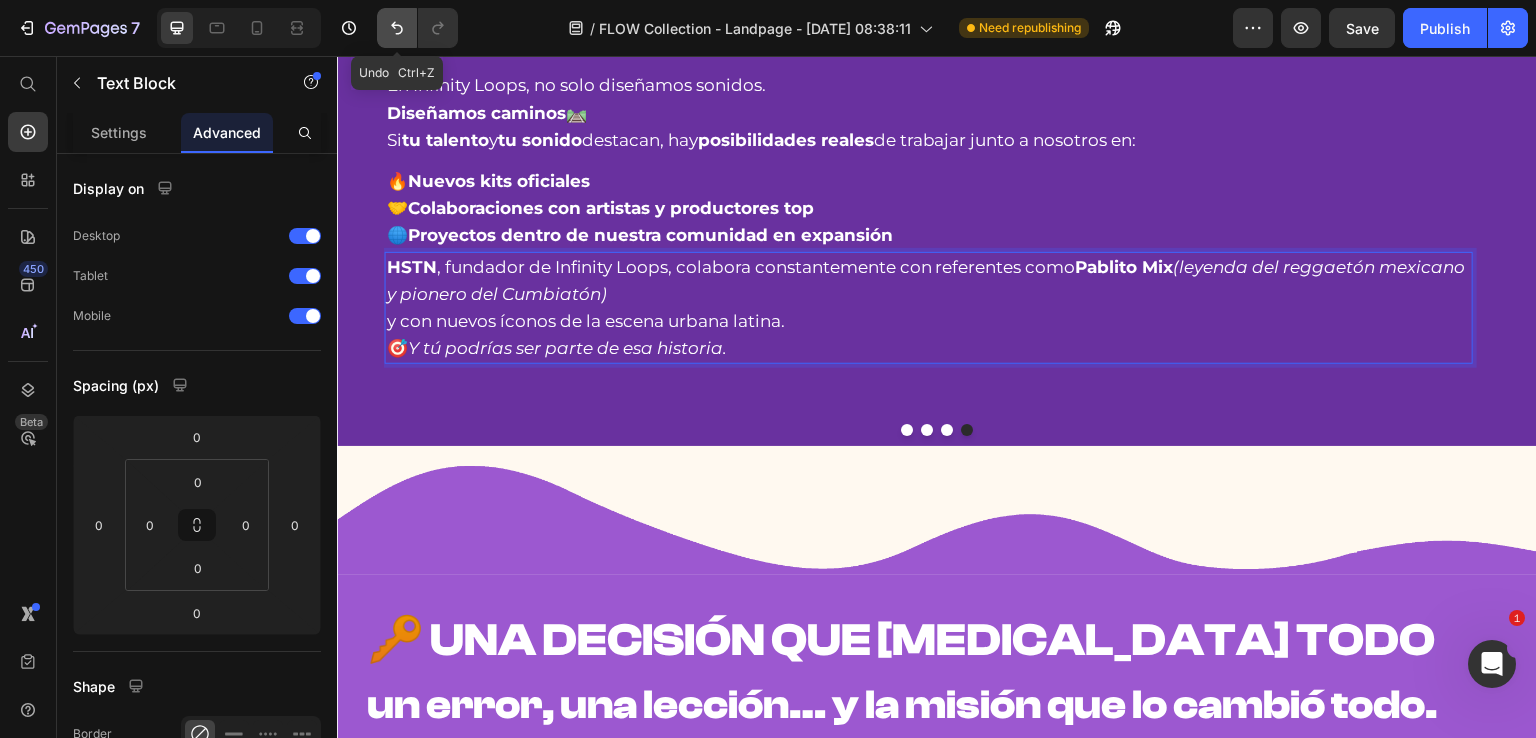 click 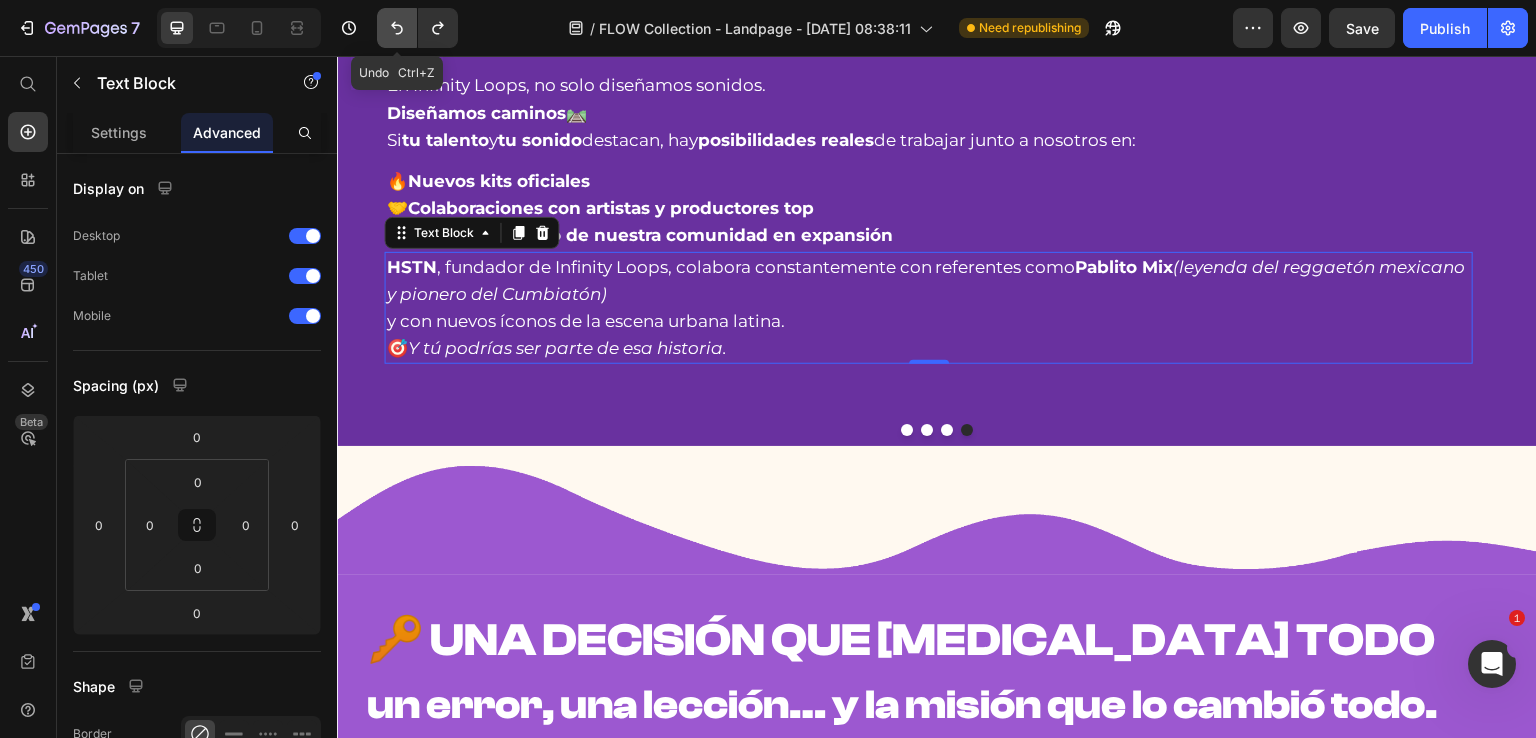 click 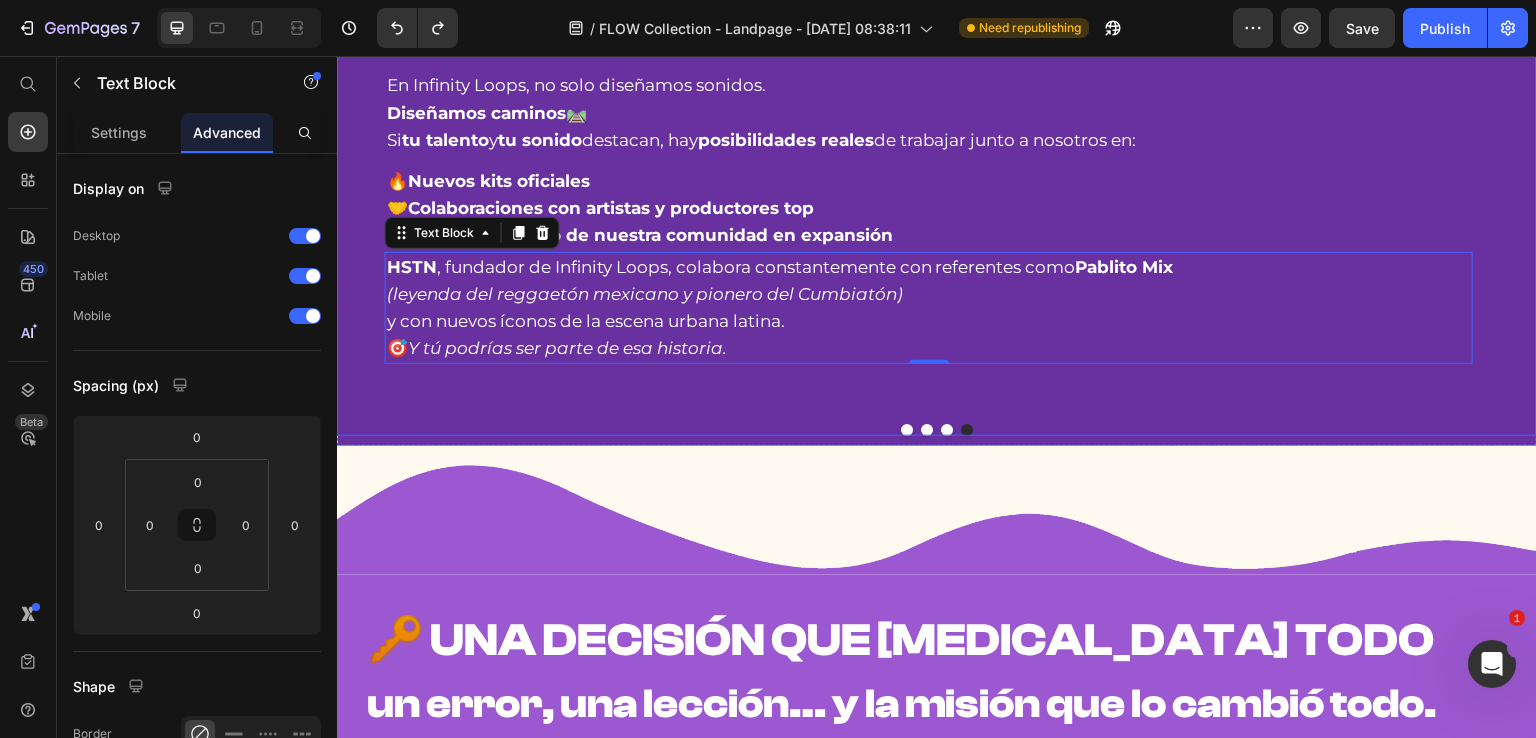 scroll, scrollTop: 1100, scrollLeft: 0, axis: vertical 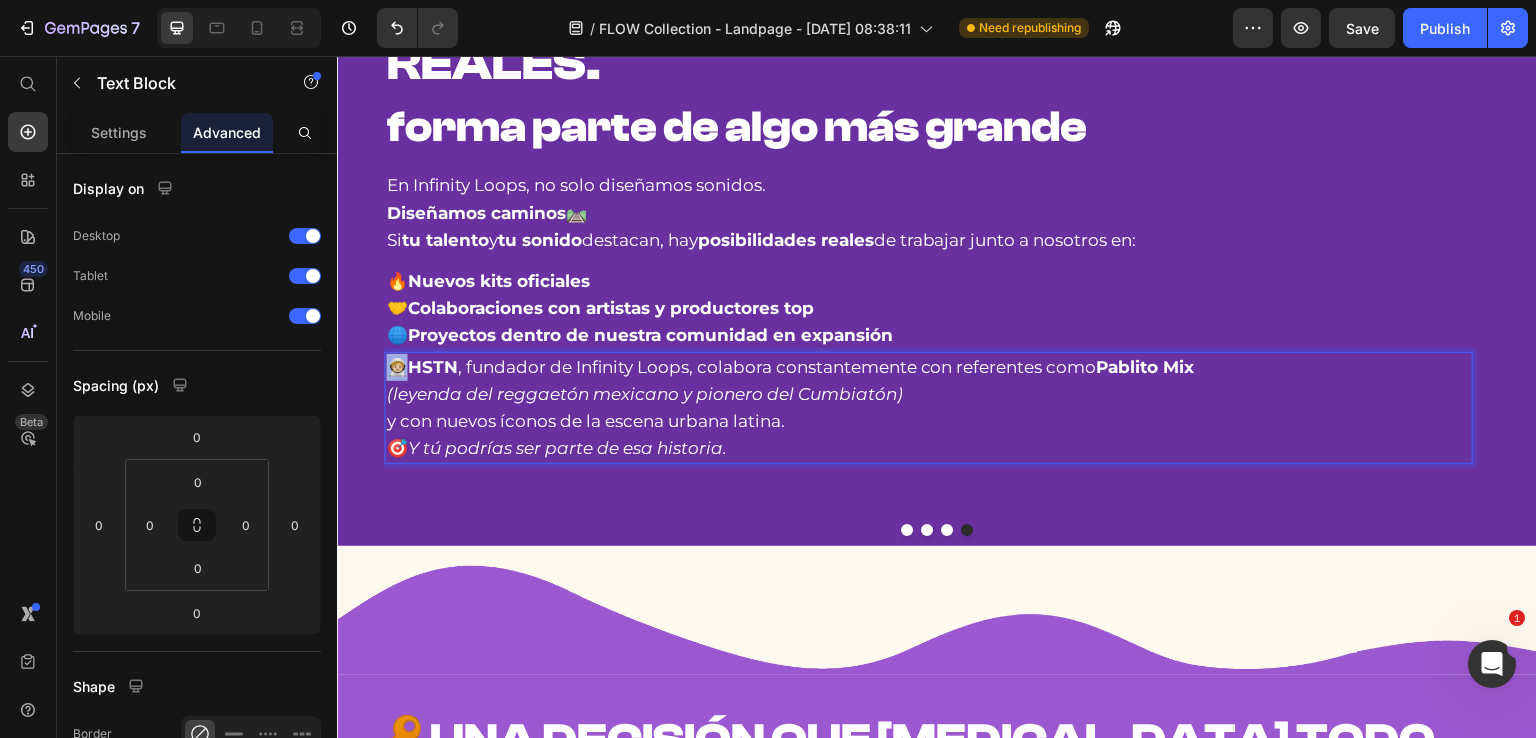 drag, startPoint x: 416, startPoint y: 496, endPoint x: 391, endPoint y: 494, distance: 25.079872 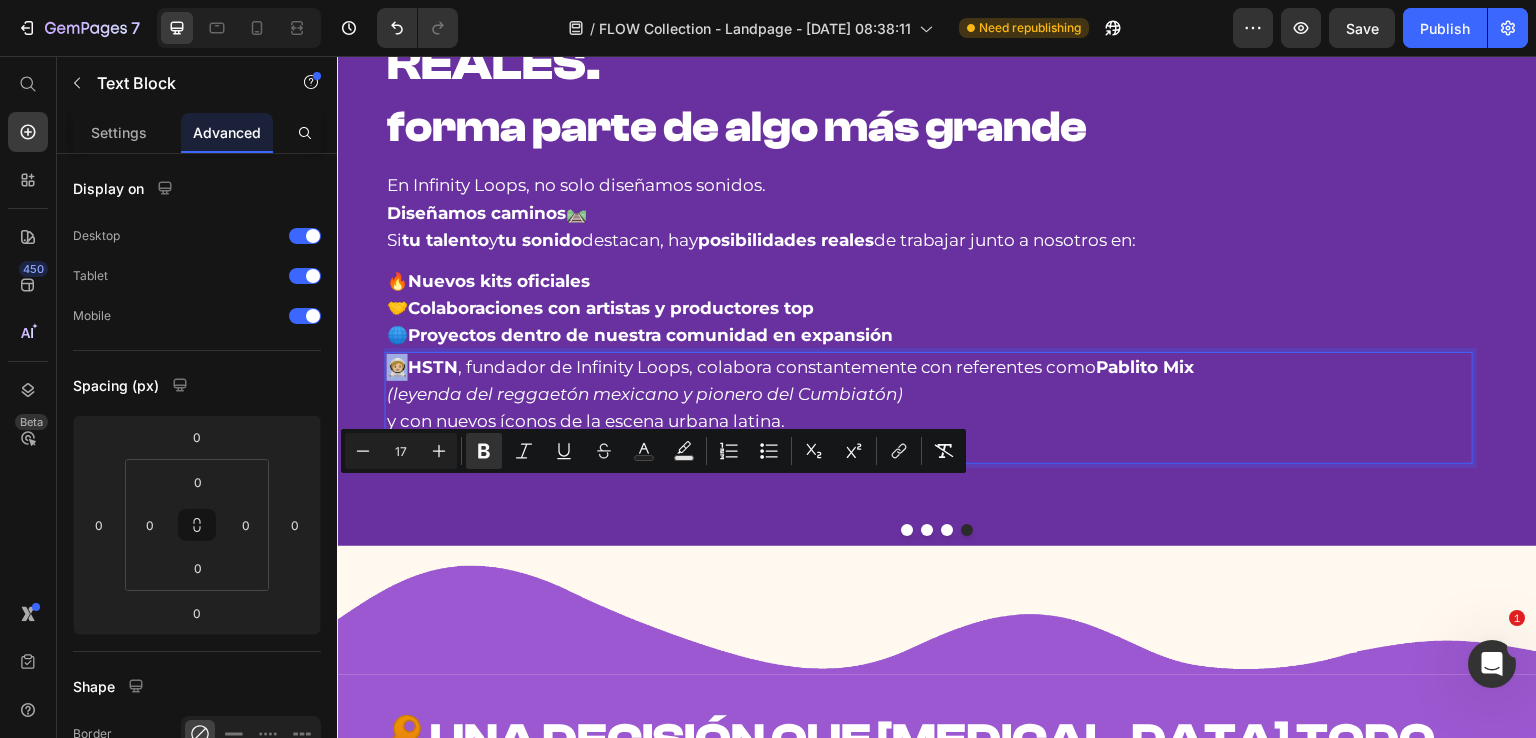 click on "🧑🏼‍🚀HSTN" at bounding box center (422, 367) 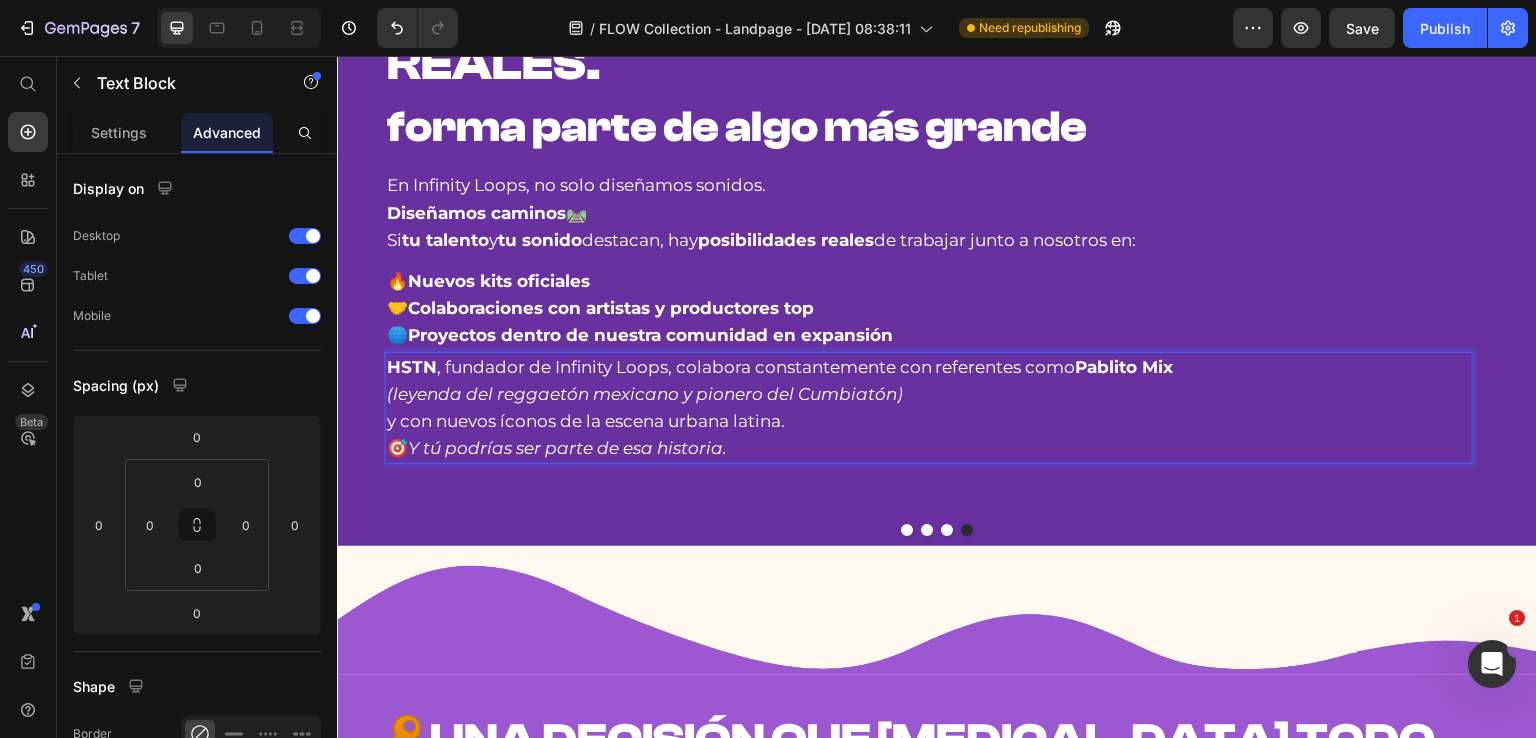 click on "HSTN , fundador de Infinity Loops, colabora constantemente con referentes como  [PERSON_NAME] Mix (leyenda del reggaetón mexicano y pionero del Cumbiatón) y con nuevos íconos de la escena urbana latina. 🎯  Y tú podrías ser parte de esa historia." at bounding box center [929, 408] 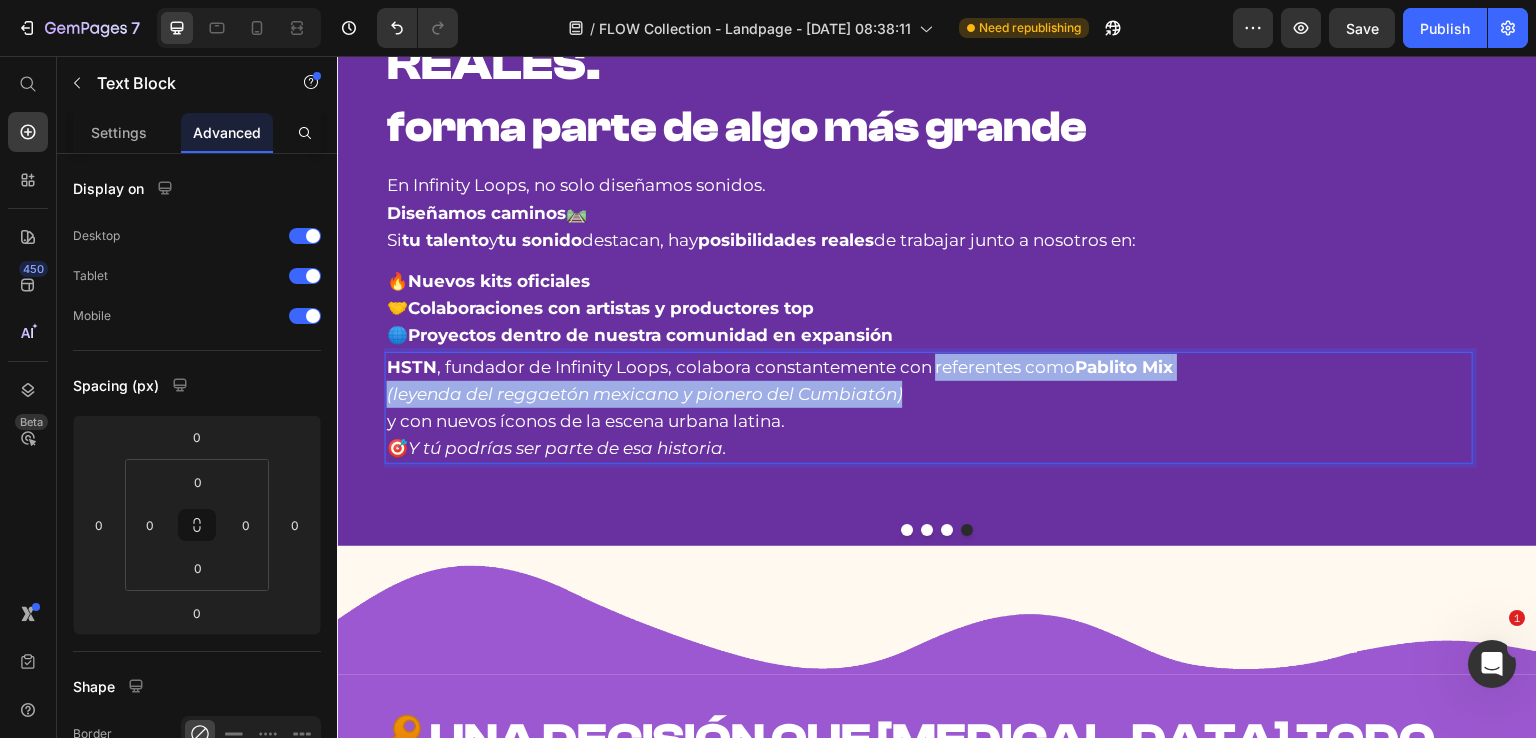 drag, startPoint x: 934, startPoint y: 498, endPoint x: 951, endPoint y: 510, distance: 20.808653 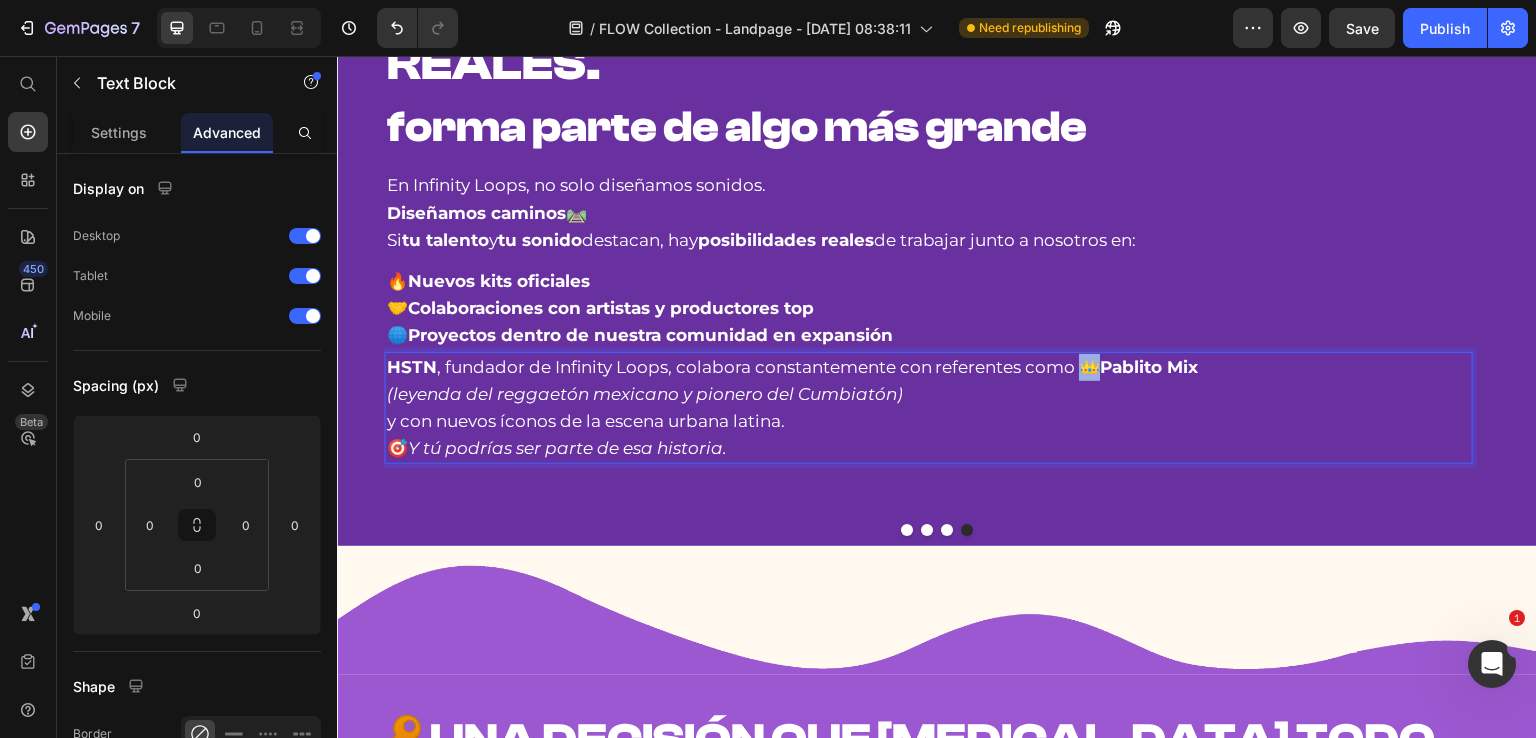 drag, startPoint x: 1097, startPoint y: 499, endPoint x: 1085, endPoint y: 499, distance: 12 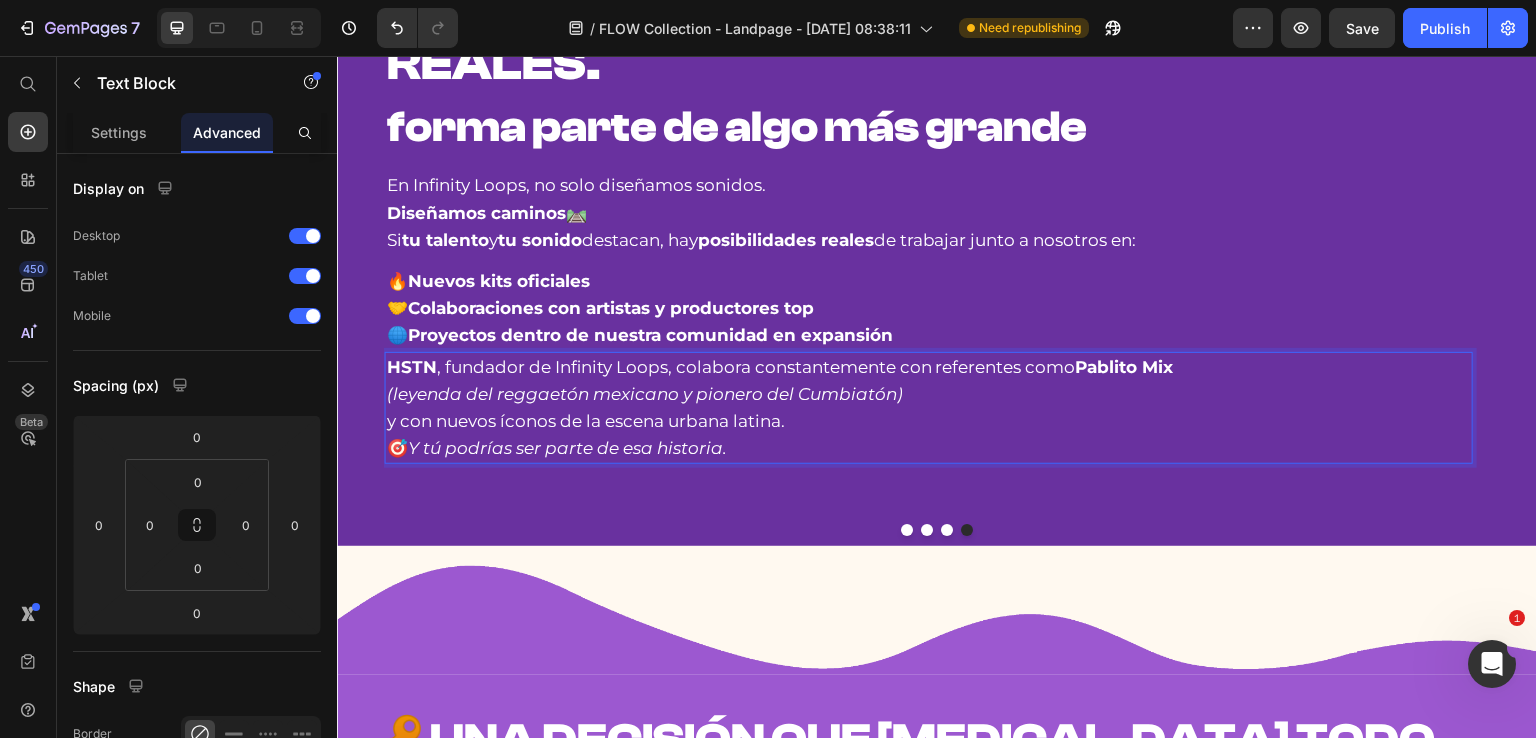 click on "Pablito Mix" at bounding box center [1125, 367] 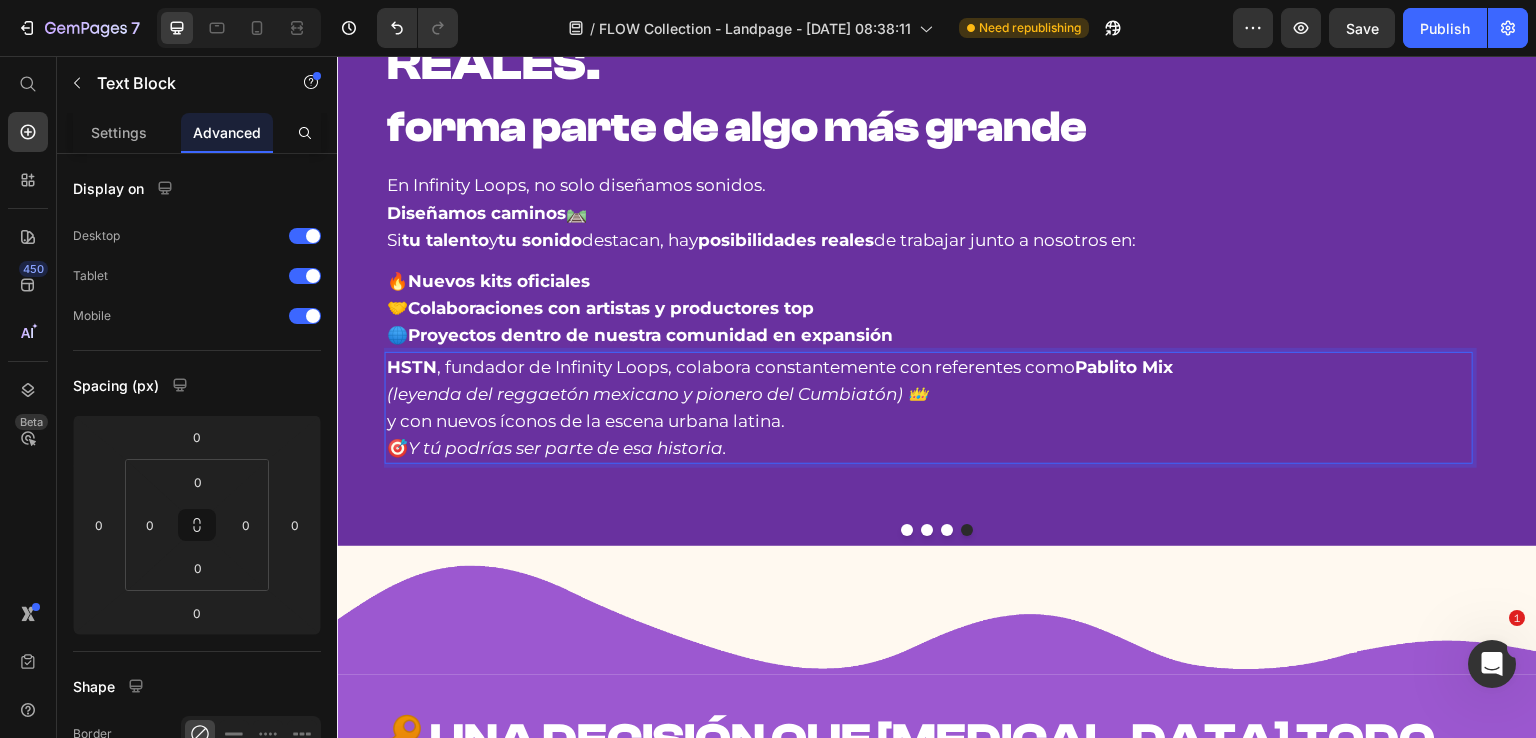 click on "HSTN , fundador de Infinity Loops, colabora constantemente con referentes como  [PERSON_NAME] Mix (leyenda del reggaetón mexicano y pionero del Cumbiatón) 👑 y con nuevos íconos de la escena urbana latina. 🎯  Y tú podrías ser parte de esa historia." at bounding box center (929, 408) 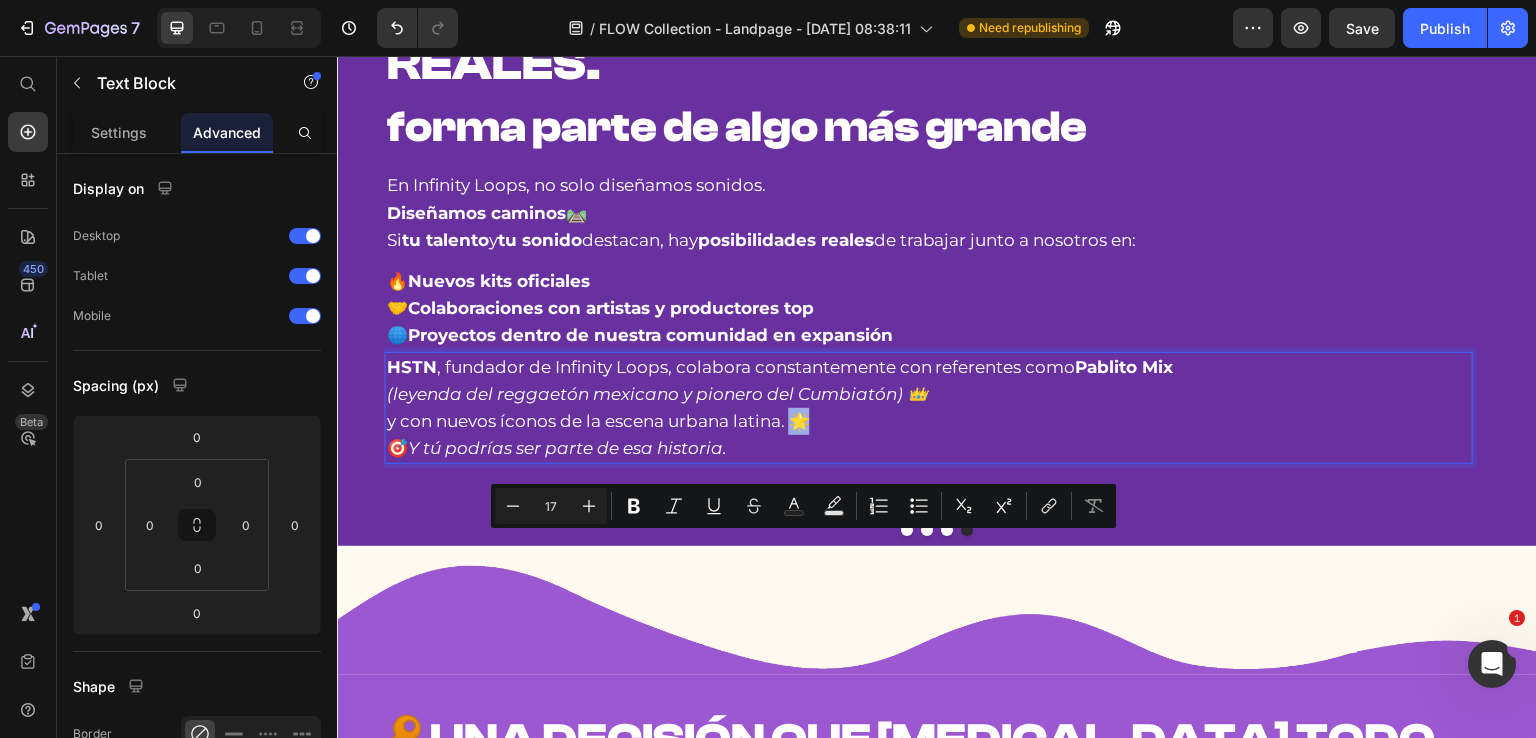click on "HSTN , fundador de Infinity Loops, colabora constantemente con referentes como  [PERSON_NAME] Mix (leyenda del reggaetón mexicano y pionero del Cumbiatón) 👑 y con nuevos íconos de la escena urbana latina. 🌟 🎯  Y tú podrías ser parte de esa historia." at bounding box center [929, 408] 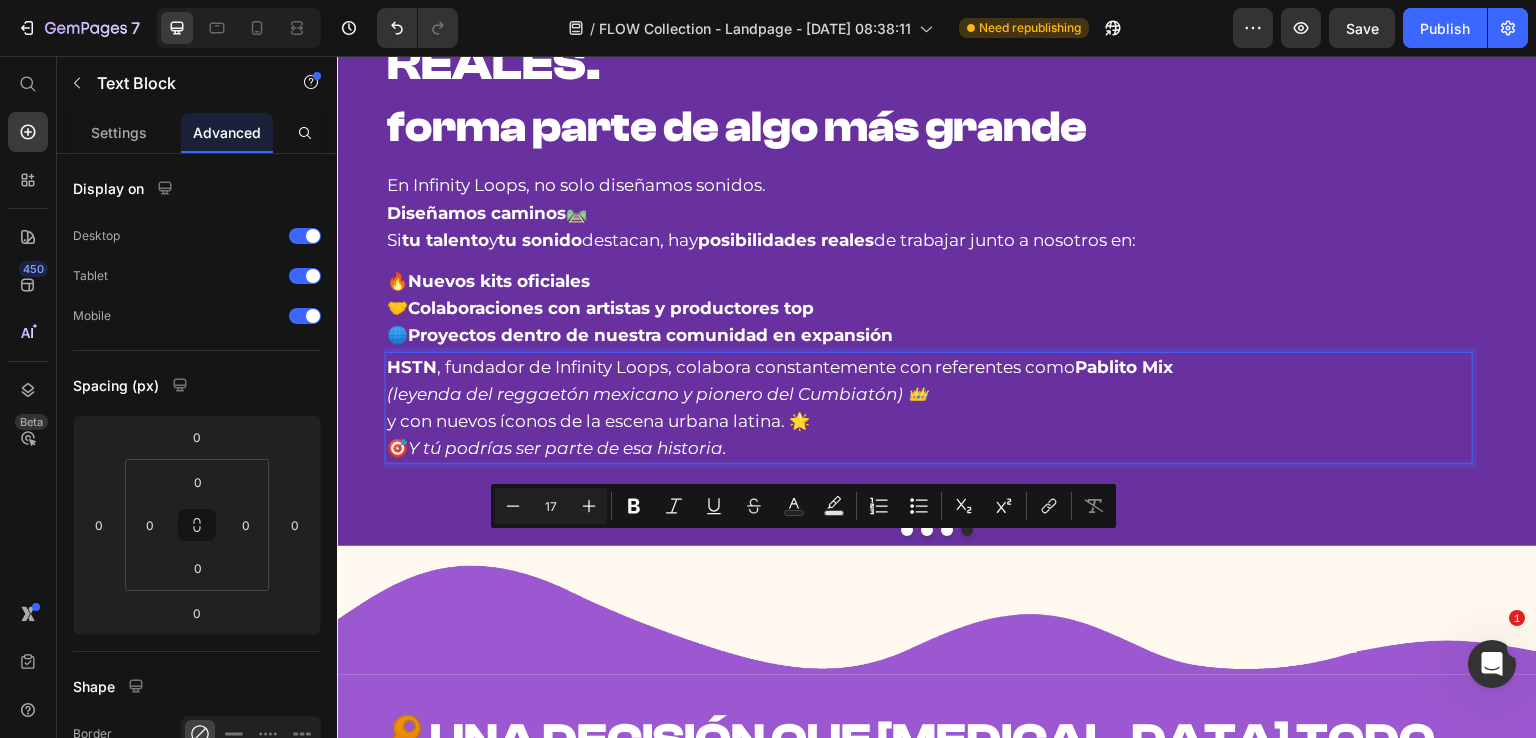 click on "HSTN , fundador de Infinity Loops, colabora constantemente con referentes como  [PERSON_NAME] Mix (leyenda del reggaetón mexicano y pionero del Cumbiatón) 👑 y con nuevos íconos de la escena urbana latina. 🌟 🎯  Y tú podrías ser parte de esa historia." at bounding box center [929, 408] 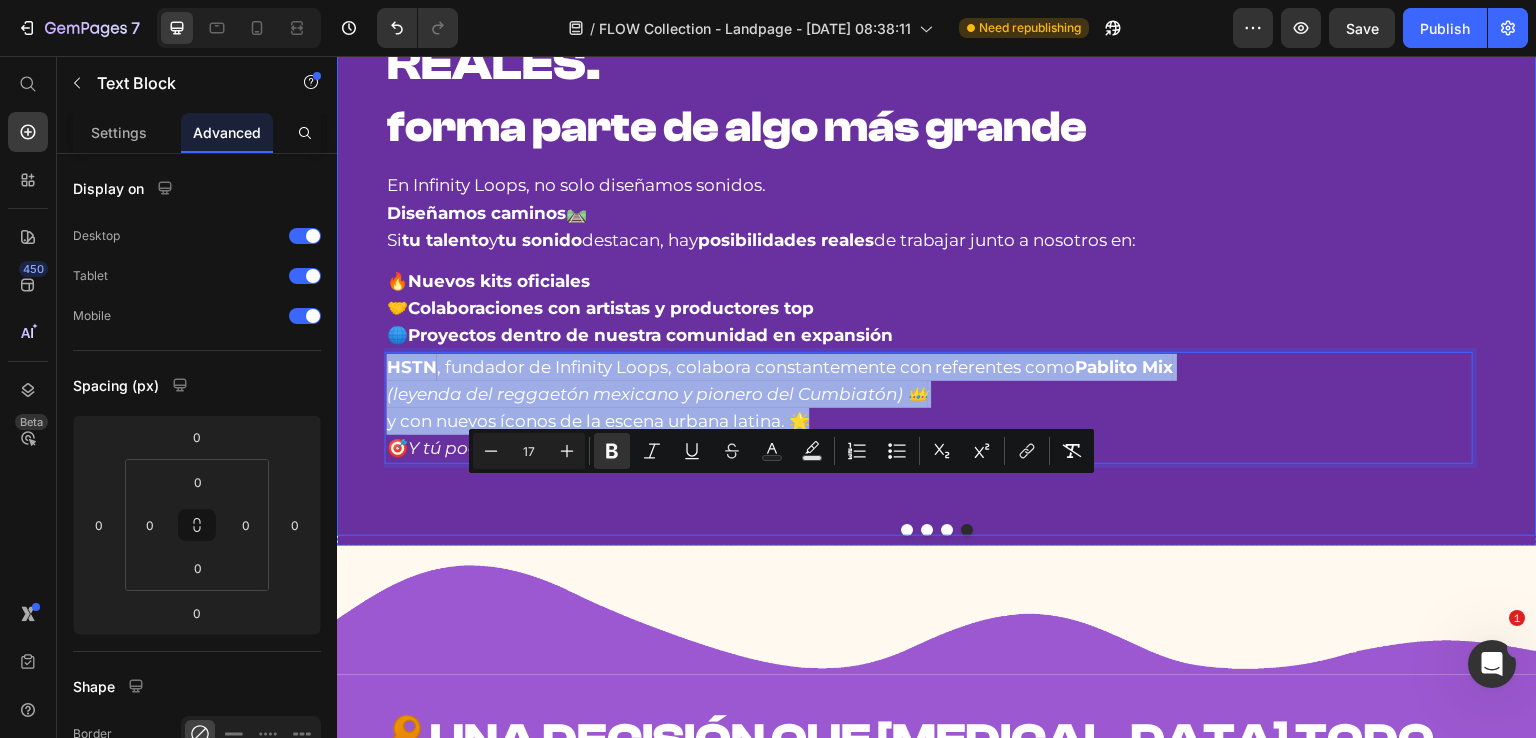 drag, startPoint x: 825, startPoint y: 548, endPoint x: 377, endPoint y: 496, distance: 451.00775 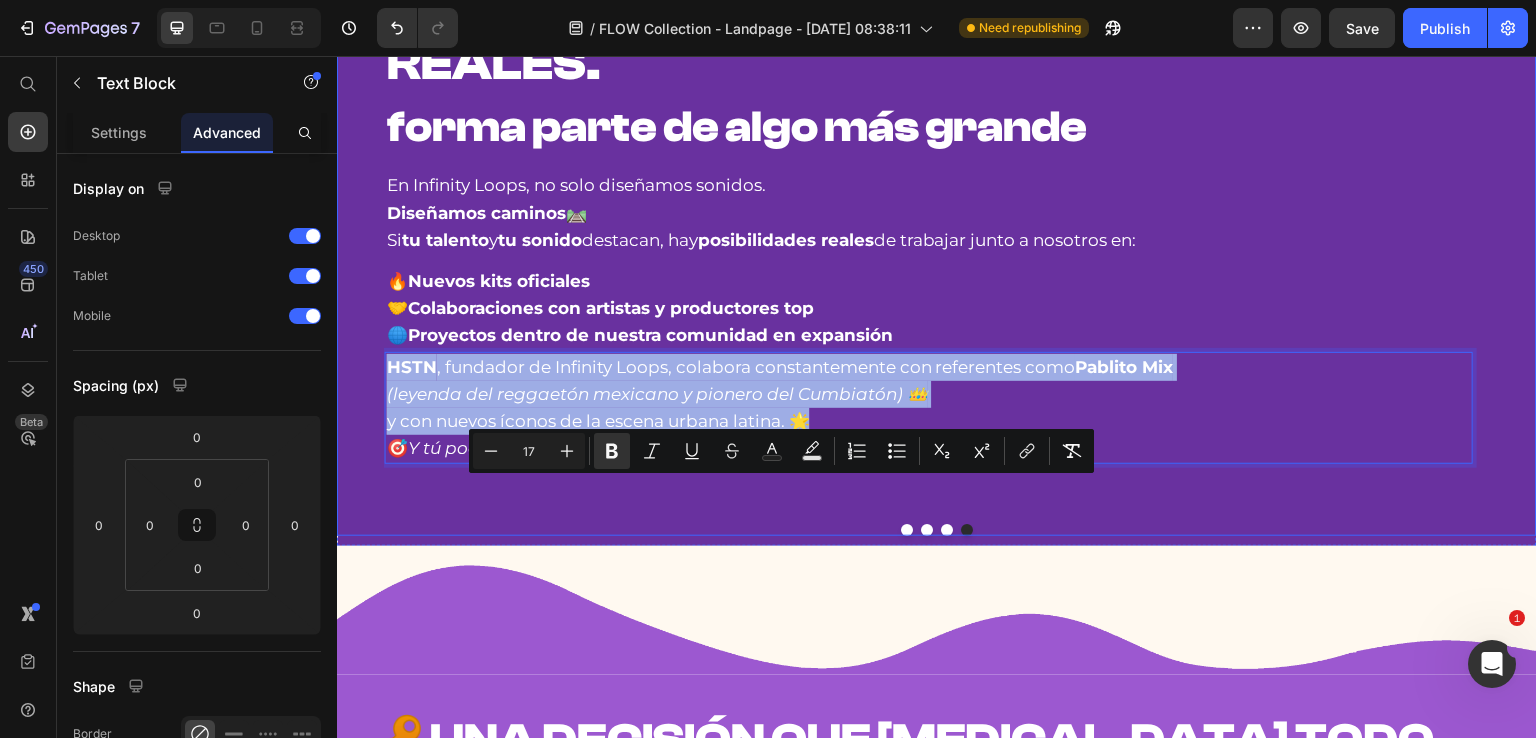 click on "♾️ SISTEMA INFINITY™ transforma tu creatividad en resultados Heading Infinity Loops® nació para romper el molde. 🔧 Creamos herramientas reales para productores que sueñan con vivir de su música. 🚀 Cada colección tiene una misión: activar tu potencial. Cada sonido, loop, preset y textura está diseñado para impulsarte a sonar más profesional, encontrar tu estilo propio y transformar tu talento en resultados reales: Text Block
🎵  Vende beats  con más impacto
🎯  Consigue placements  y oportunidades
💻  Monetiza tu música  en plataformas
💸  Convierte tu creatividad  en ingresos
🌍  Haz que tu música  suene global
🤝  Colabora con artistas  y productores Item List Row 🌊  ESTO ES FLOW inspira tu sonido, impulsa tu camino Heading FLOW está hecho con propósito. Y aquí está el por qué: Text Block 🎯  Dirección clara. 🔓  Libertad creativa. 💸  🧩  🧬" at bounding box center [937, 238] 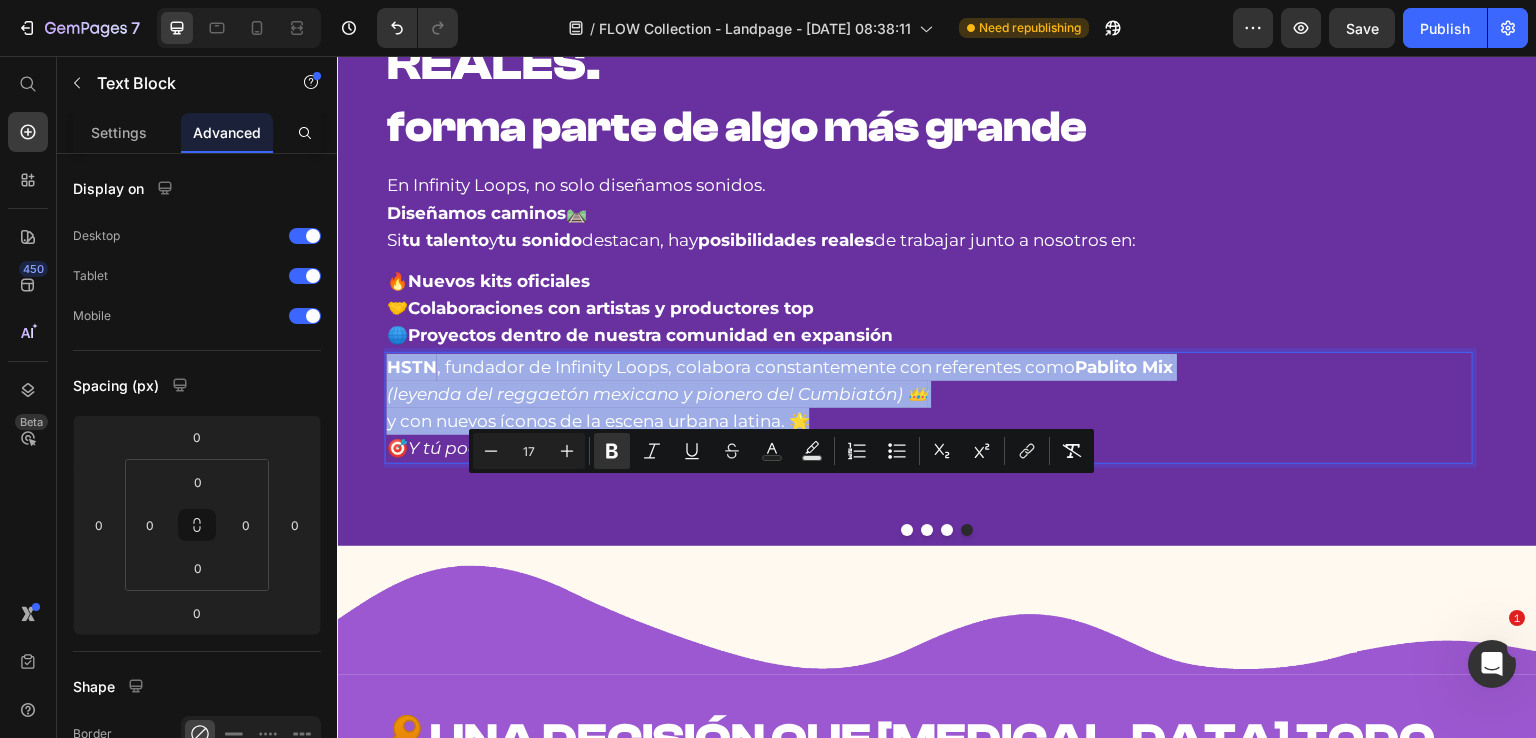 click on "HSTN , fundador de Infinity Loops, colabora constantemente con referentes como  [PERSON_NAME] Mix (leyenda del reggaetón mexicano y pionero del Cumbiatón) 👑 y con nuevos íconos de la escena urbana latina. 🌟 🎯  Y tú podrías ser parte de esa historia." at bounding box center (929, 408) 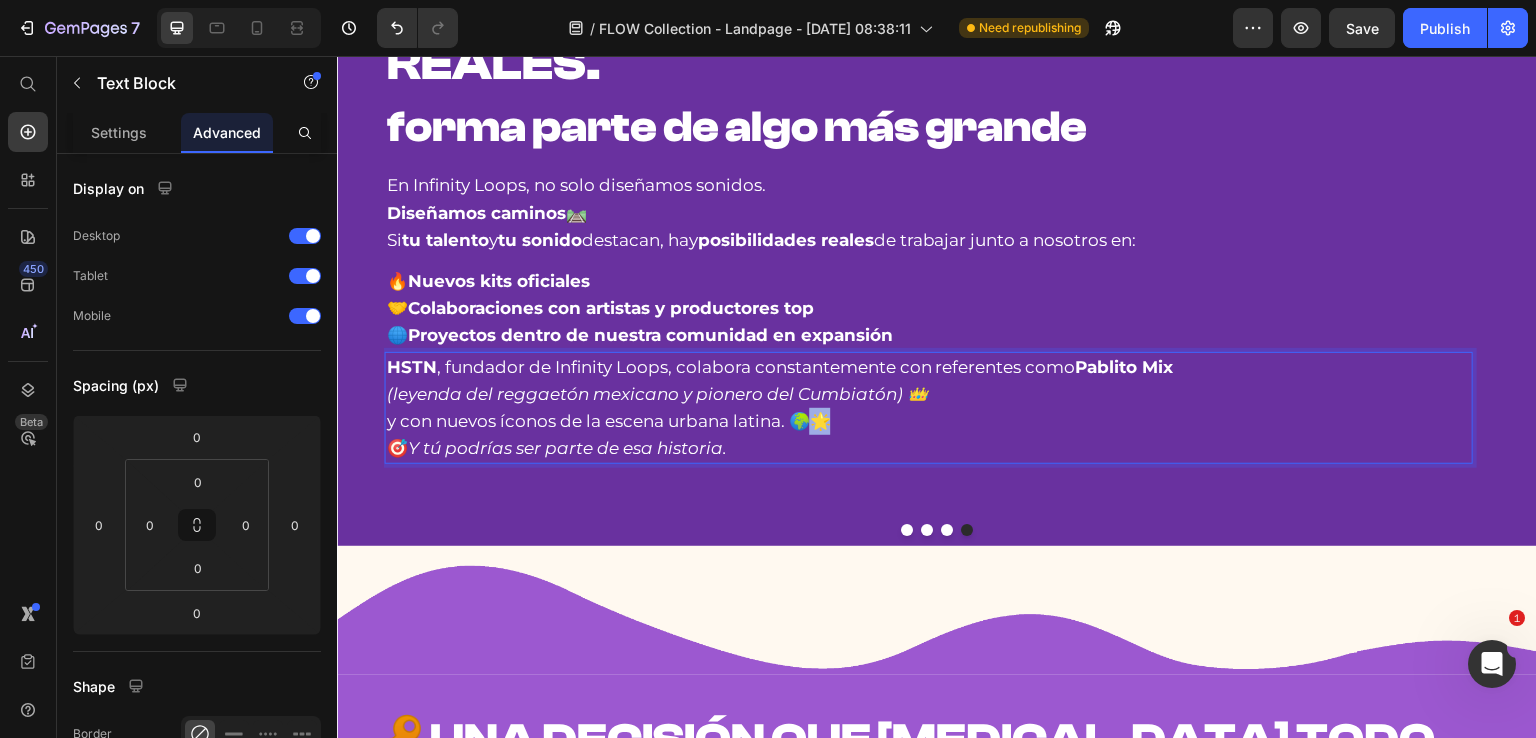 drag, startPoint x: 821, startPoint y: 546, endPoint x: 831, endPoint y: 545, distance: 10.049875 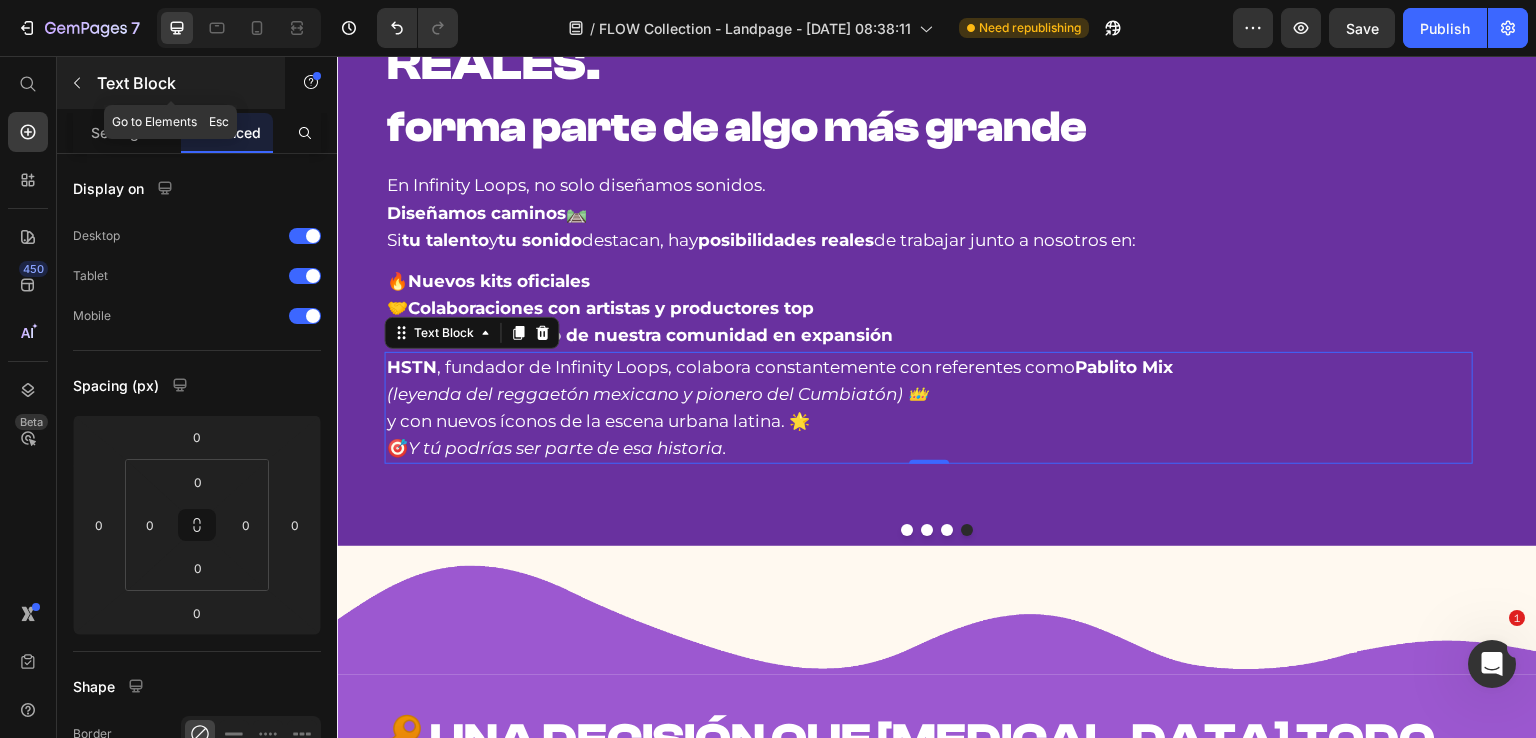 click 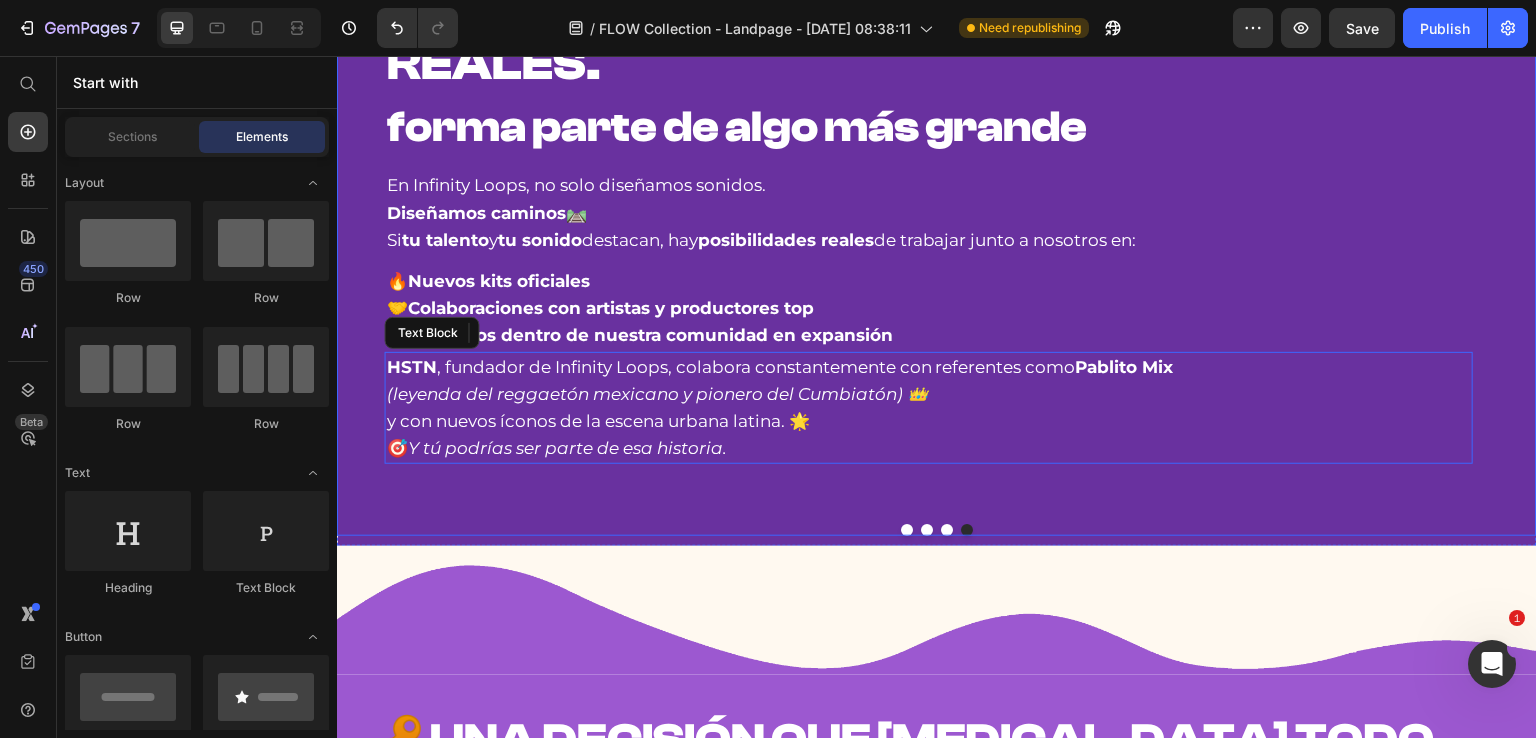 click on "Carousel" at bounding box center [370, -20] 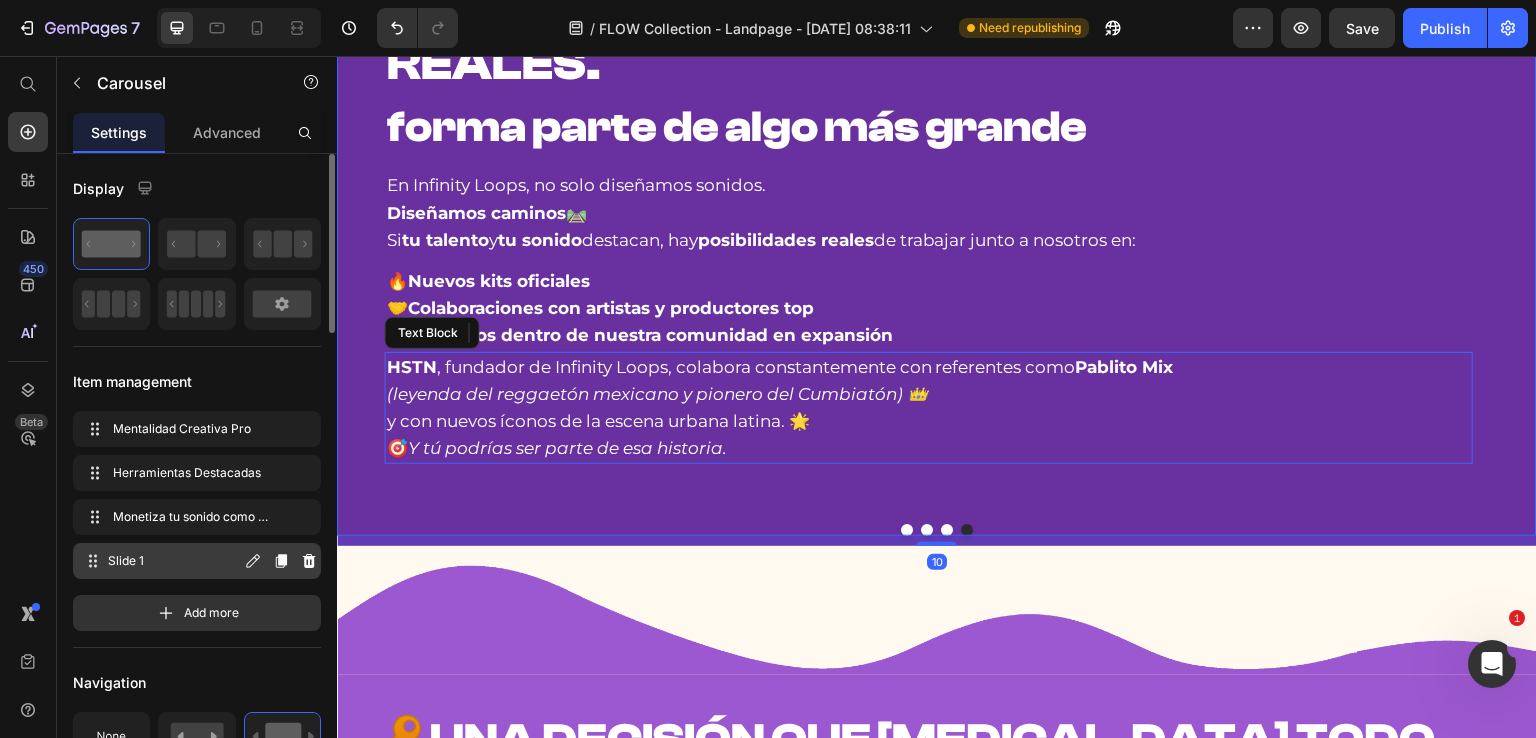 type 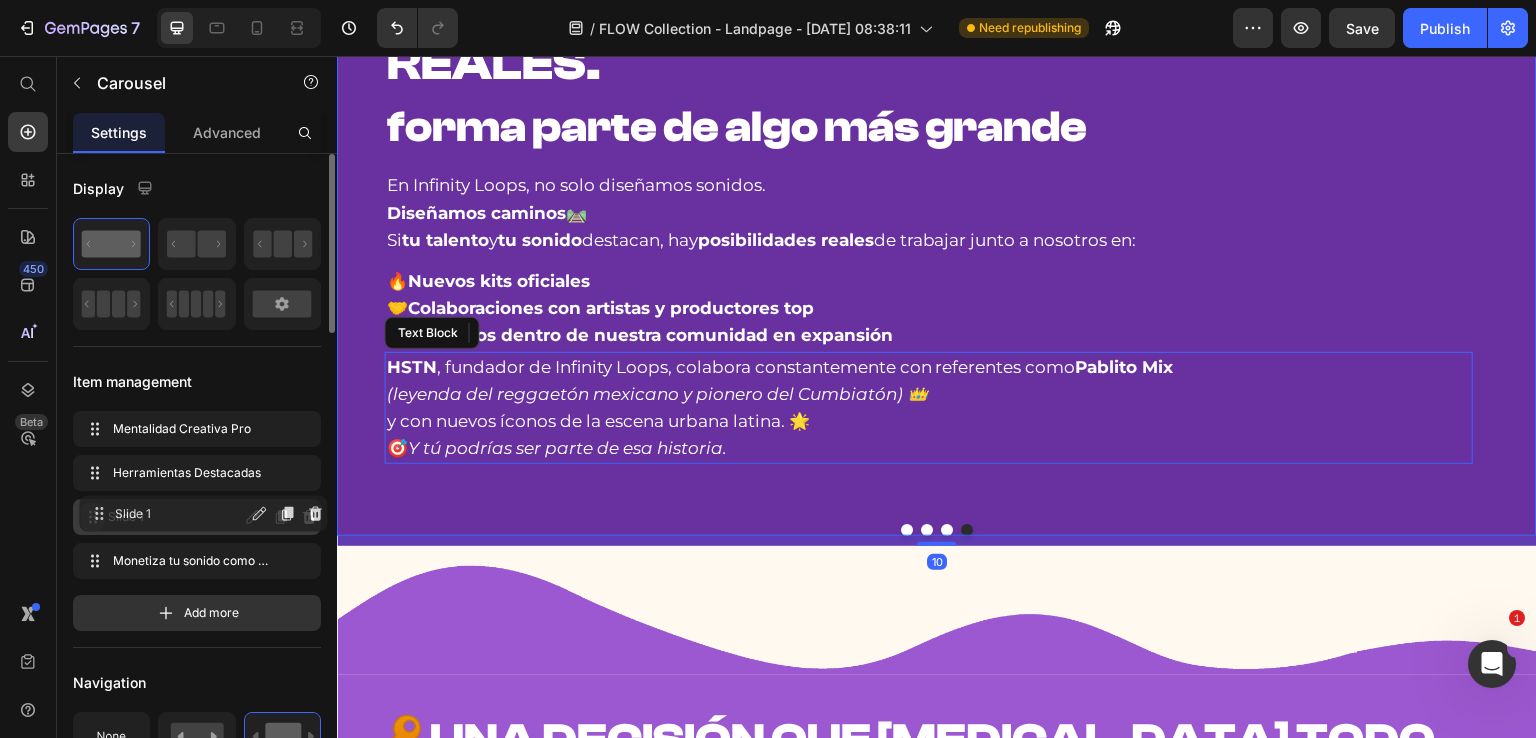 drag, startPoint x: 87, startPoint y: 553, endPoint x: 93, endPoint y: 505, distance: 48.373547 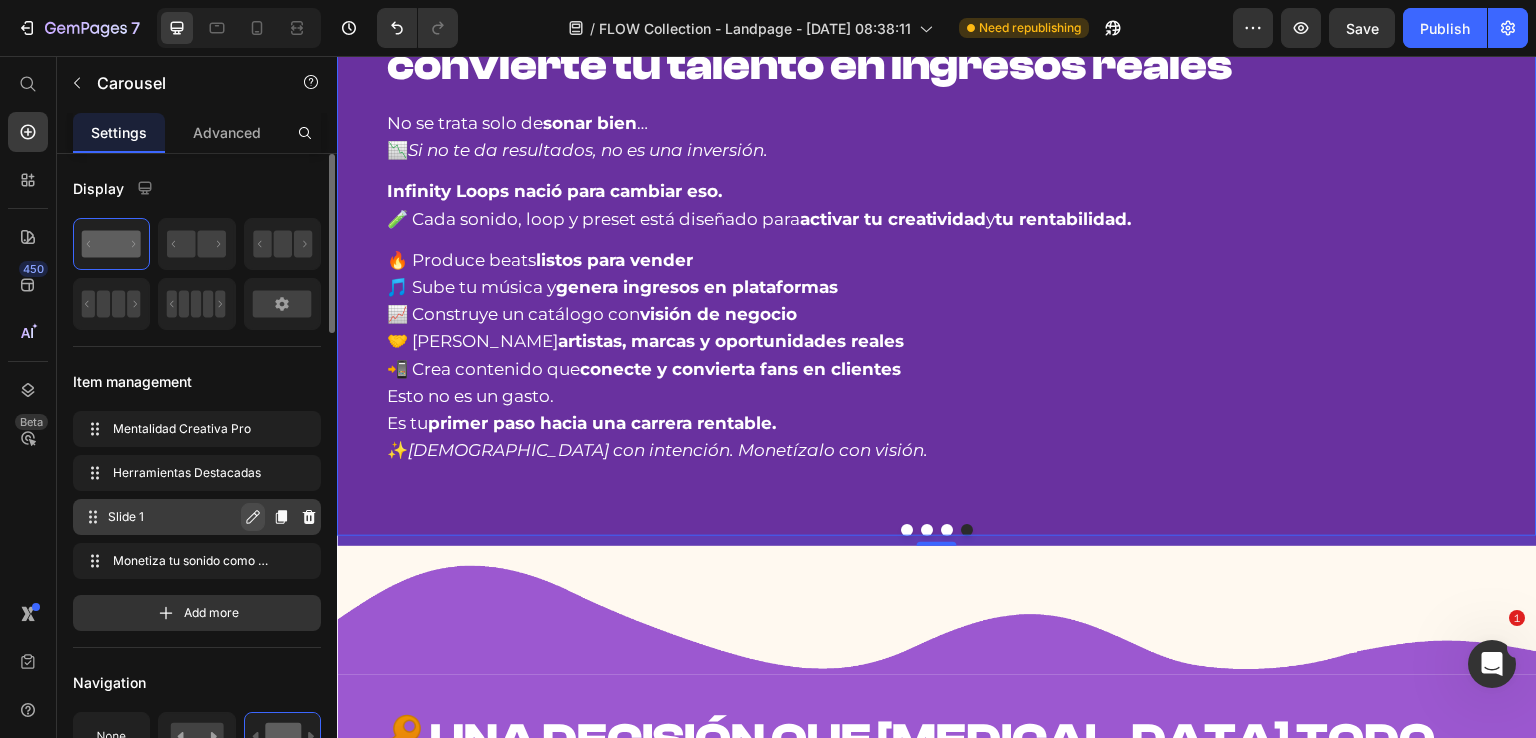 click 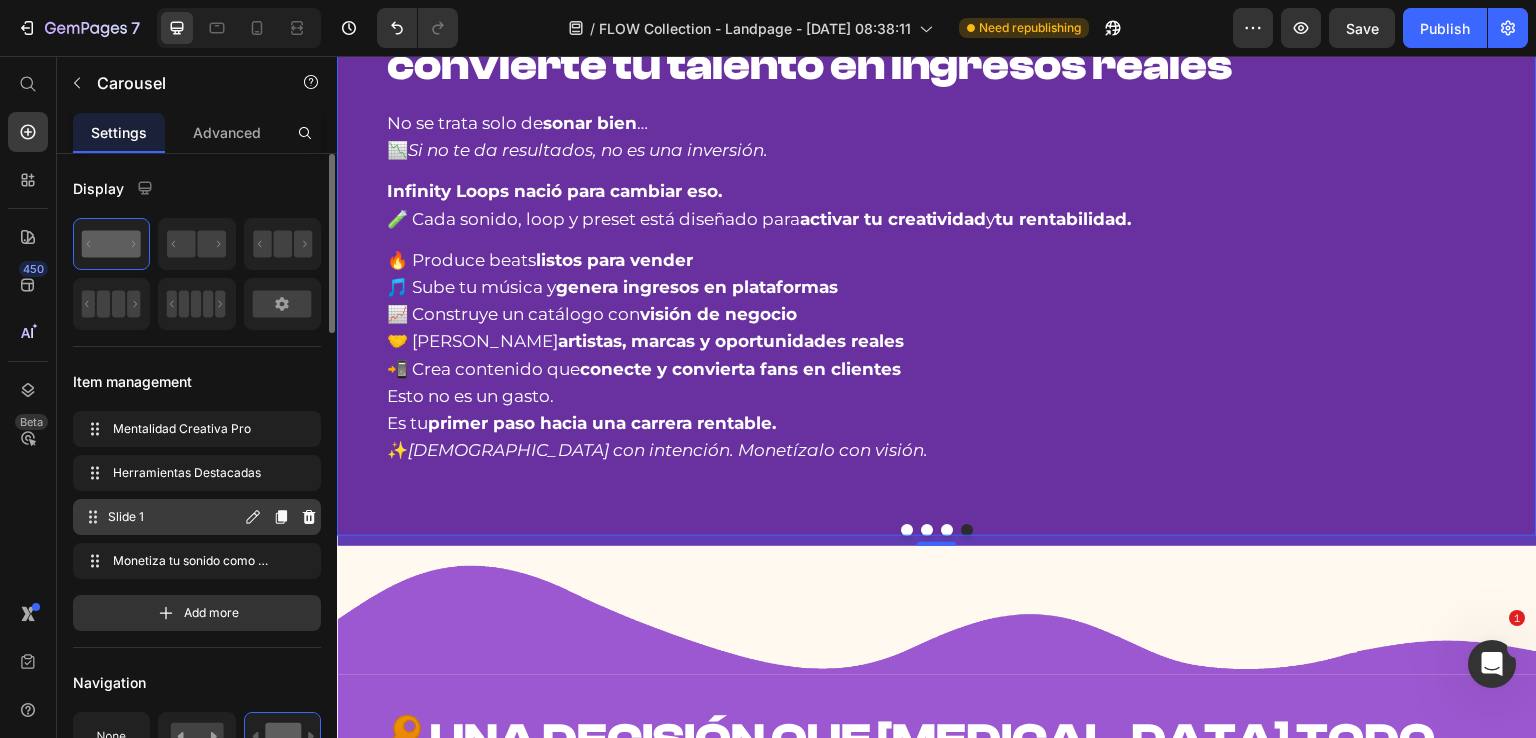 click on "Slide 1" at bounding box center [174, 517] 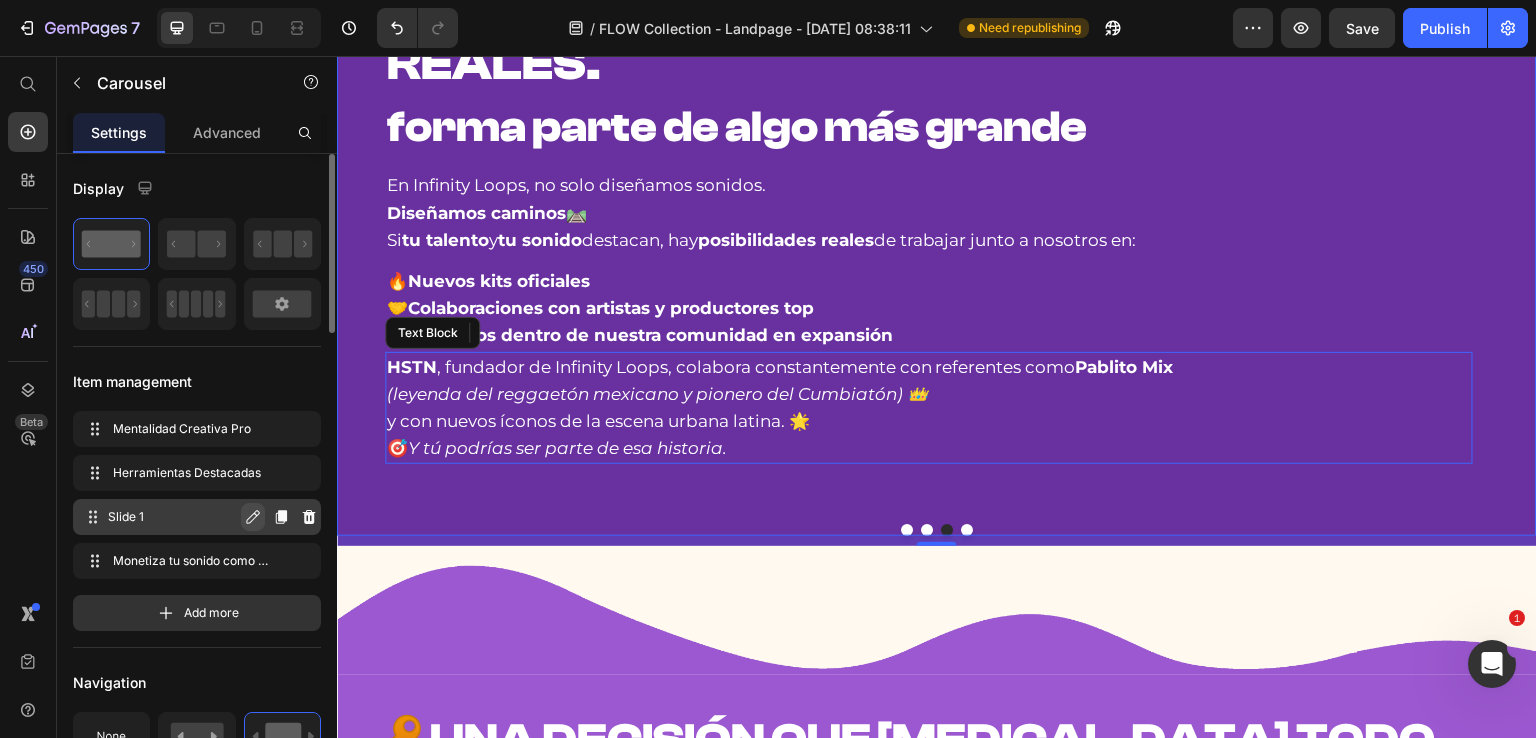 click 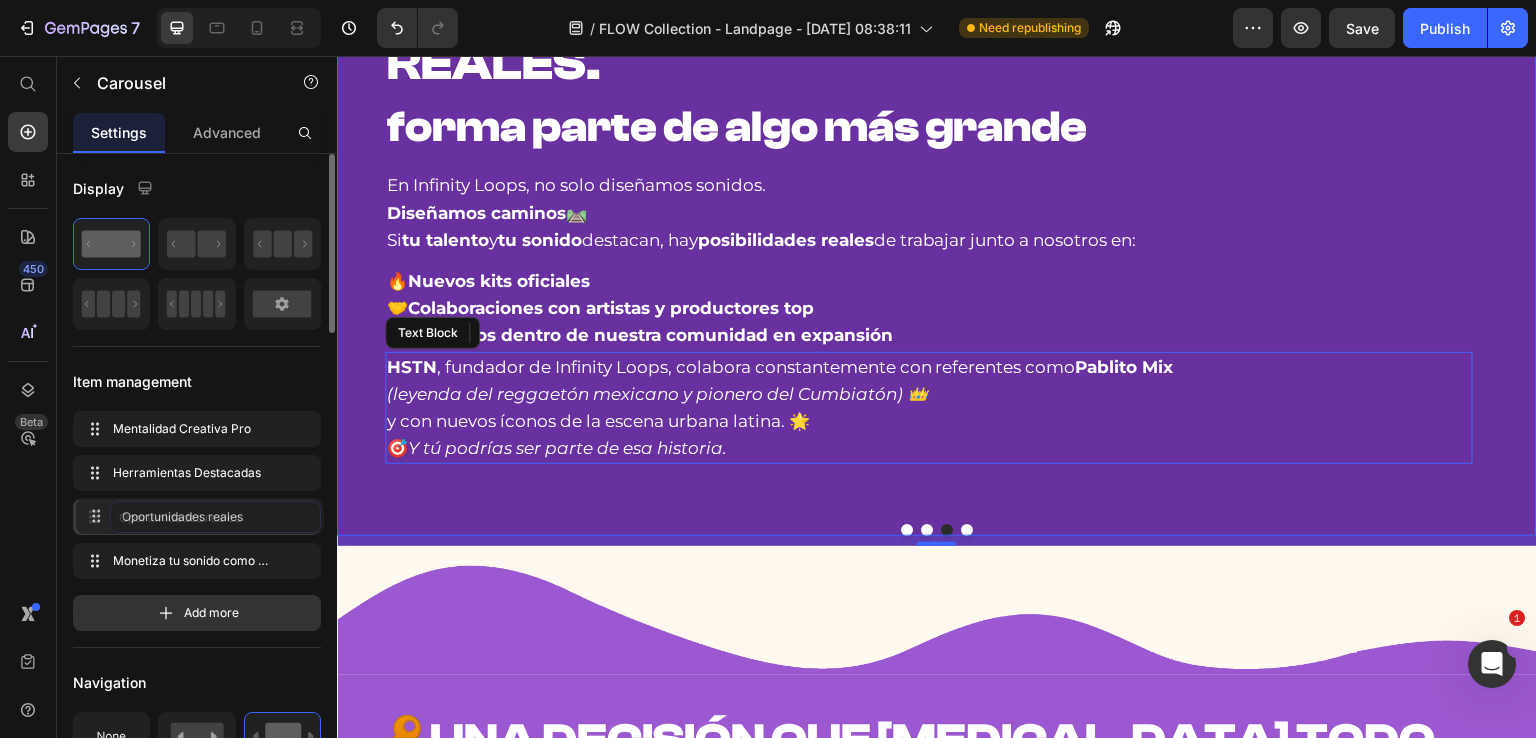 click on "Oportunidades reales" 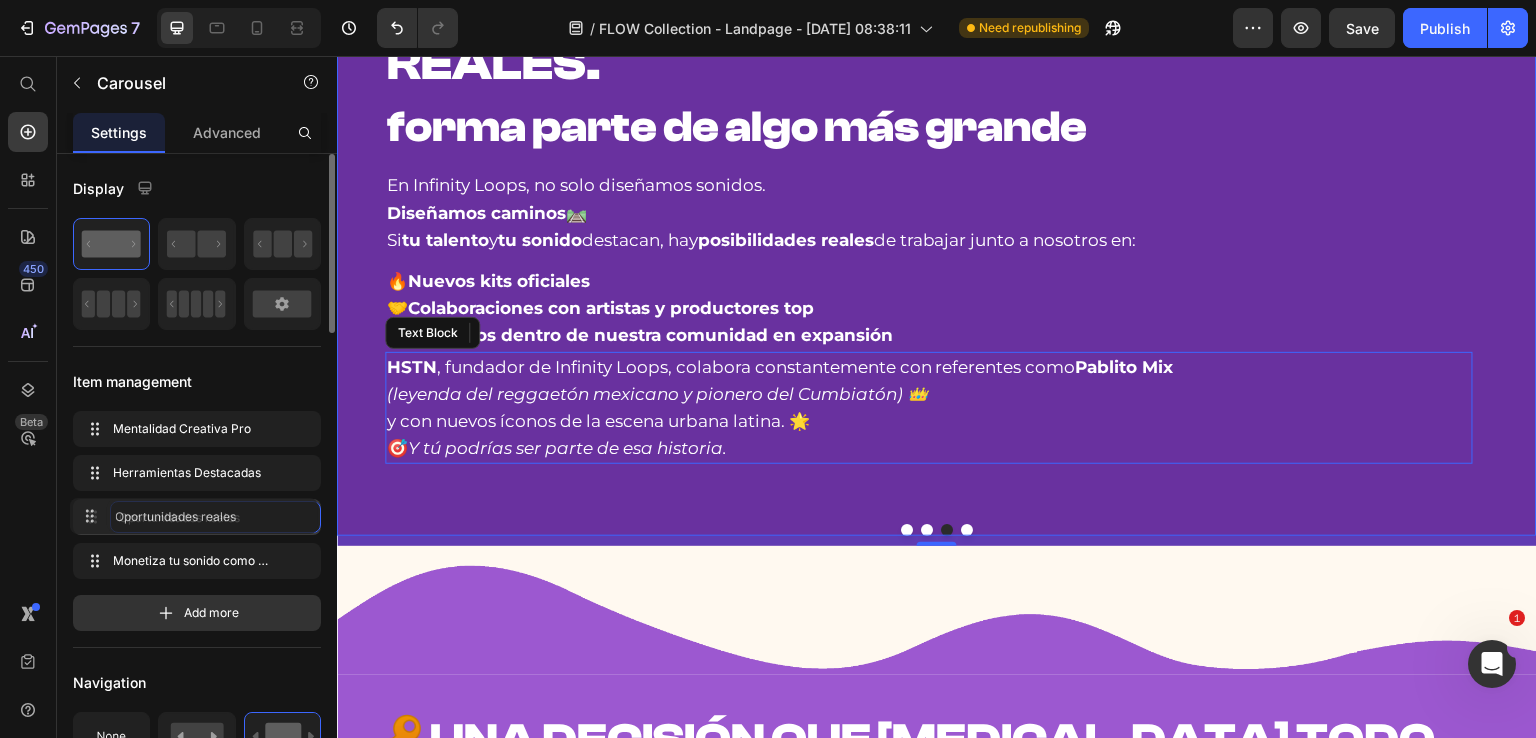 click on "Oportunidades reales" 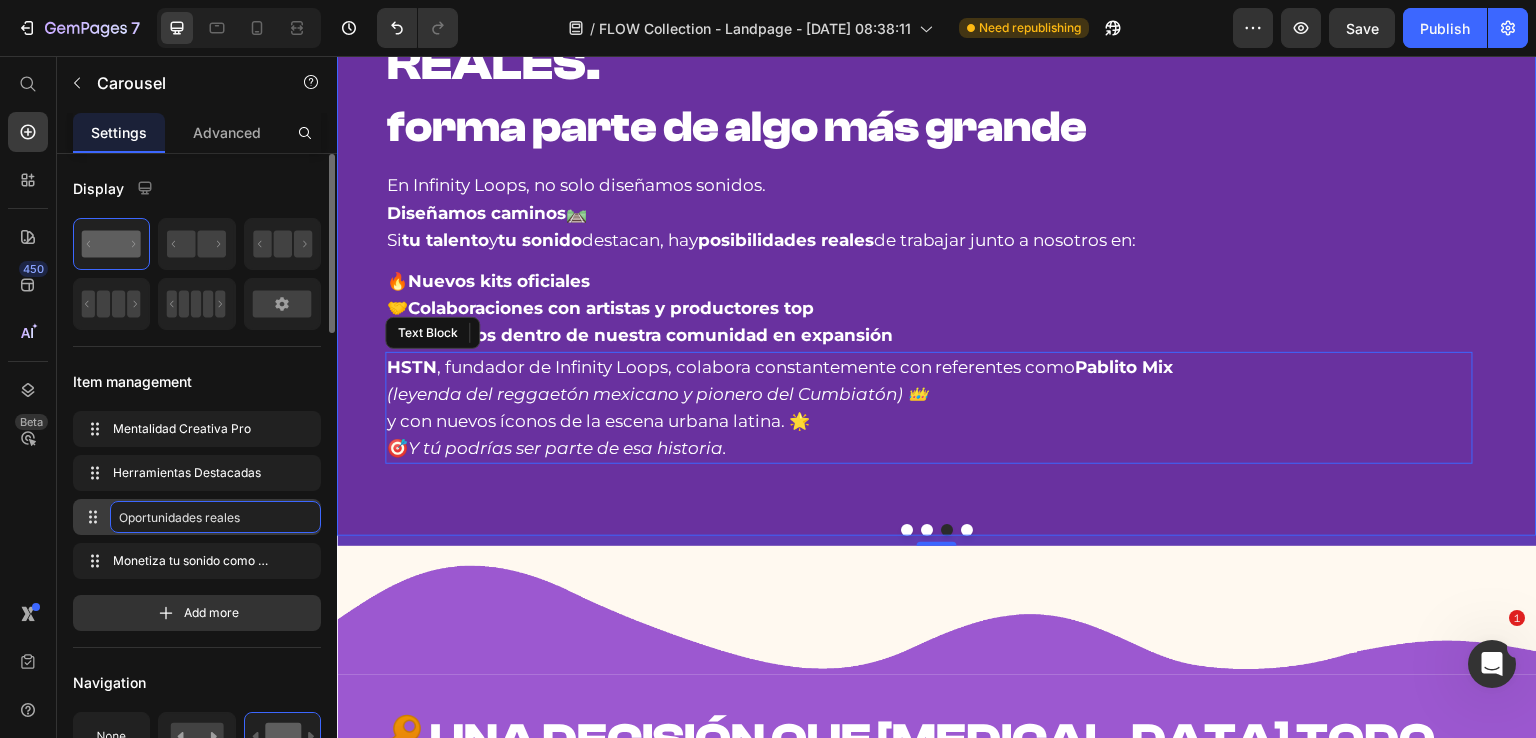type on "Oportunidades Reales" 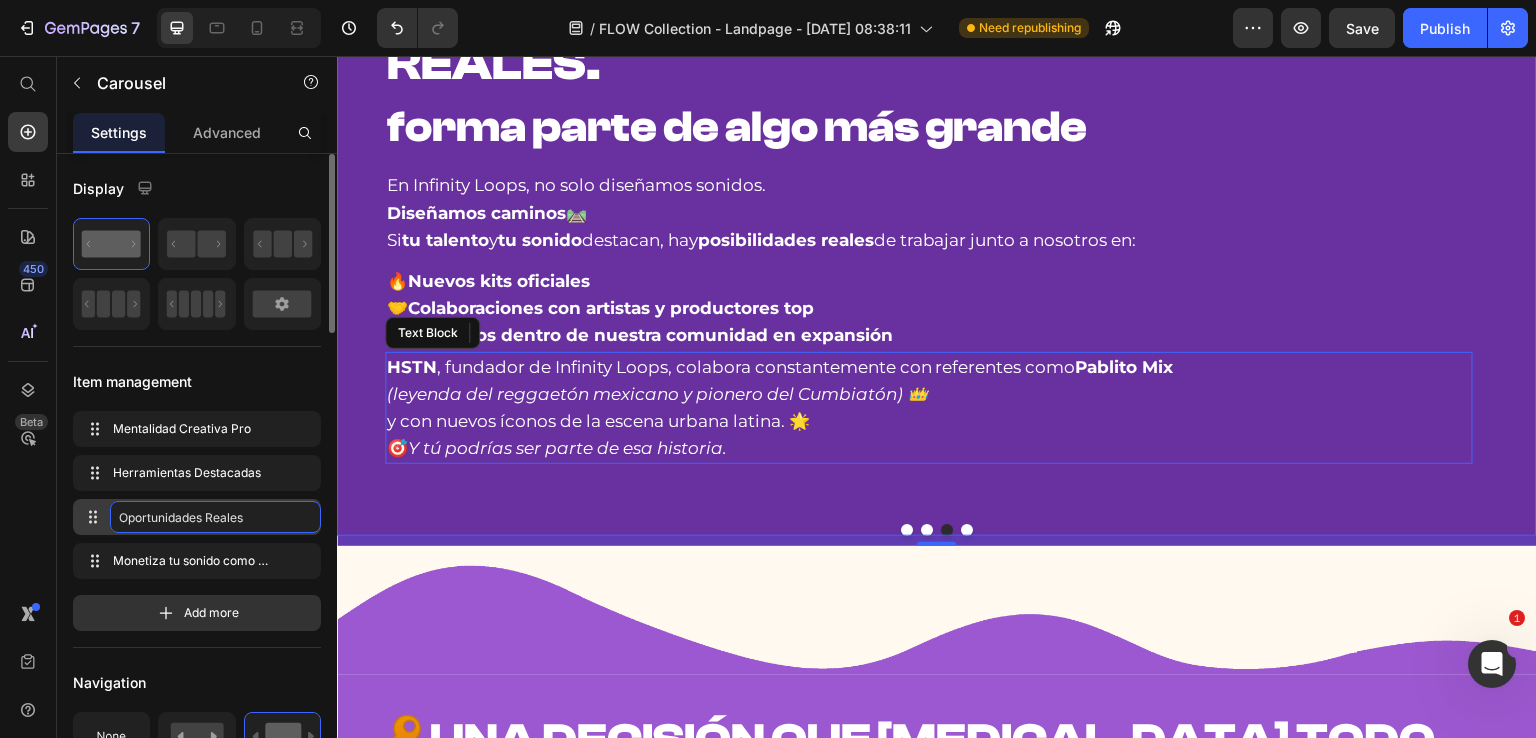 click on "Oportunidades Reales" 